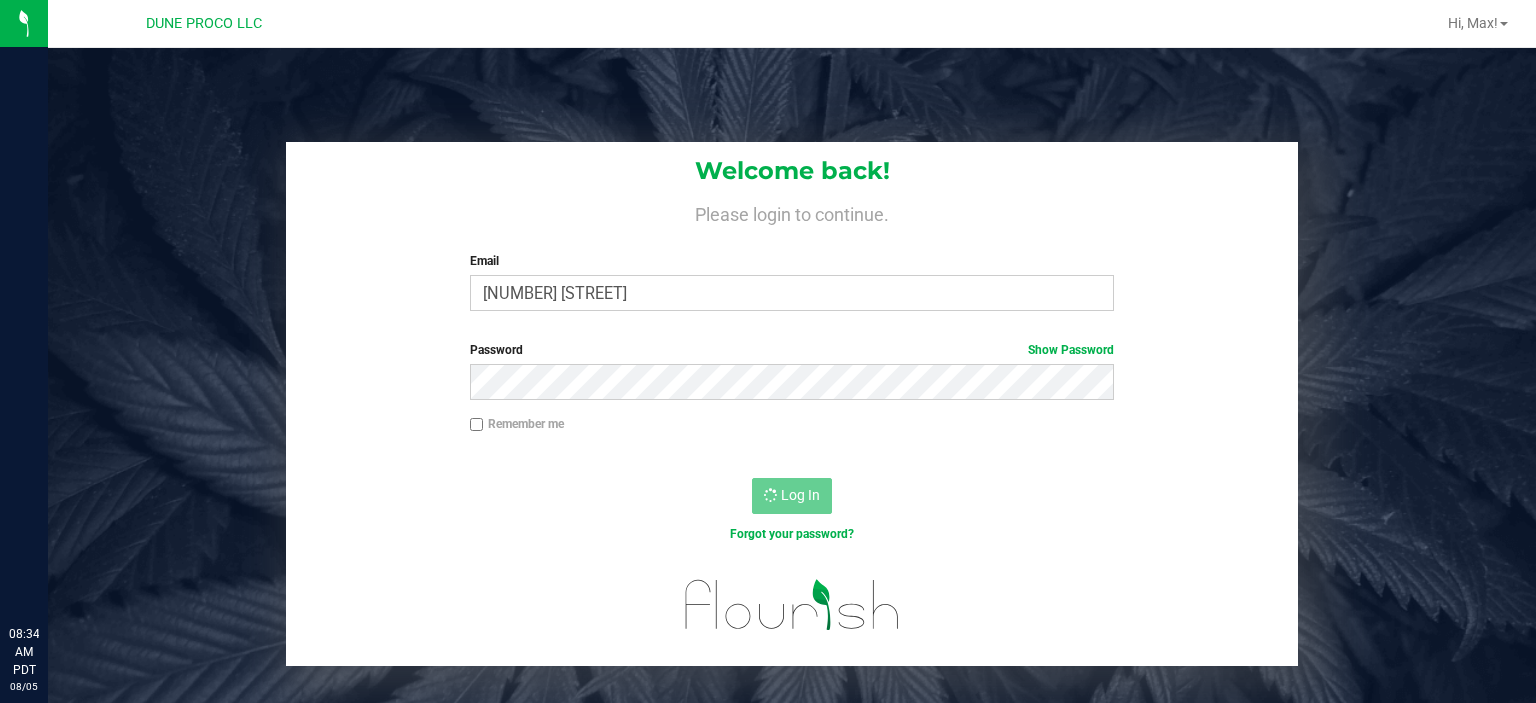 scroll, scrollTop: 0, scrollLeft: 0, axis: both 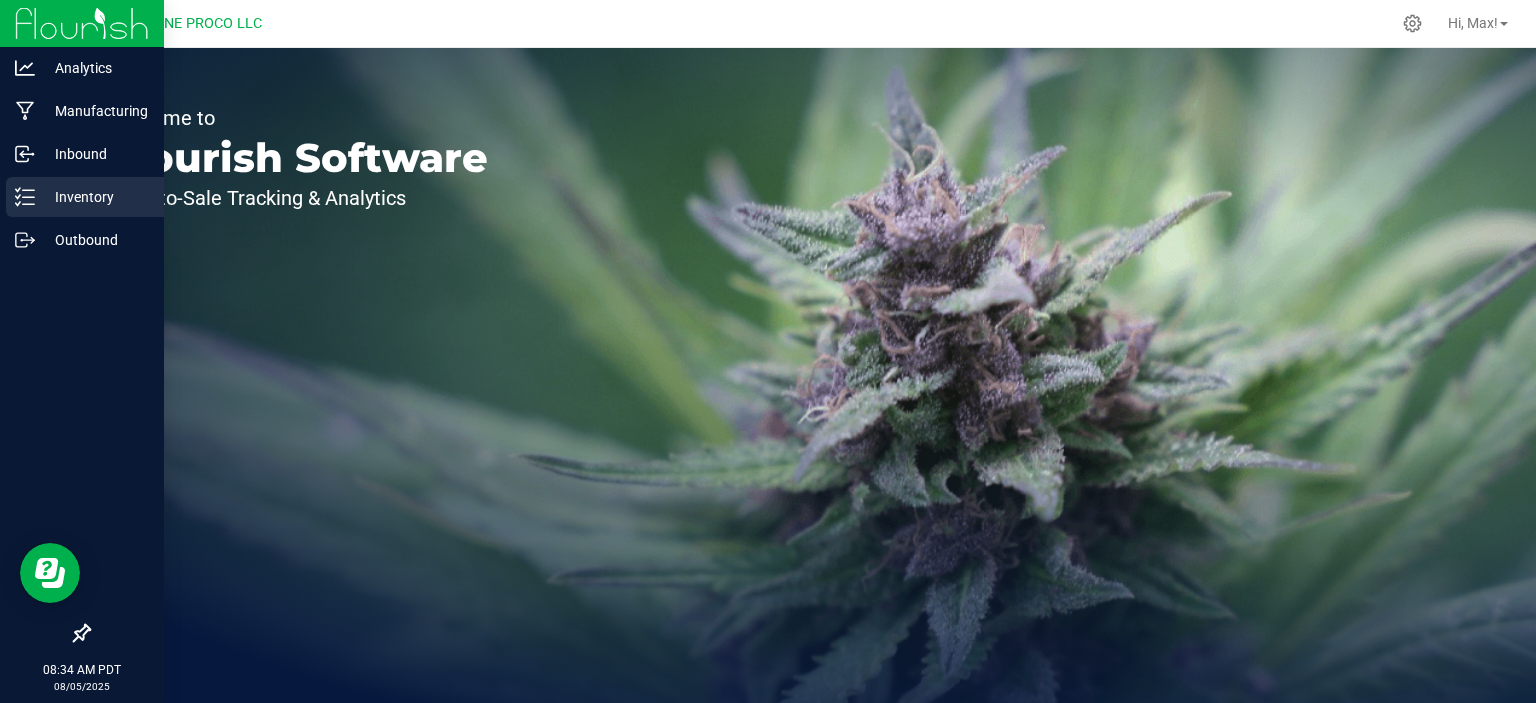 click on "Inventory" at bounding box center [95, 197] 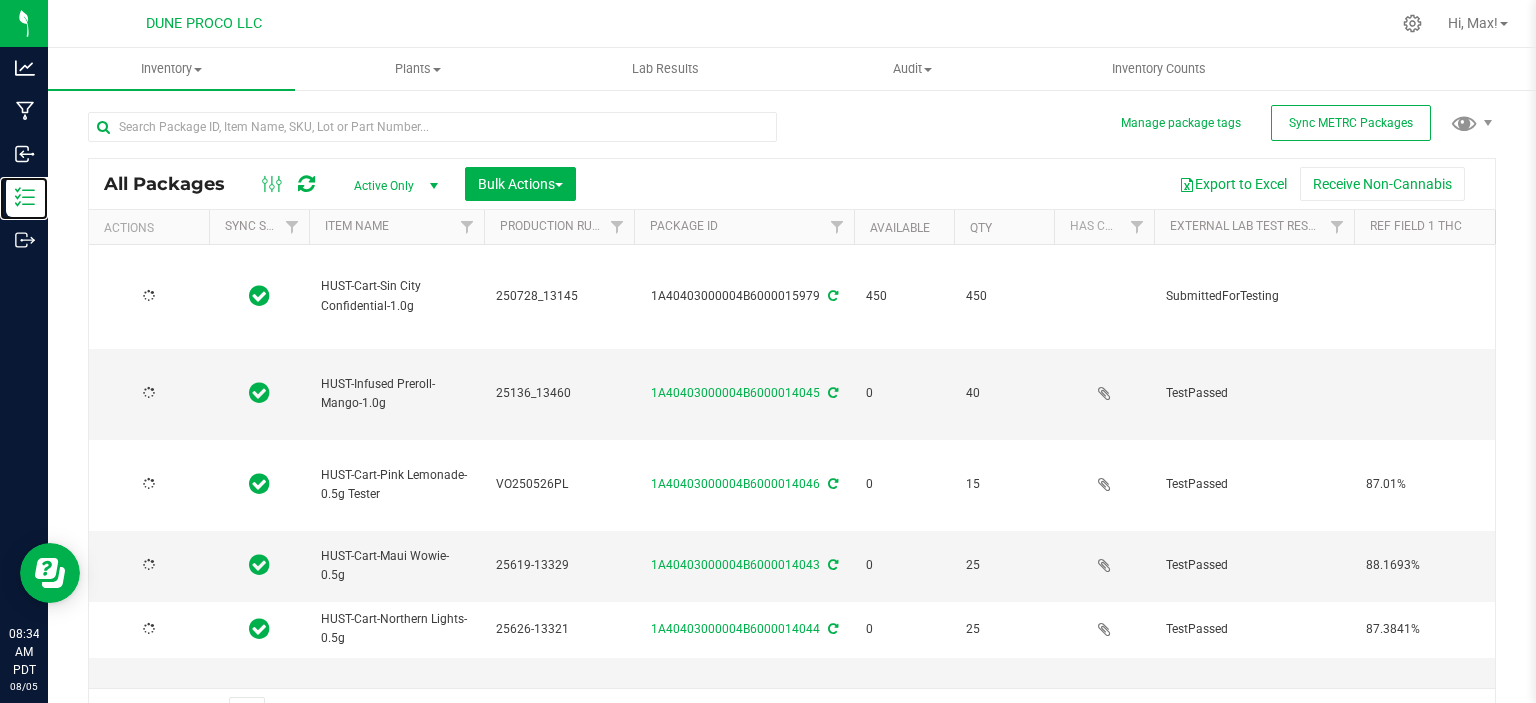 type on "2025-06-19" 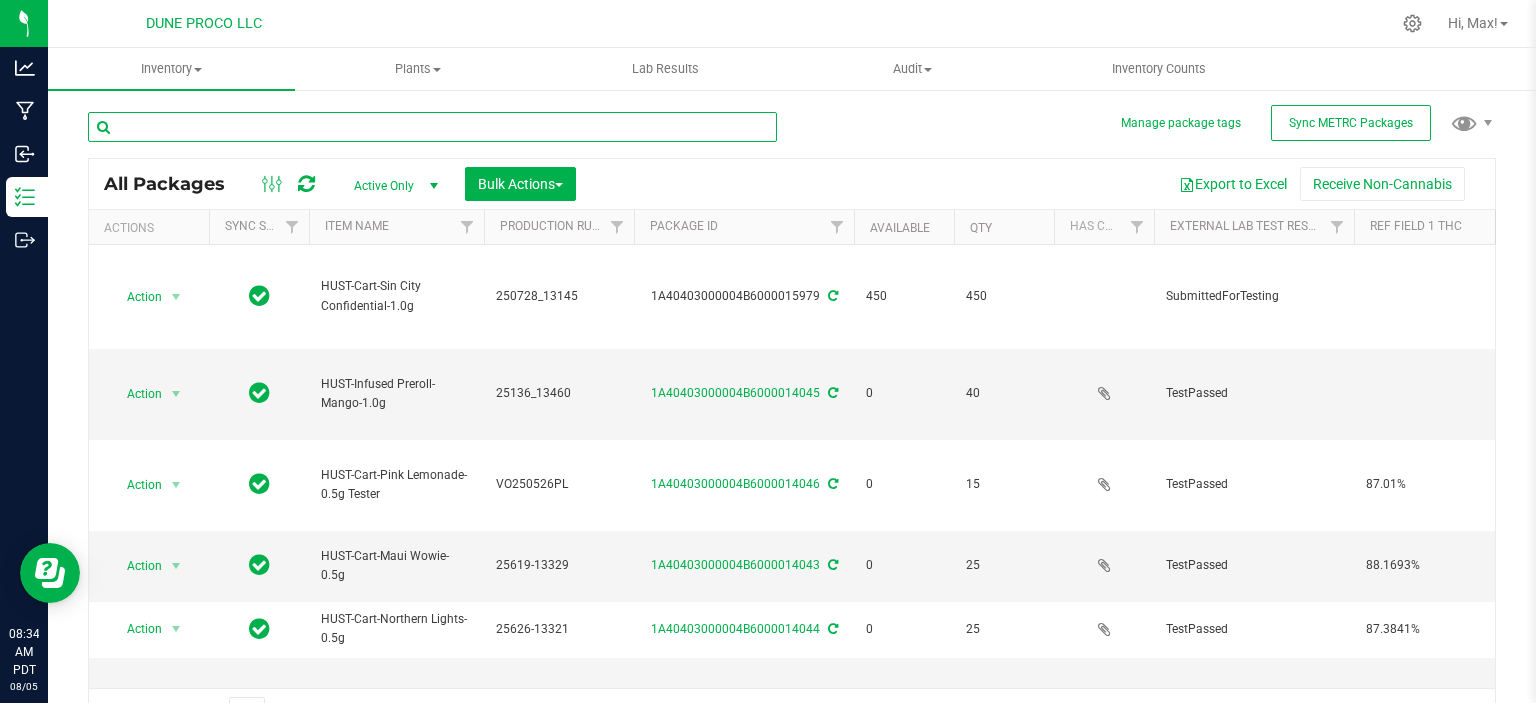 click at bounding box center [432, 127] 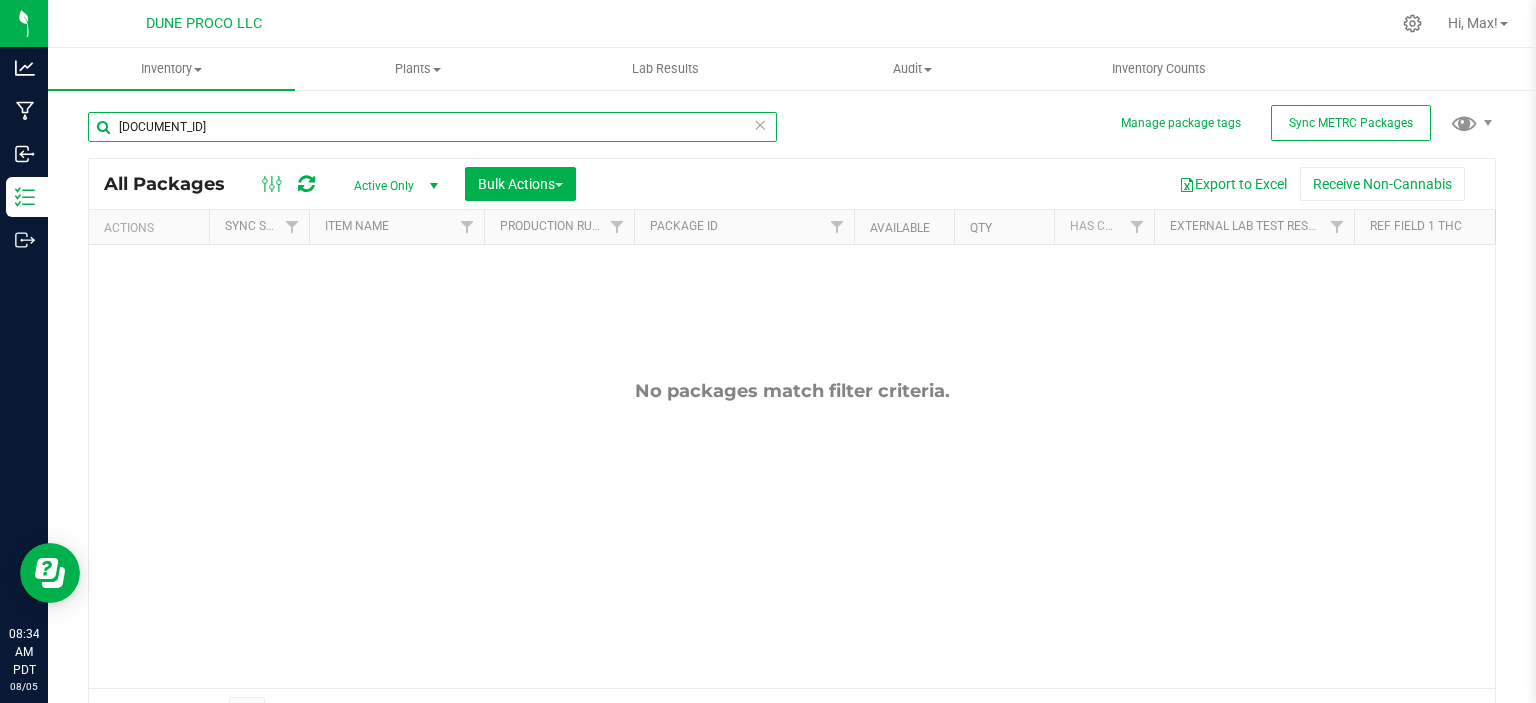 click on "[DOCUMENT_ID]" at bounding box center [432, 127] 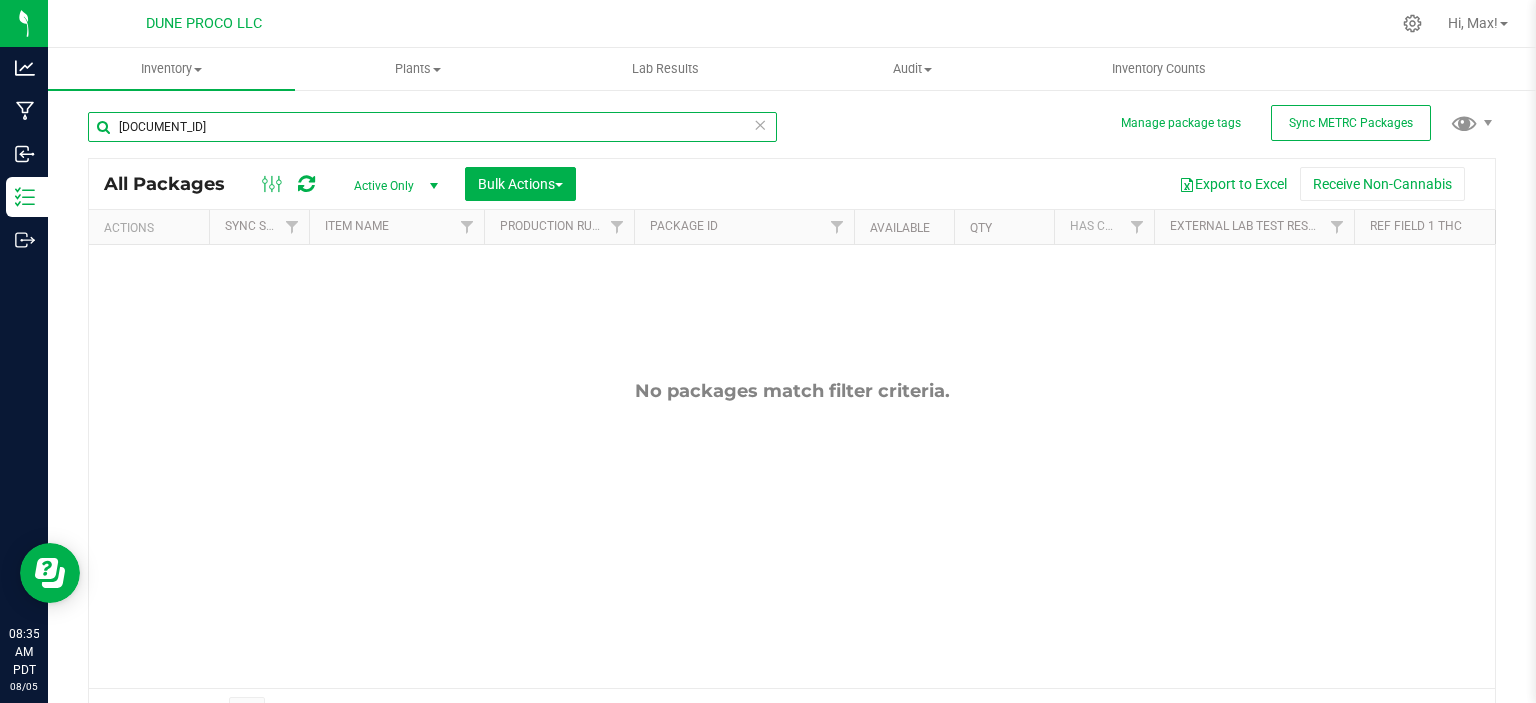type on "[DOCUMENT_ID]" 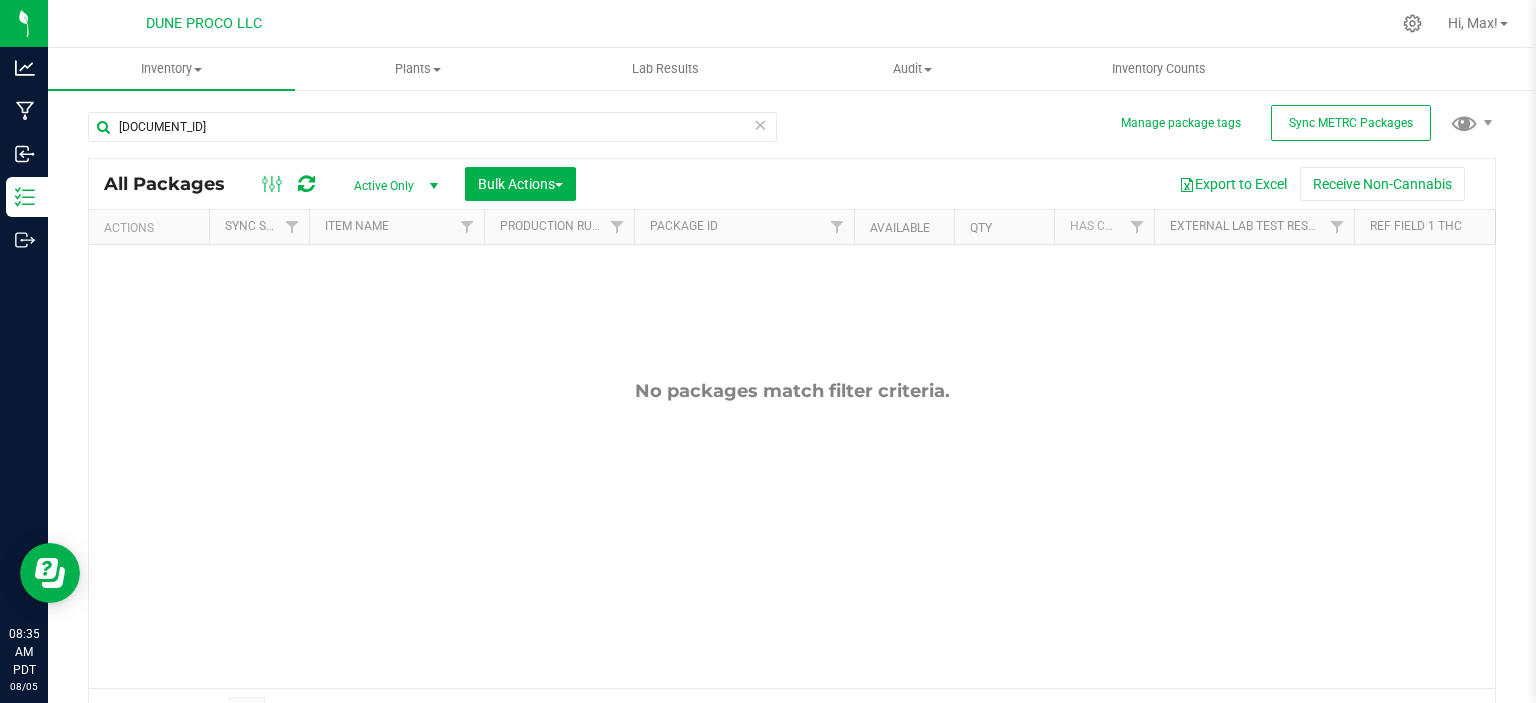 click on "Active Only" at bounding box center (392, 186) 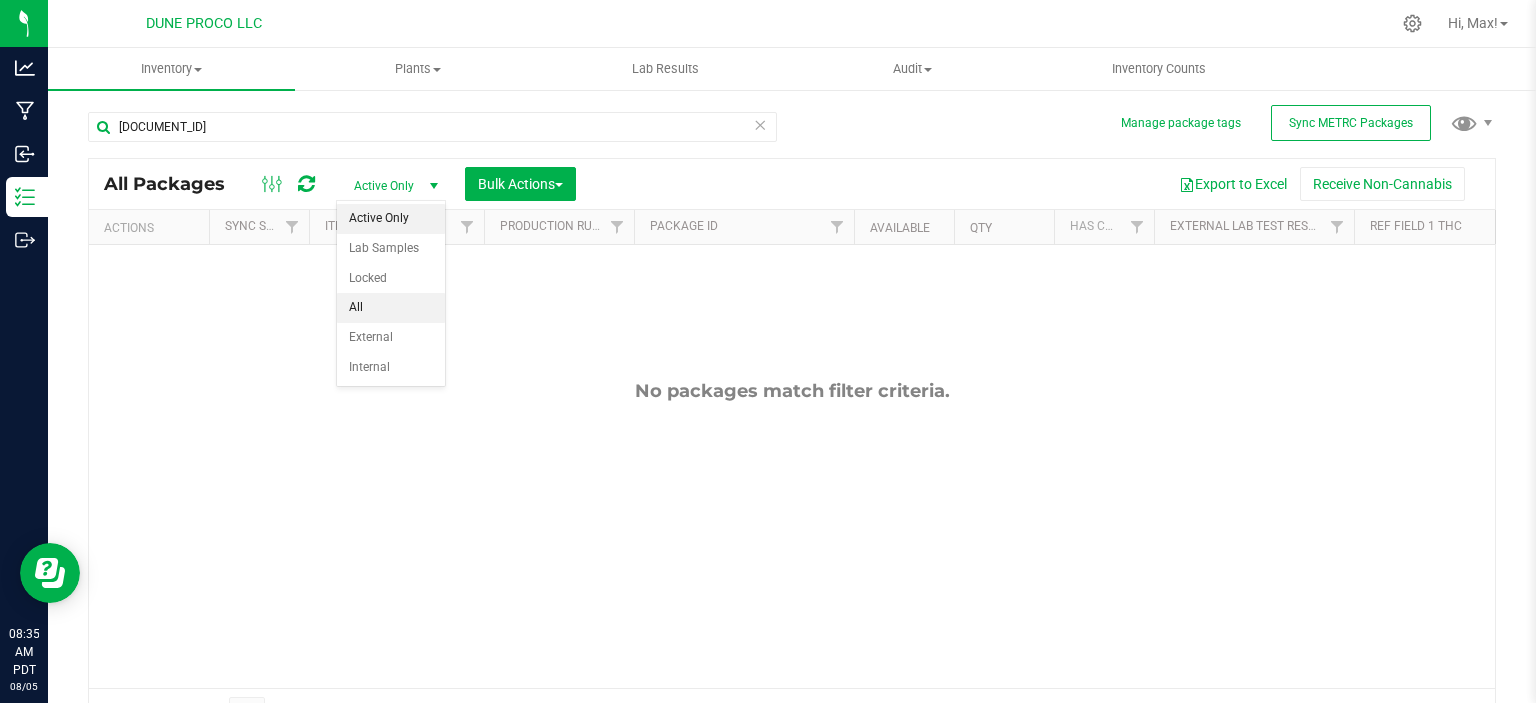 click on "All" at bounding box center (391, 308) 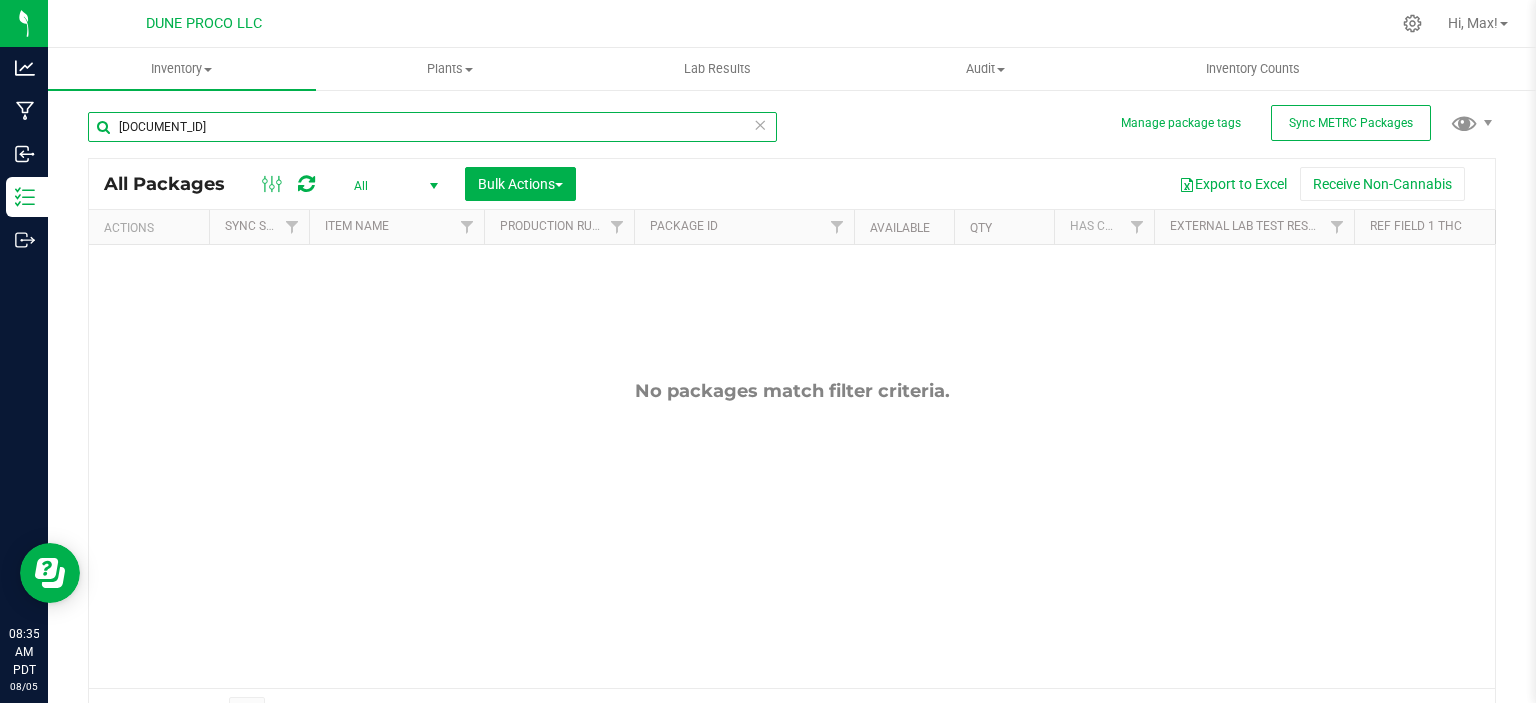 click on "[DOCUMENT_ID]" at bounding box center [432, 127] 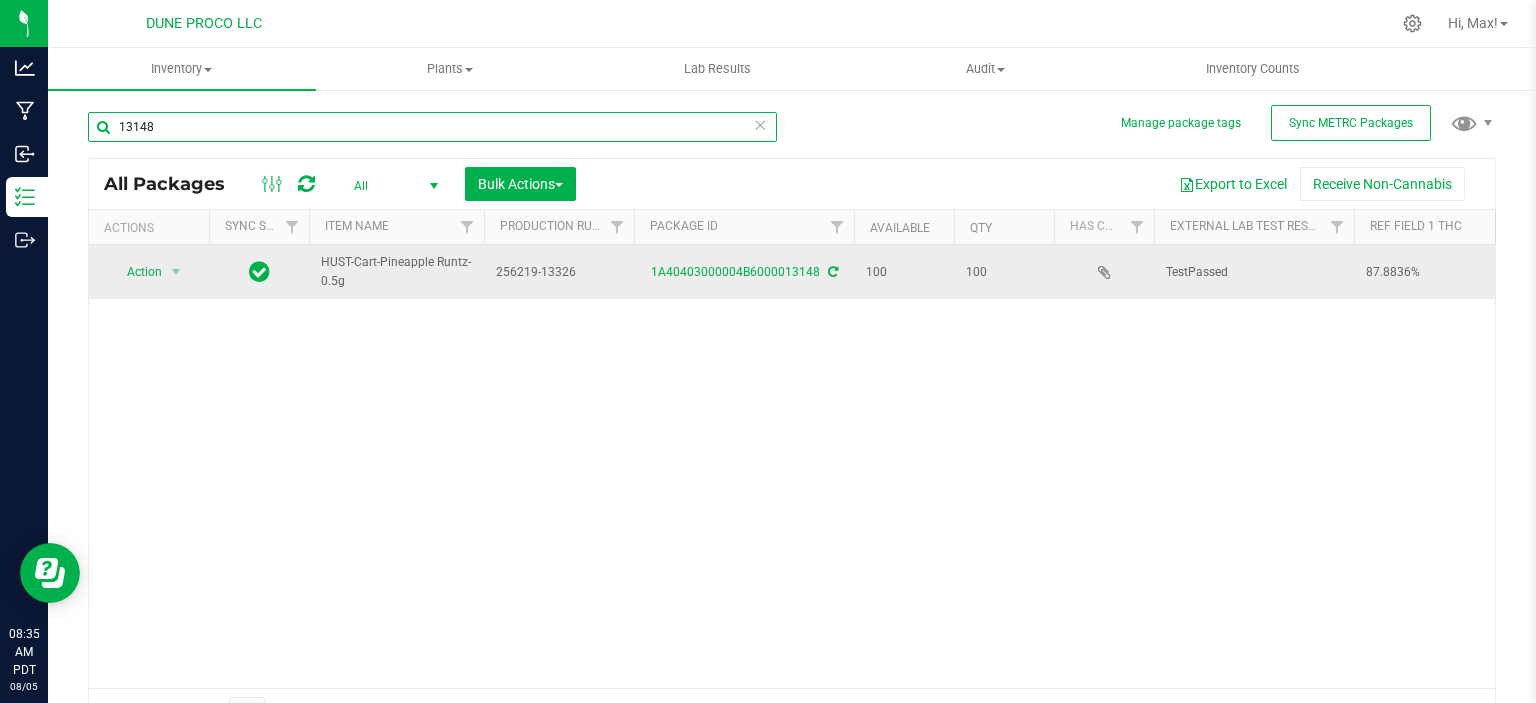 type on "13148" 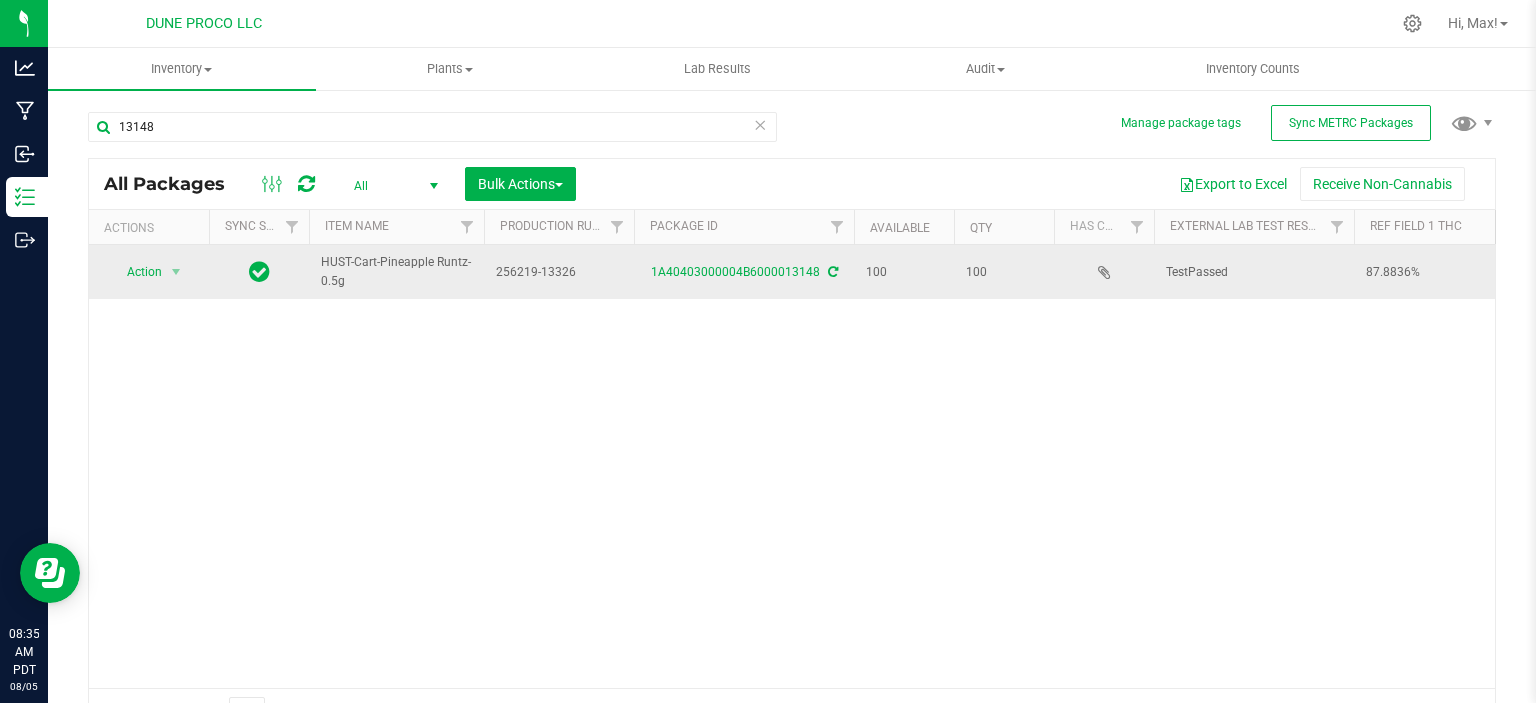 click on "1A40403000004B6000013148" at bounding box center [744, 272] 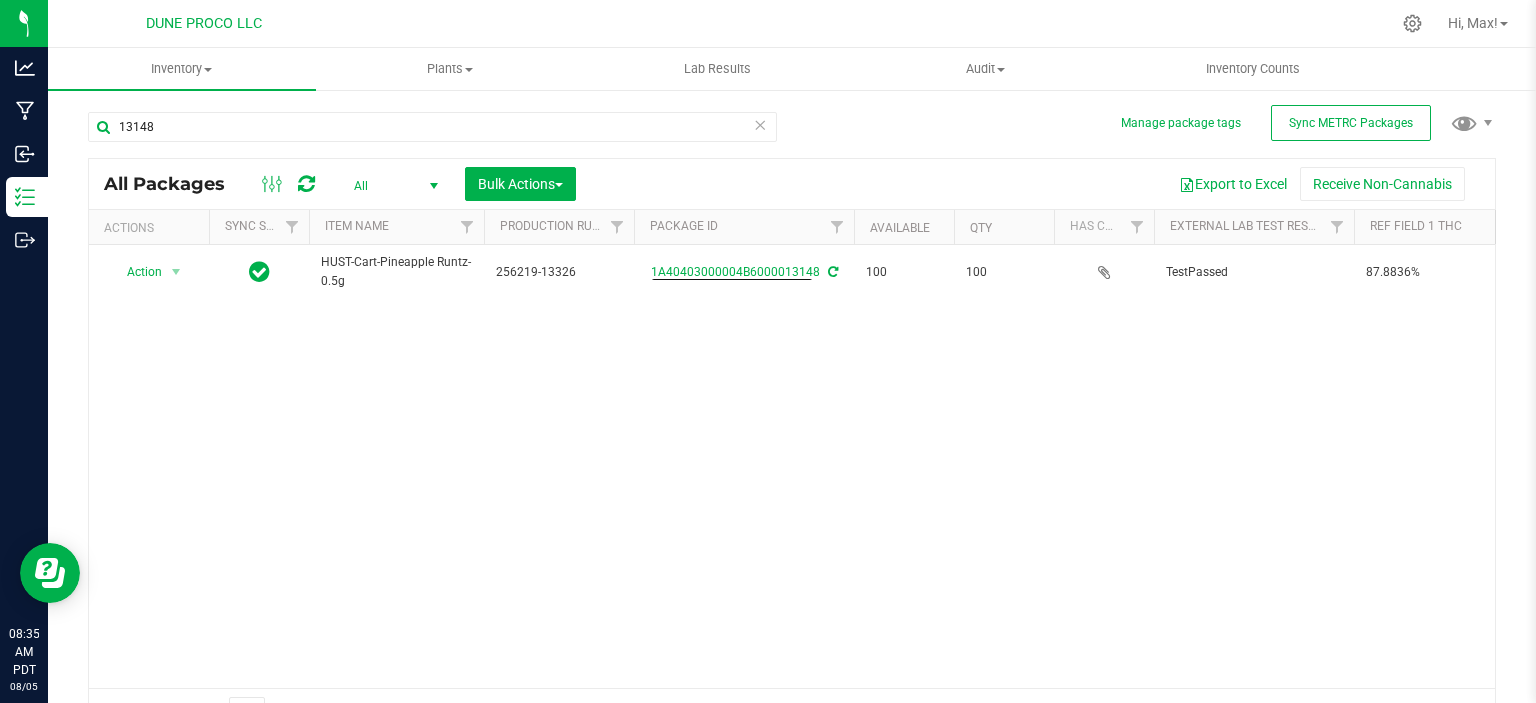 click on "Action Action Adjust qty Create package Edit attributes Global inventory Locate package Lock package Package audit log Print package label Print product labels Record a lab result Retag package See history Take lab sample
HUST-Cart-[PRODUCT]-[VARIATION]
[ID-NUMBER]
[ID-NUMBER]
100
100
TestPassed
[PERCENTAGE]%
[PRODUCT]
[PERCENTAGE]%
Created
Each
(0.5 g ea.)
87.8836
Vault - [PRODUCT] Goods" at bounding box center (792, 466) 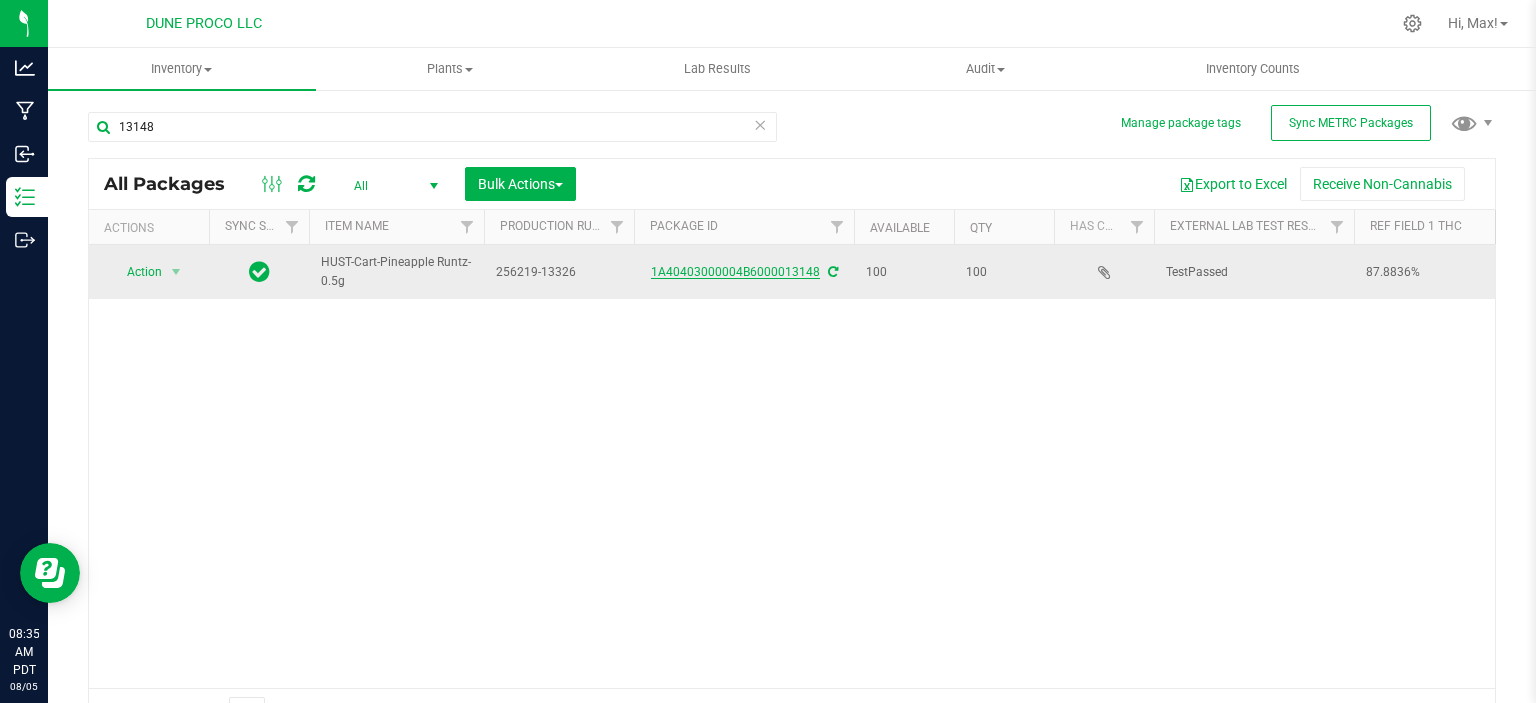 click on "1A40403000004B6000013148" at bounding box center (735, 272) 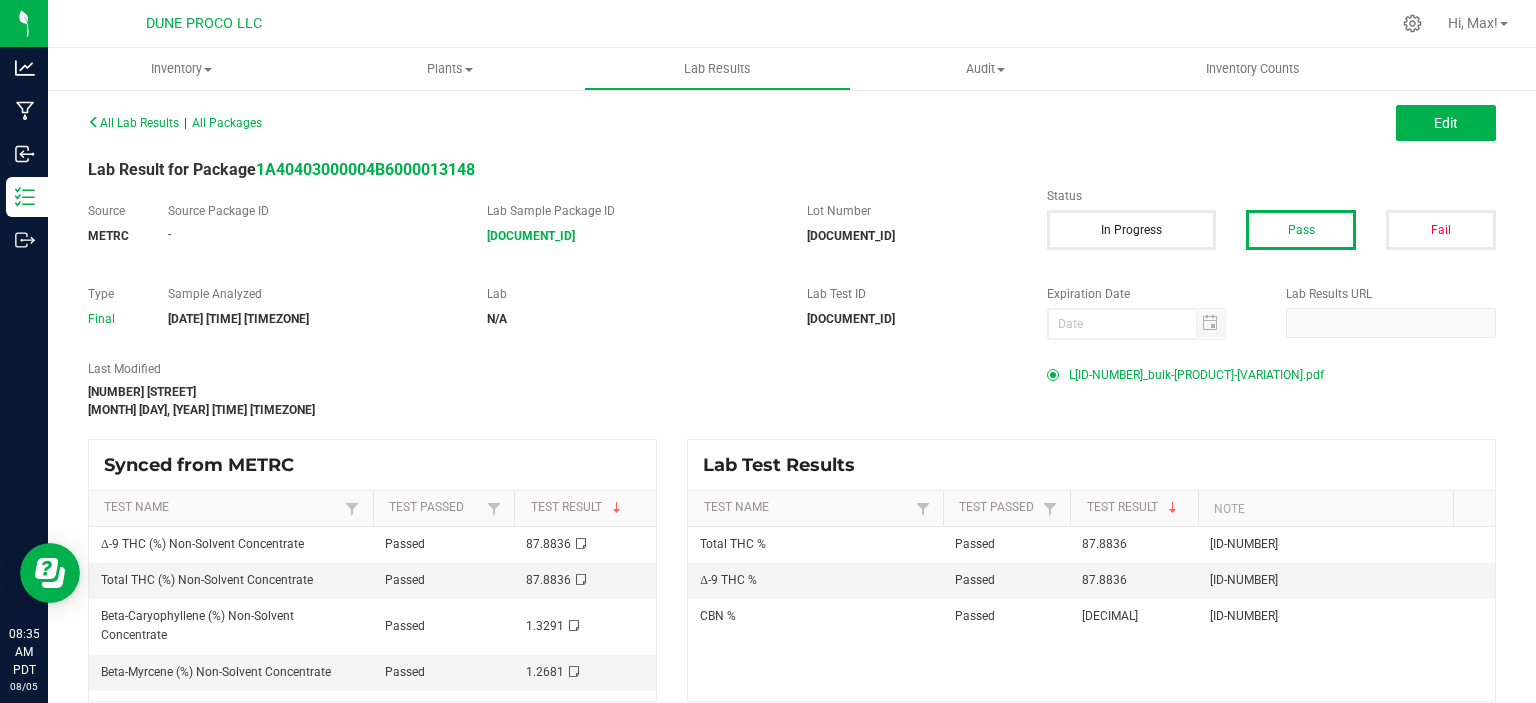 click on "L[ID-NUMBER]_bulk-[PRODUCT]-[VARIATION].pdf" at bounding box center (1196, 375) 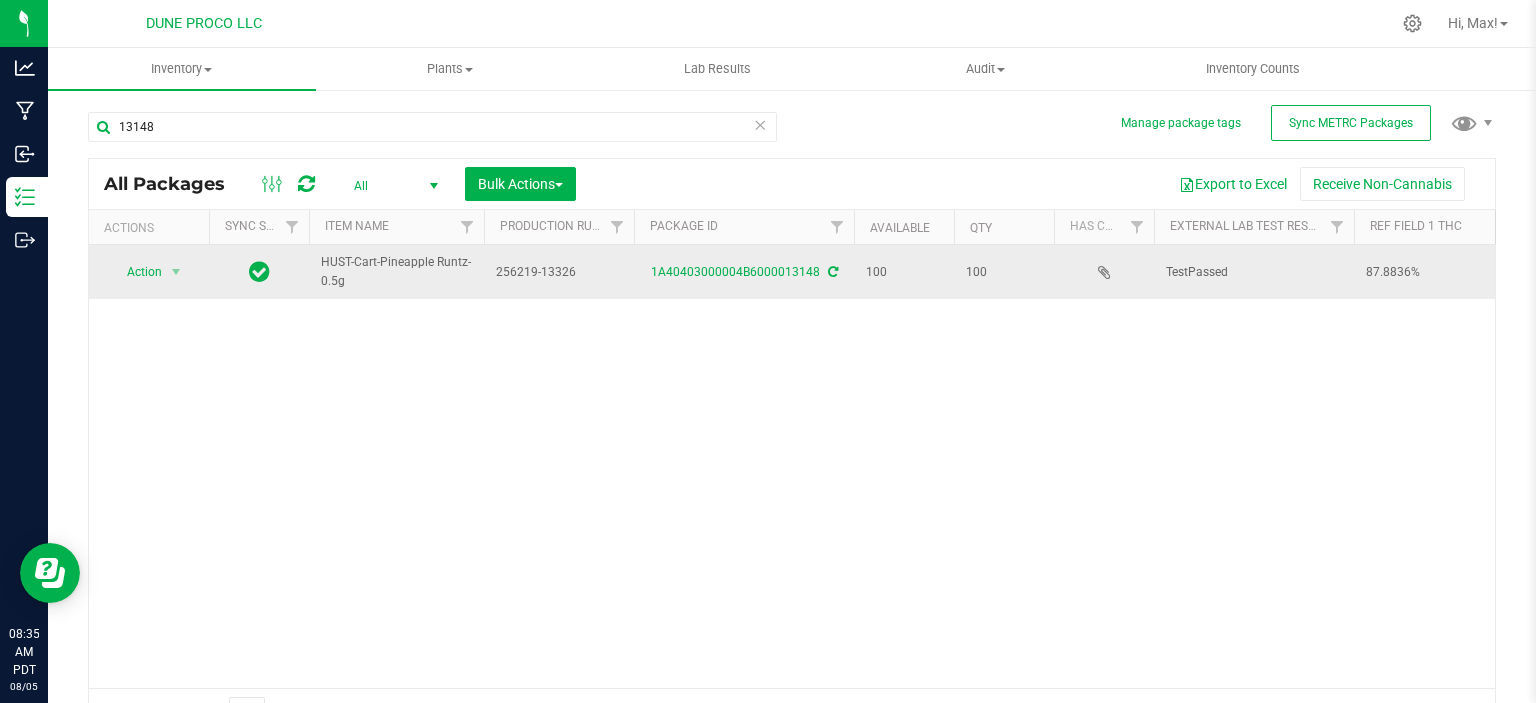 click on "256219-13326" at bounding box center (559, 272) 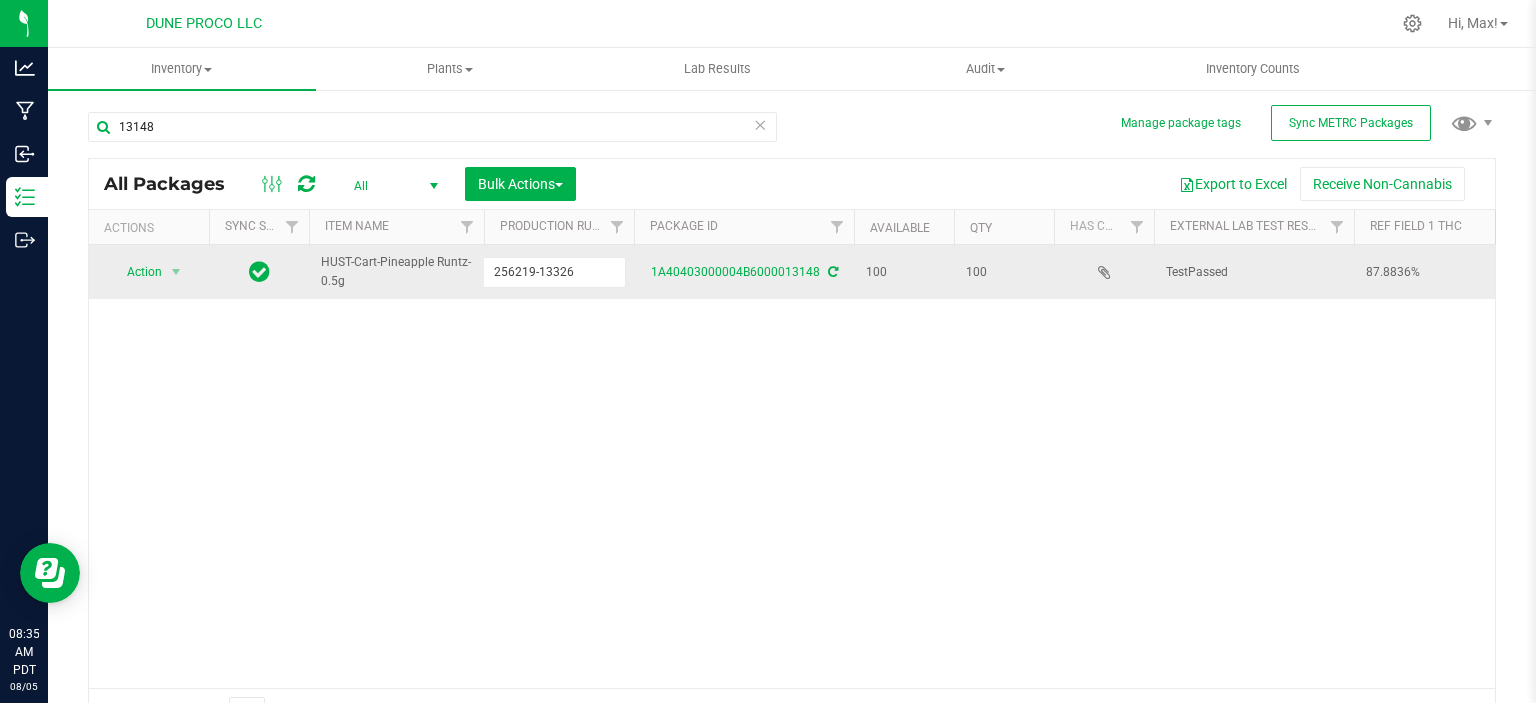 click on "256219-13326" at bounding box center (554, 272) 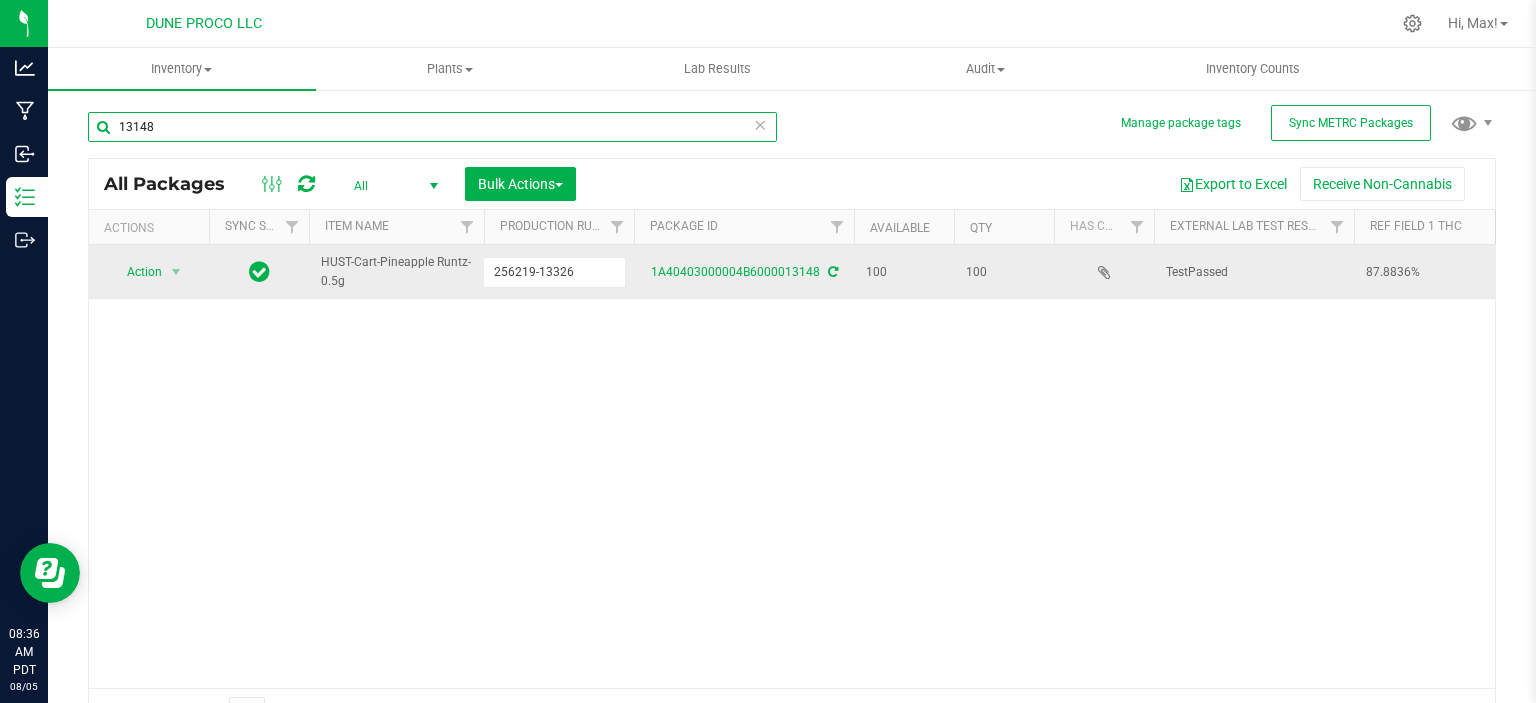 click on "13148" at bounding box center [432, 127] 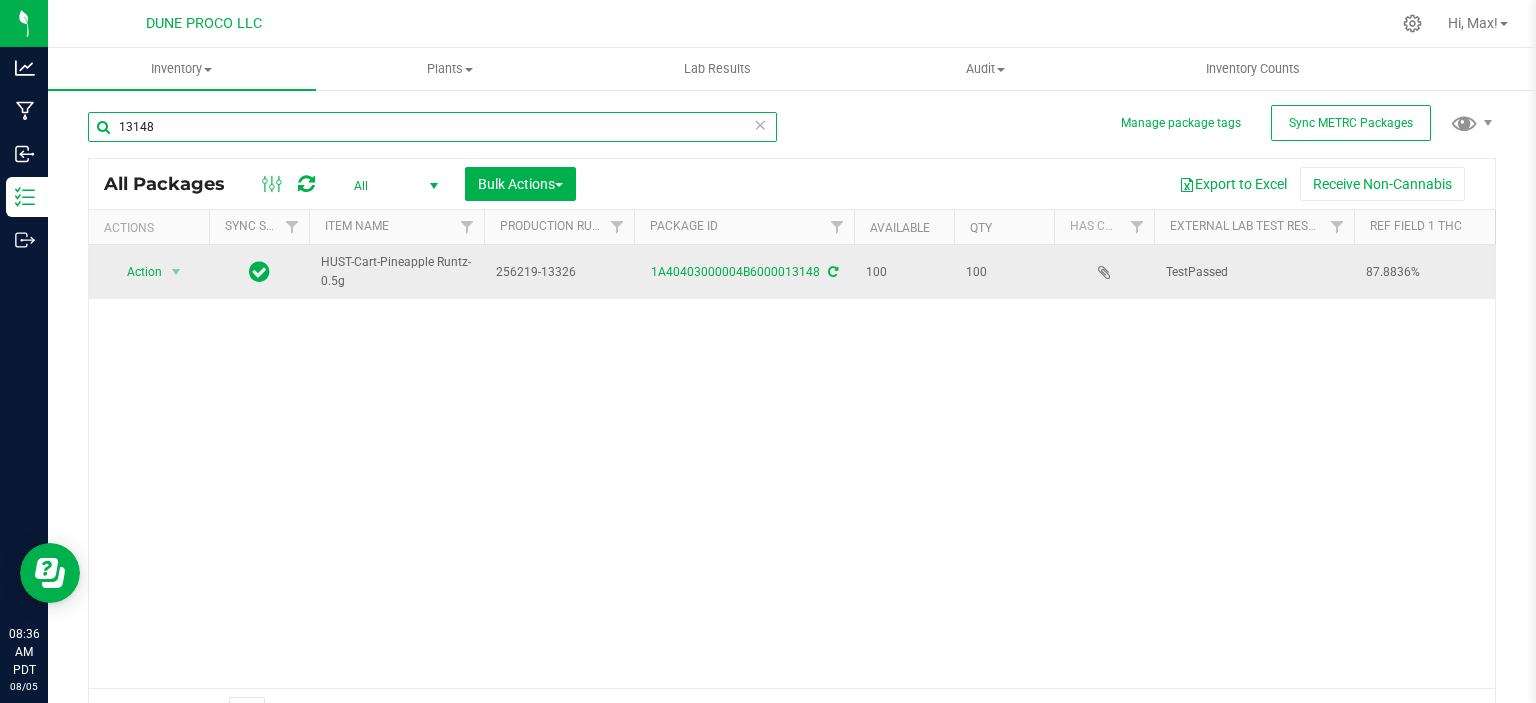 click on "13148" at bounding box center (432, 127) 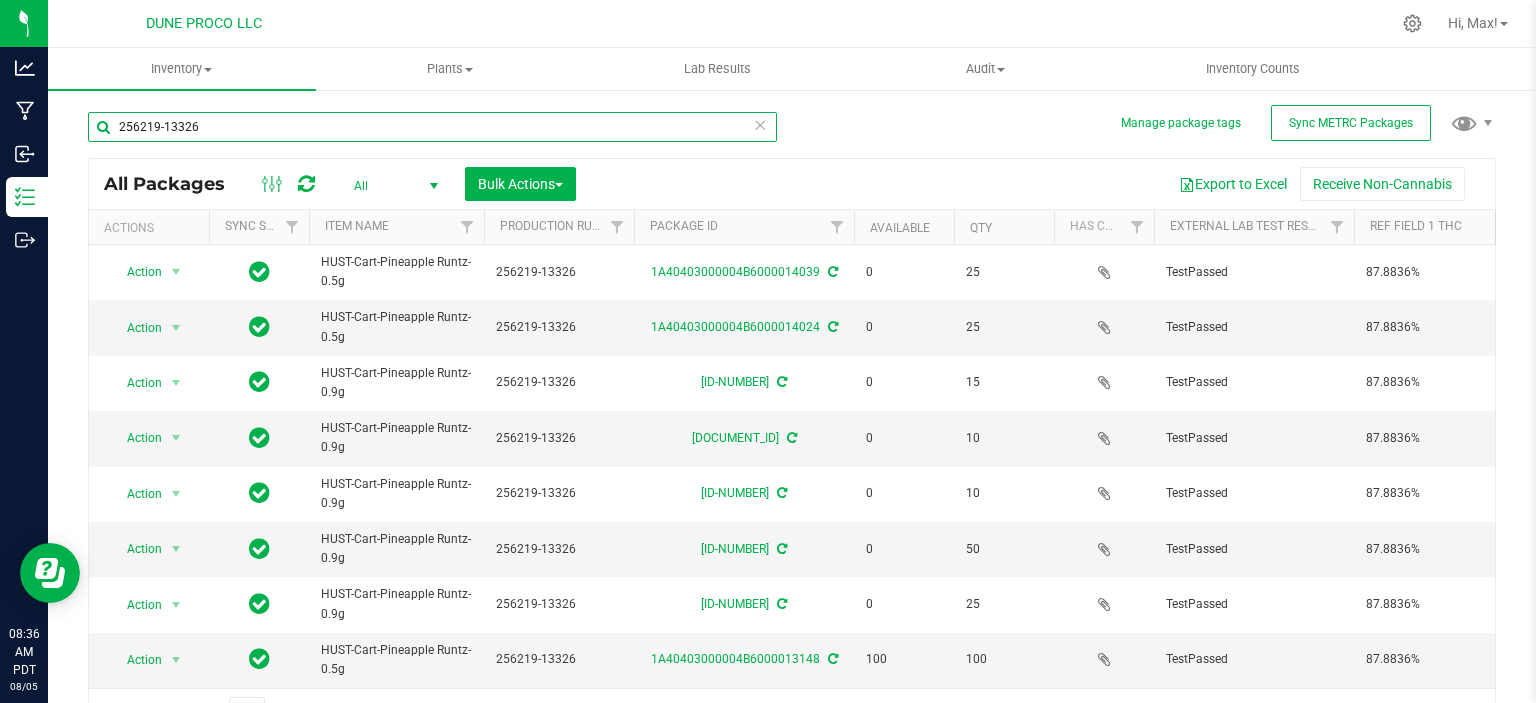 type on "256219-13326" 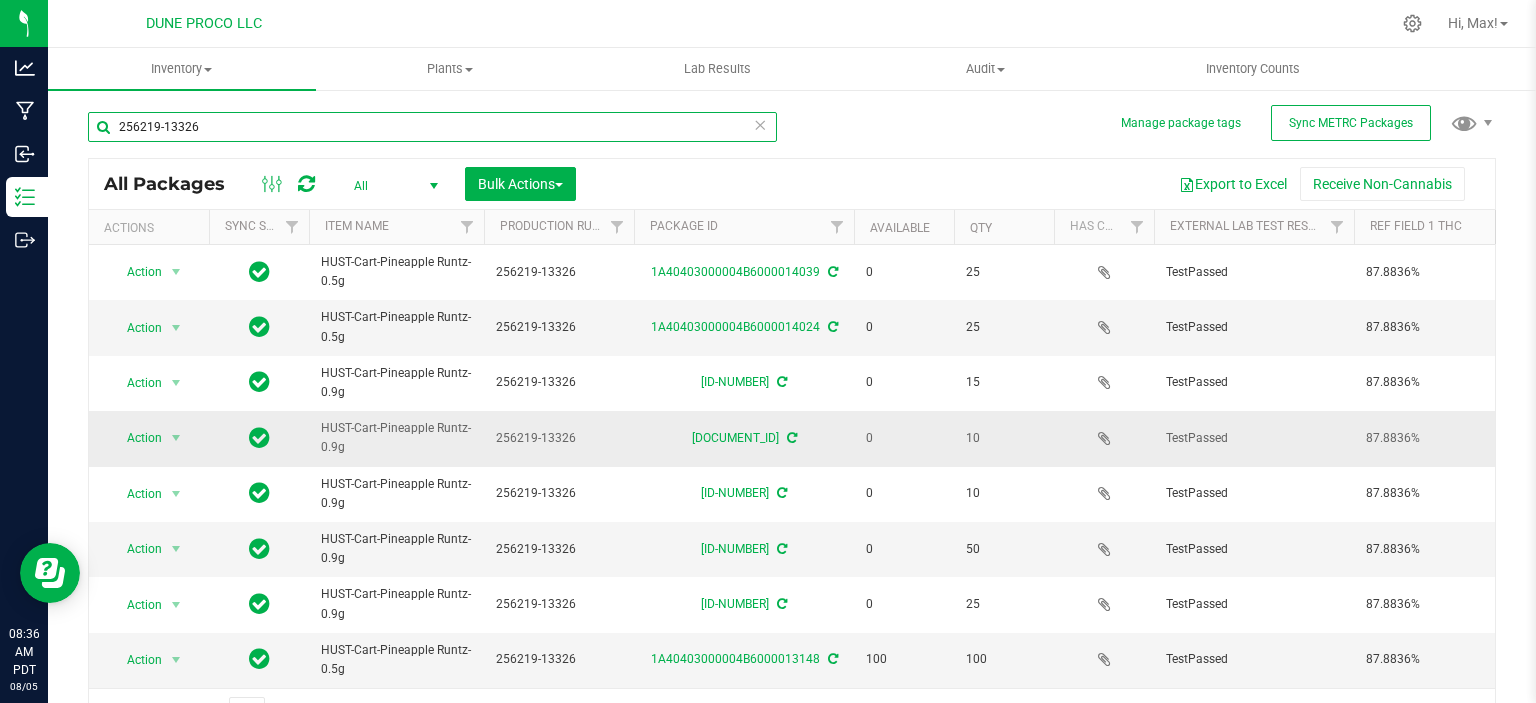 scroll, scrollTop: 52, scrollLeft: 0, axis: vertical 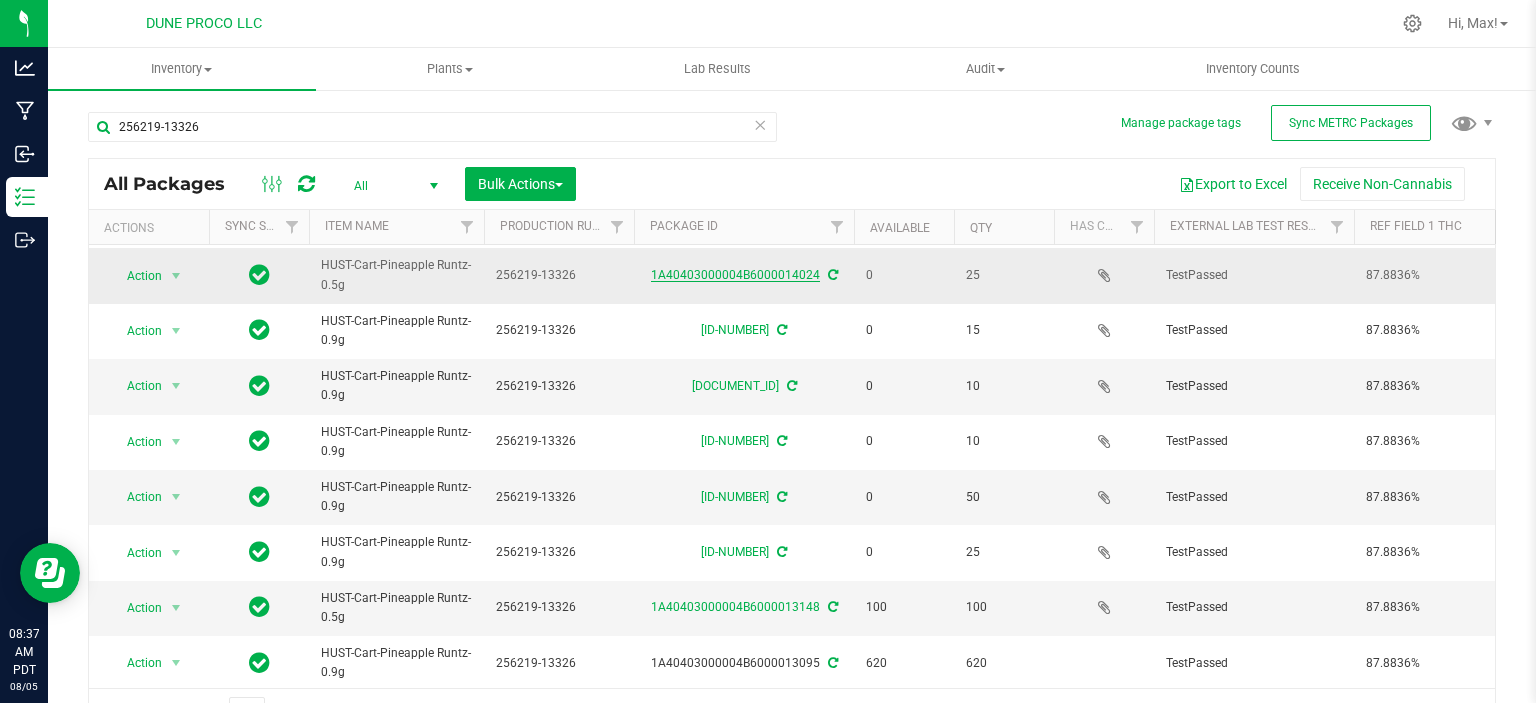 click on "1A40403000004B6000014024" at bounding box center [735, 275] 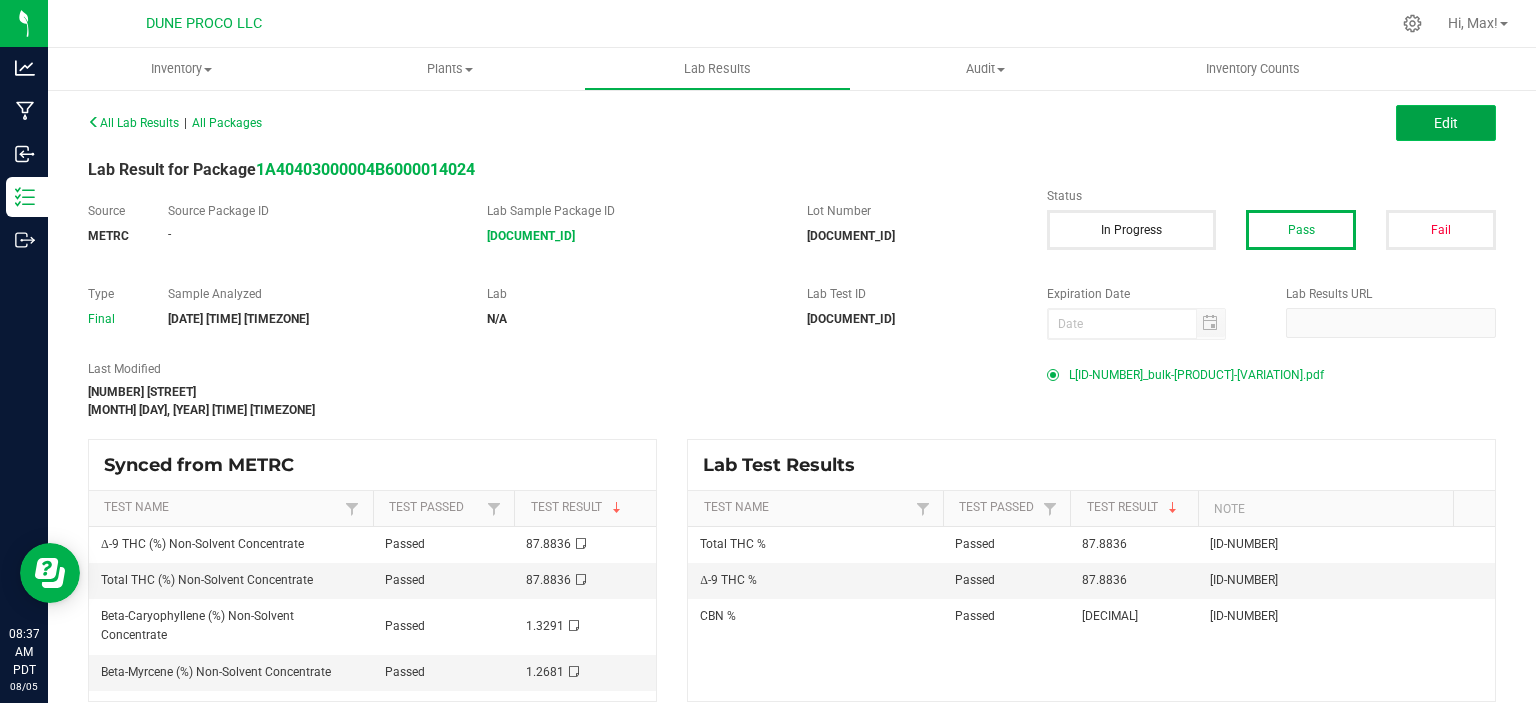 click on "Edit" at bounding box center (1446, 123) 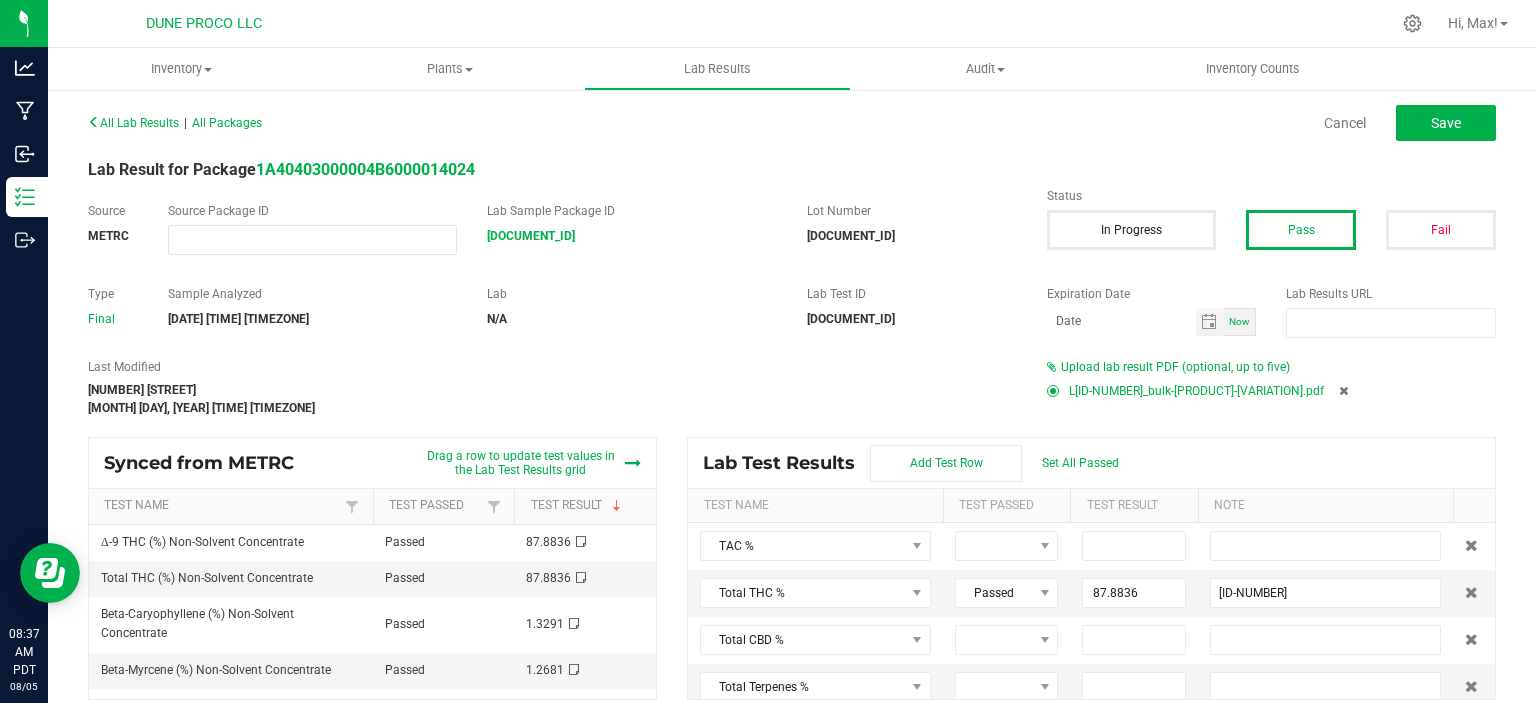 click at bounding box center (1343, 391) 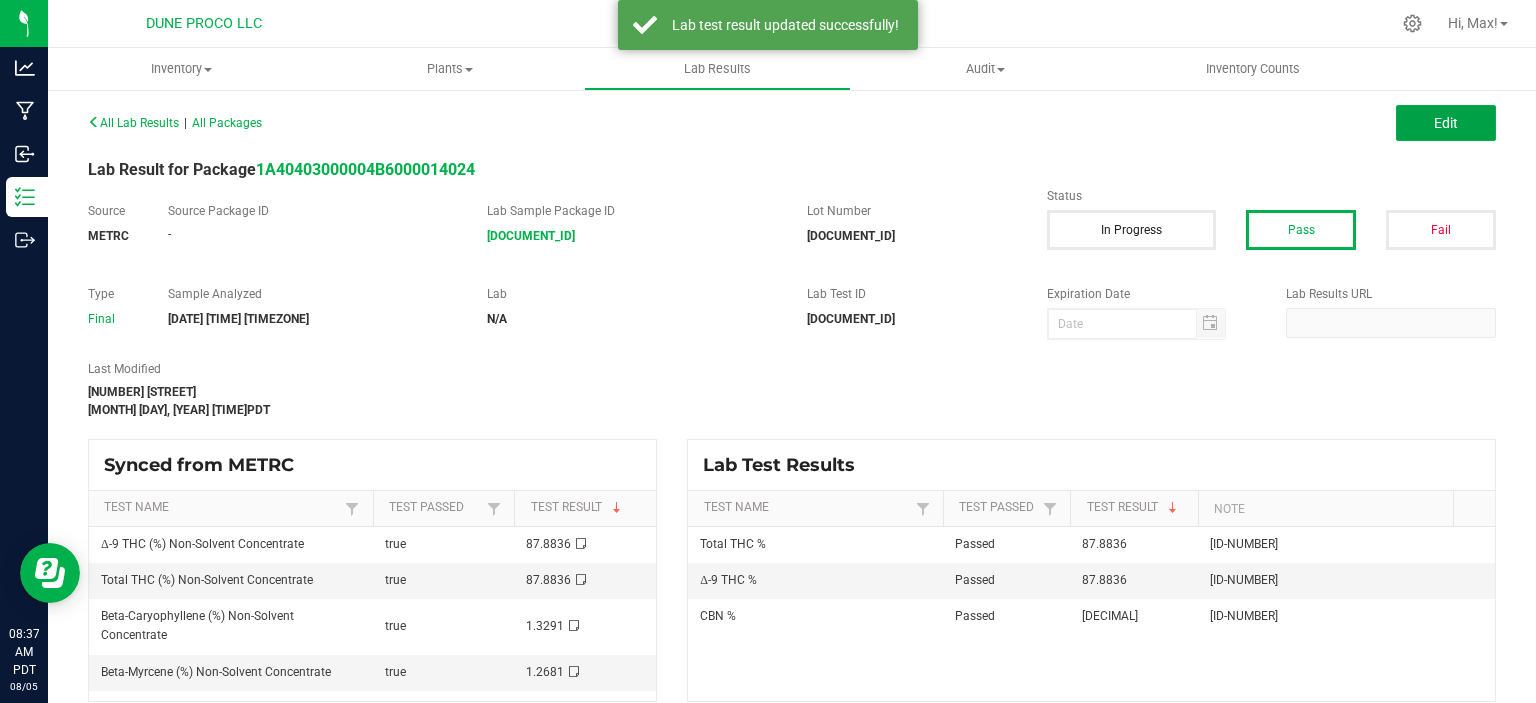 click on "Edit" at bounding box center [1446, 123] 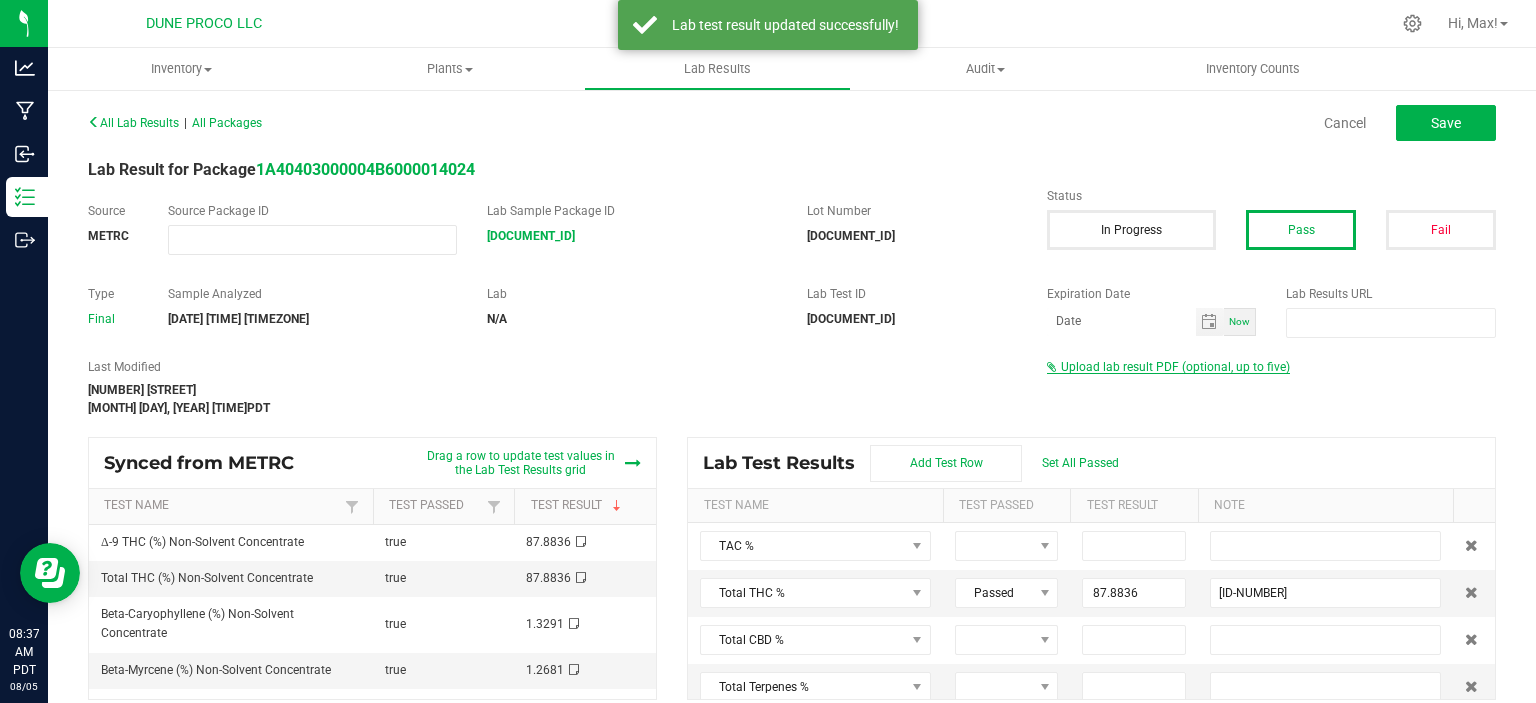 click on "Upload lab result PDF (optional, up to five)" at bounding box center (1168, 367) 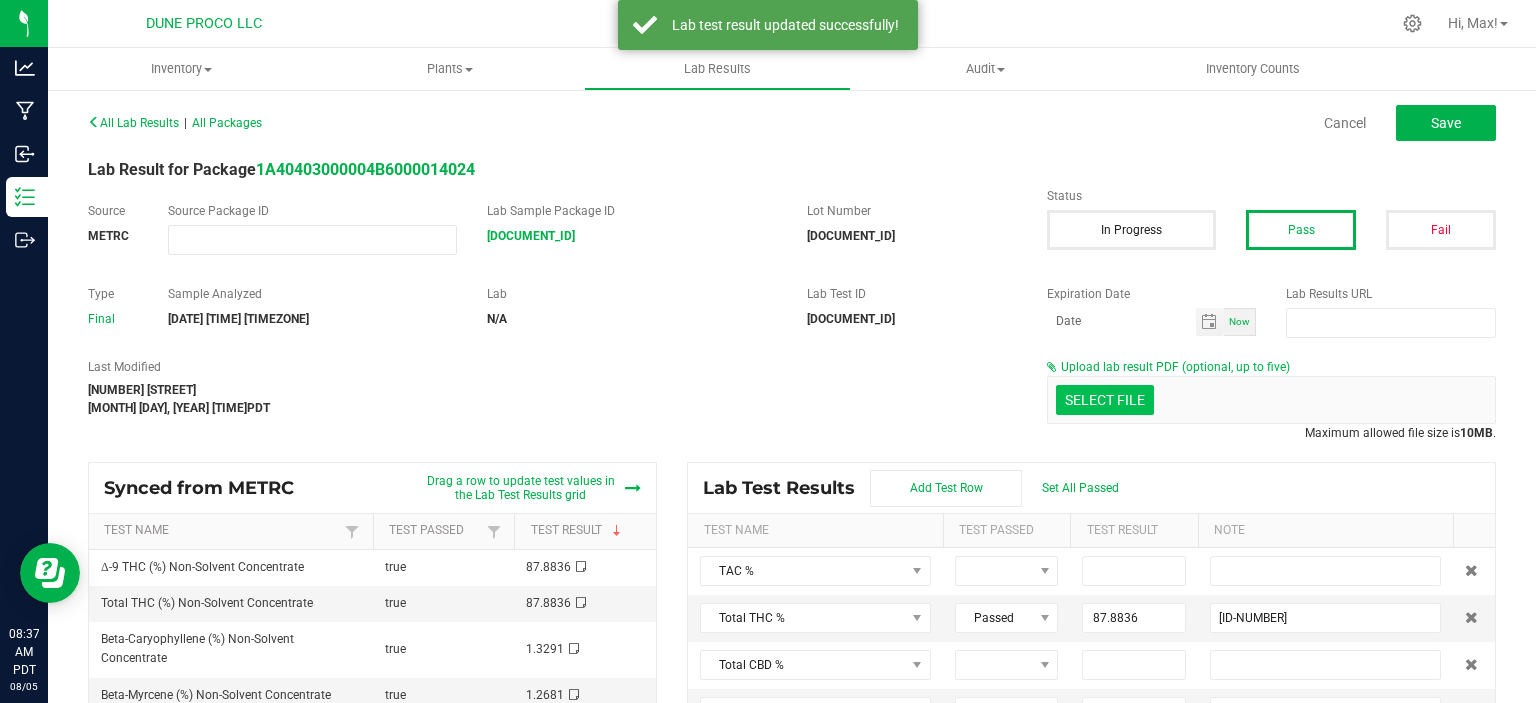 click on "Select file" at bounding box center [1105, 400] 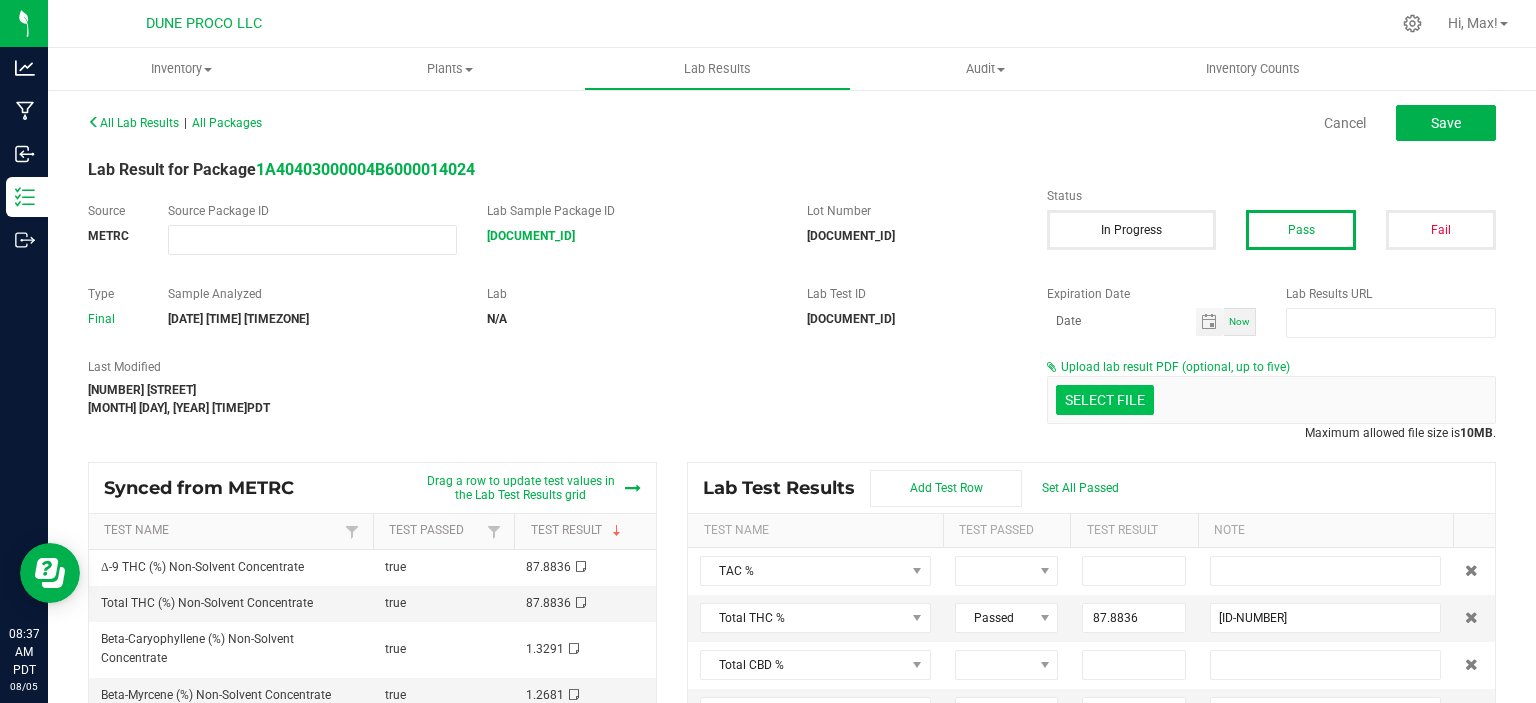 click at bounding box center [-292, 296] 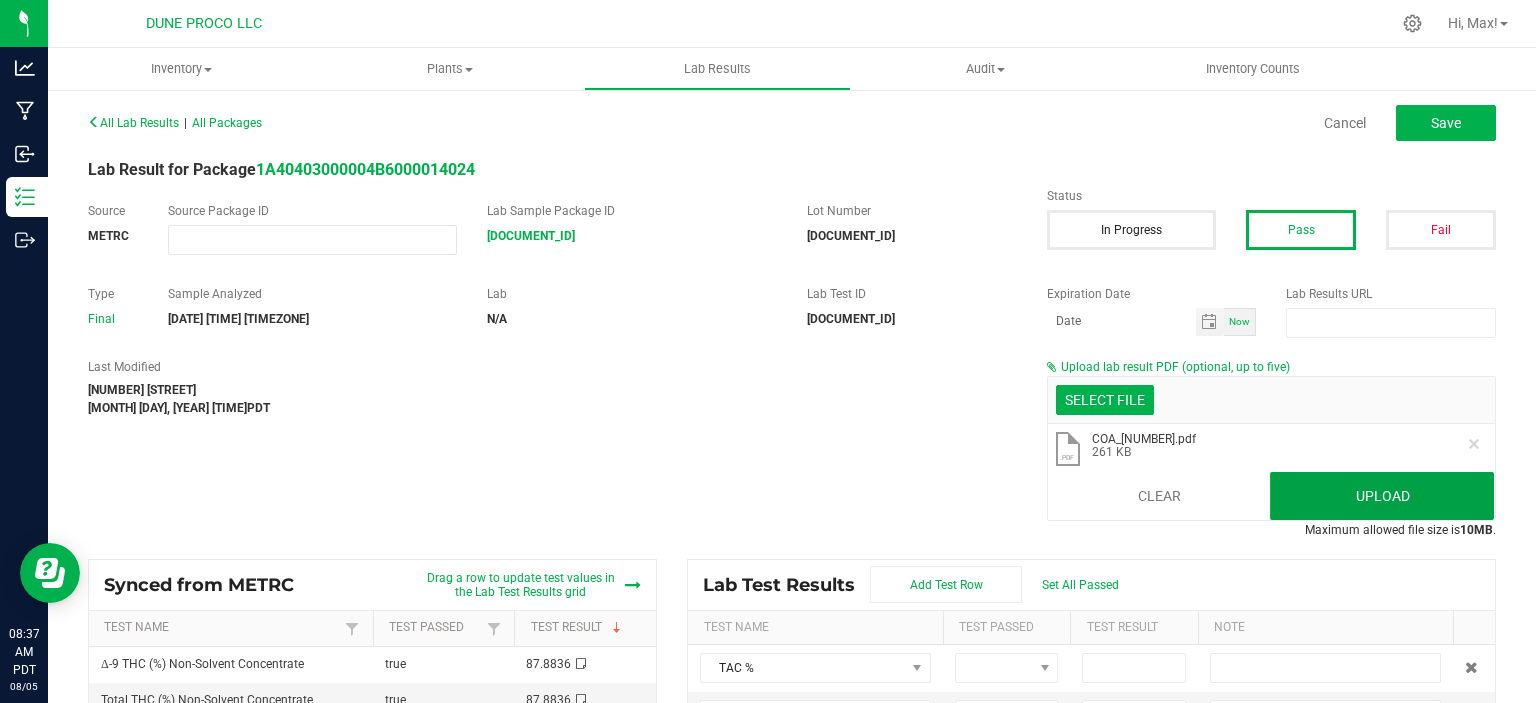 click on "Upload" at bounding box center (1382, 496) 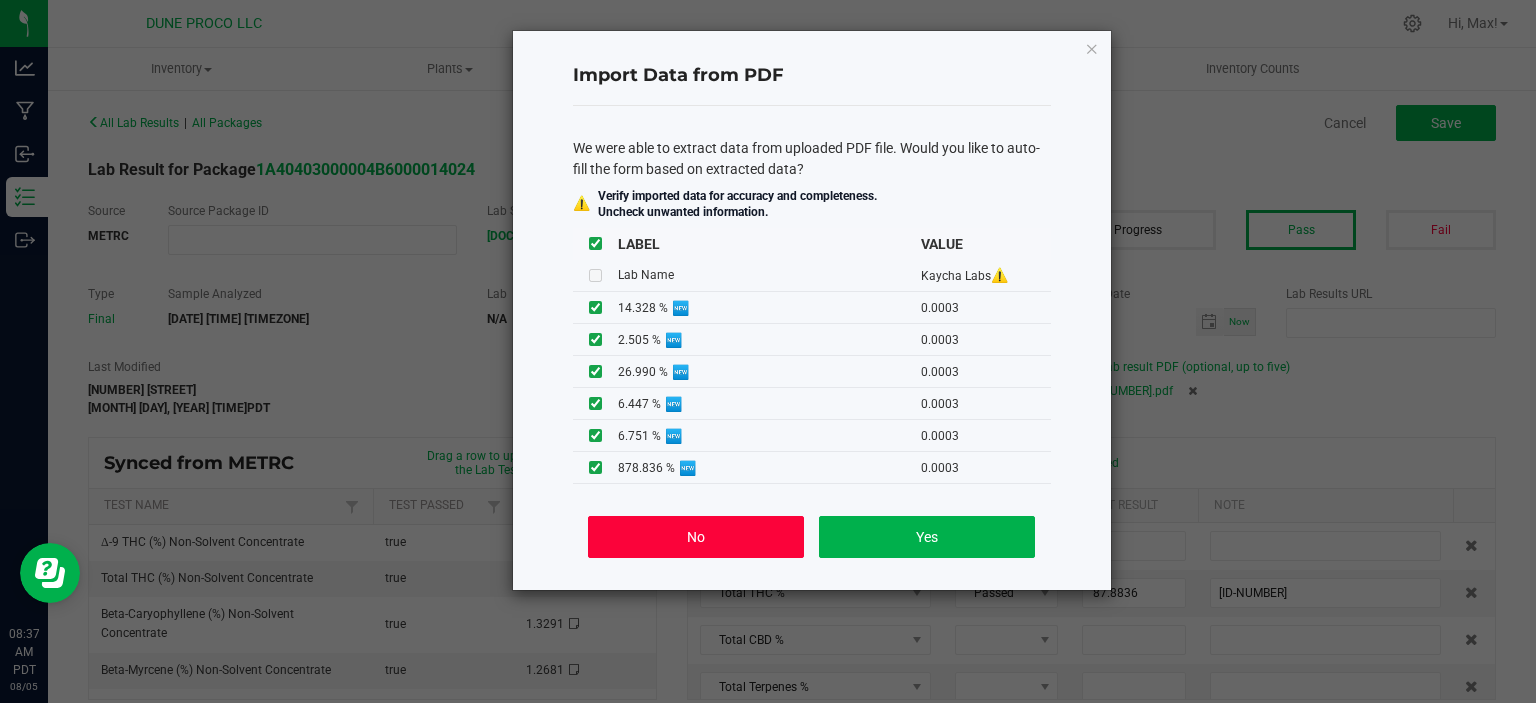 click on "No" 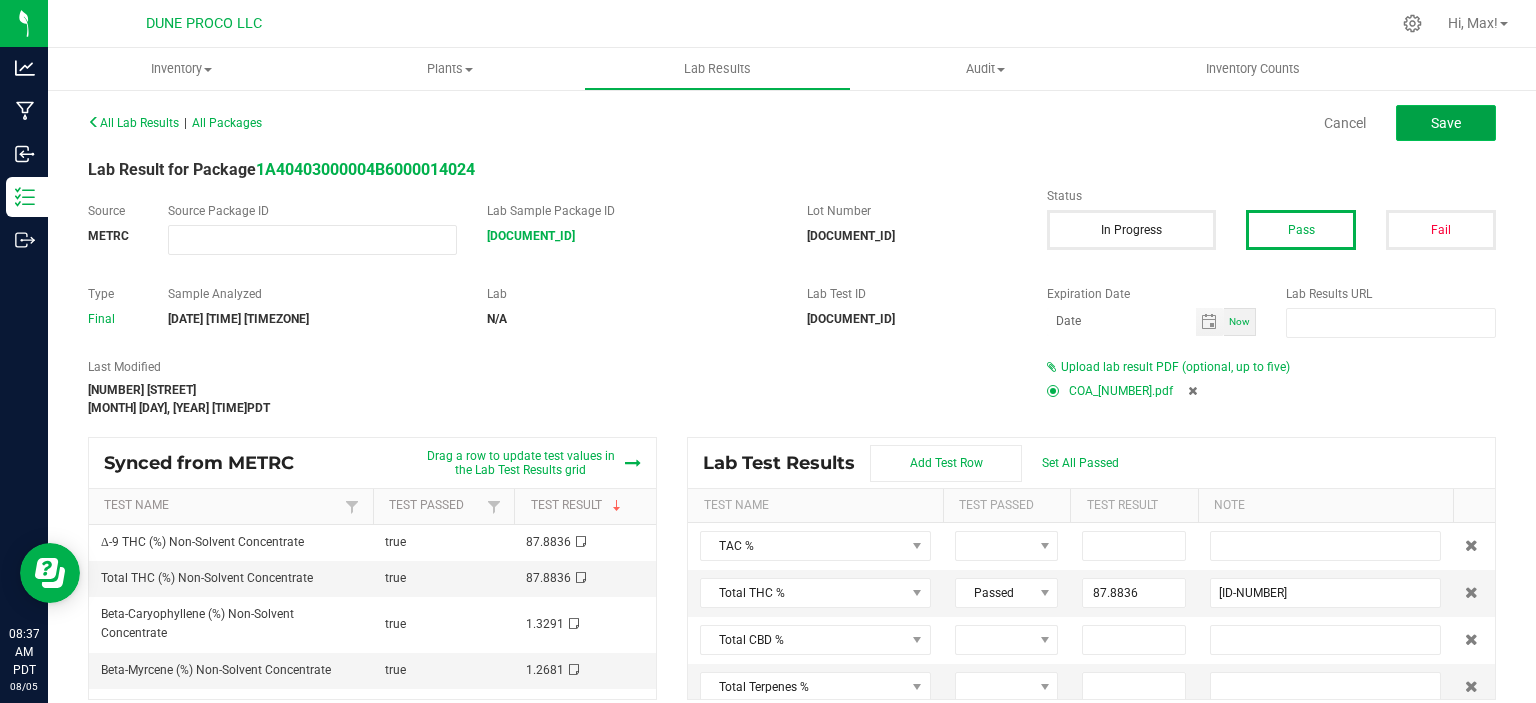 click on "Save" 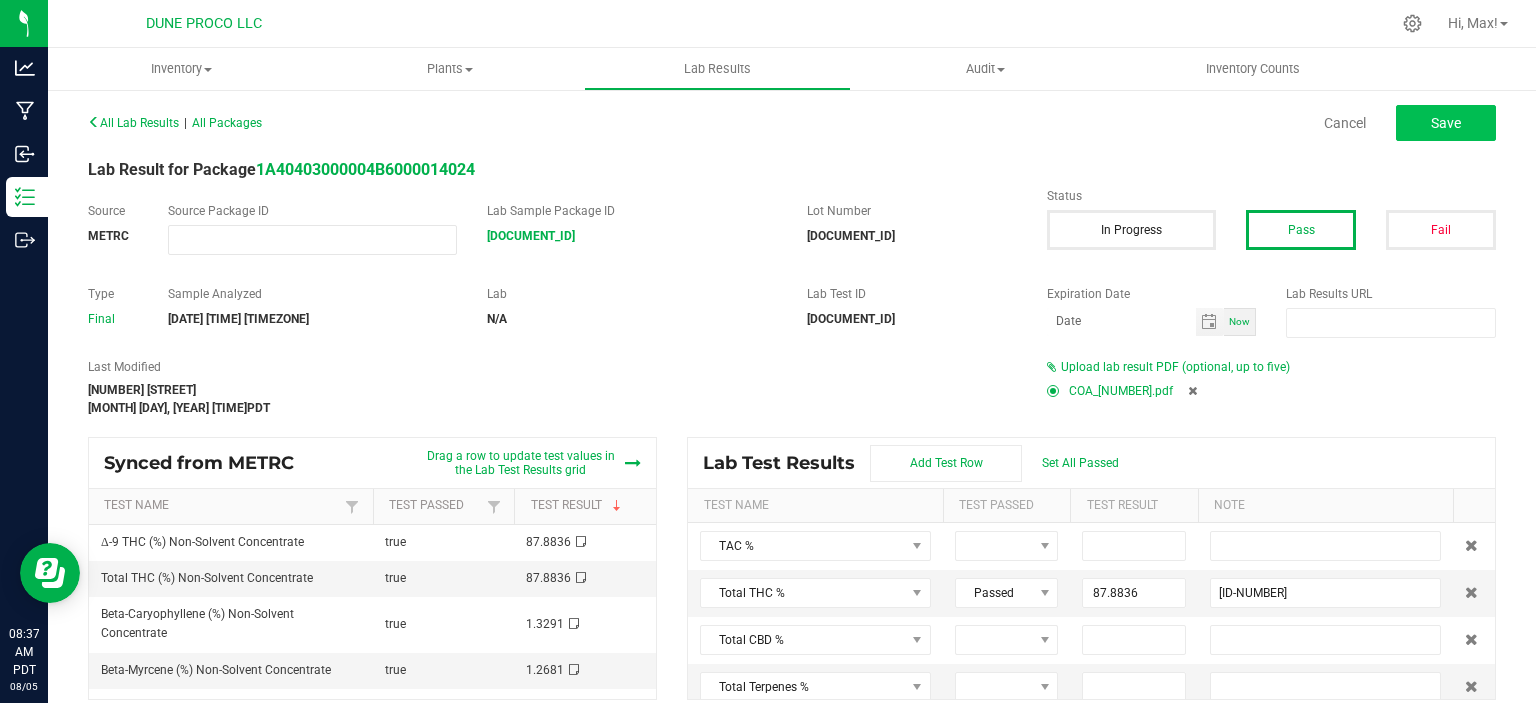 type on "87.8836" 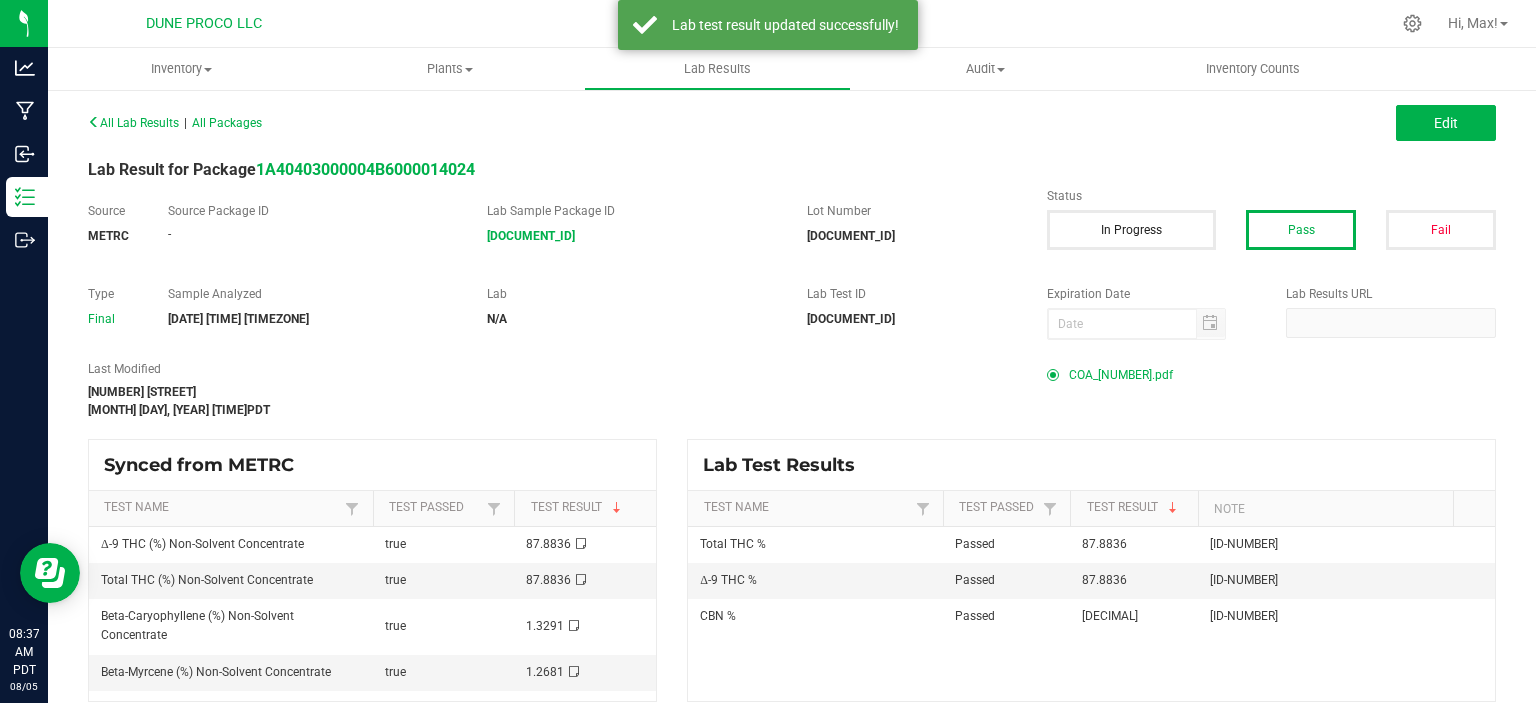 click on "COA_[NUMBER].pdf" at bounding box center [1121, 375] 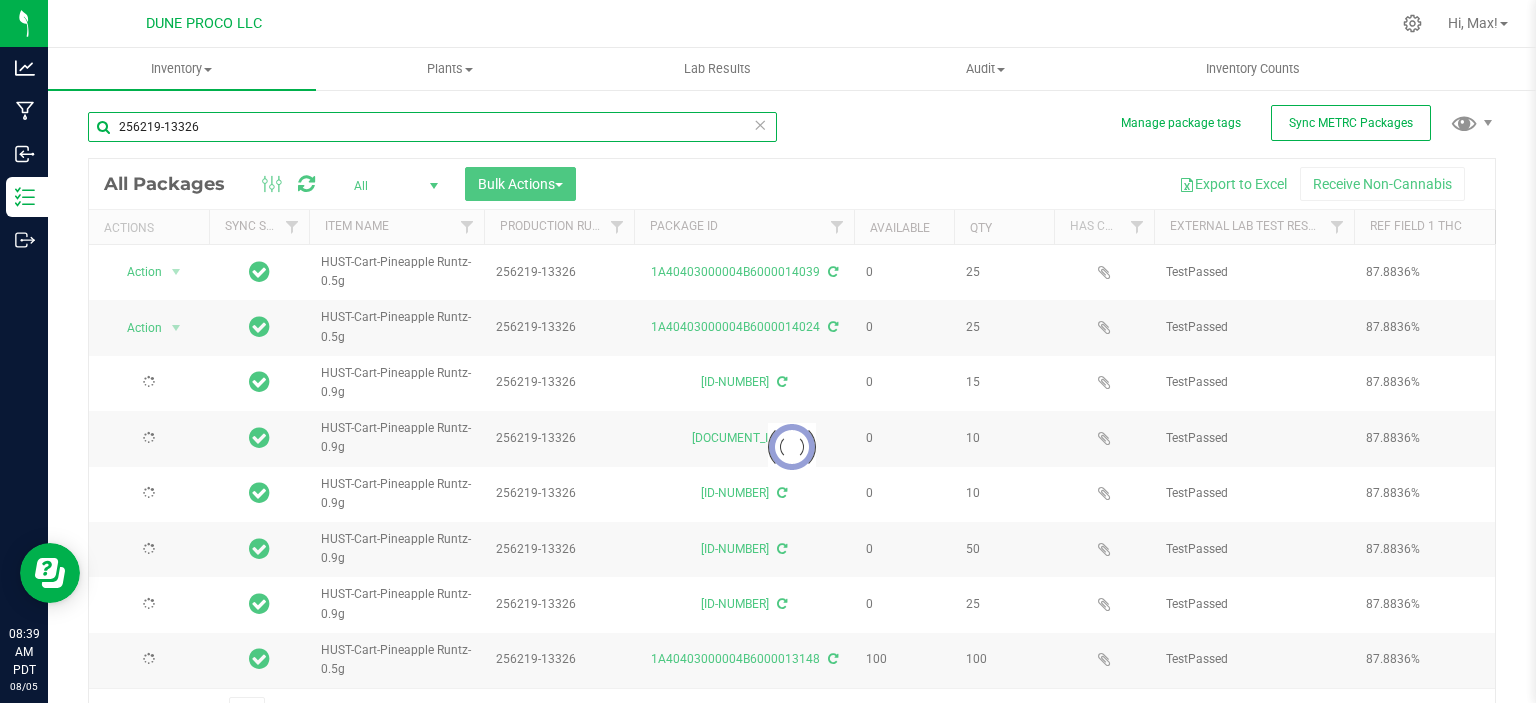 click on "256219-13326" at bounding box center (432, 127) 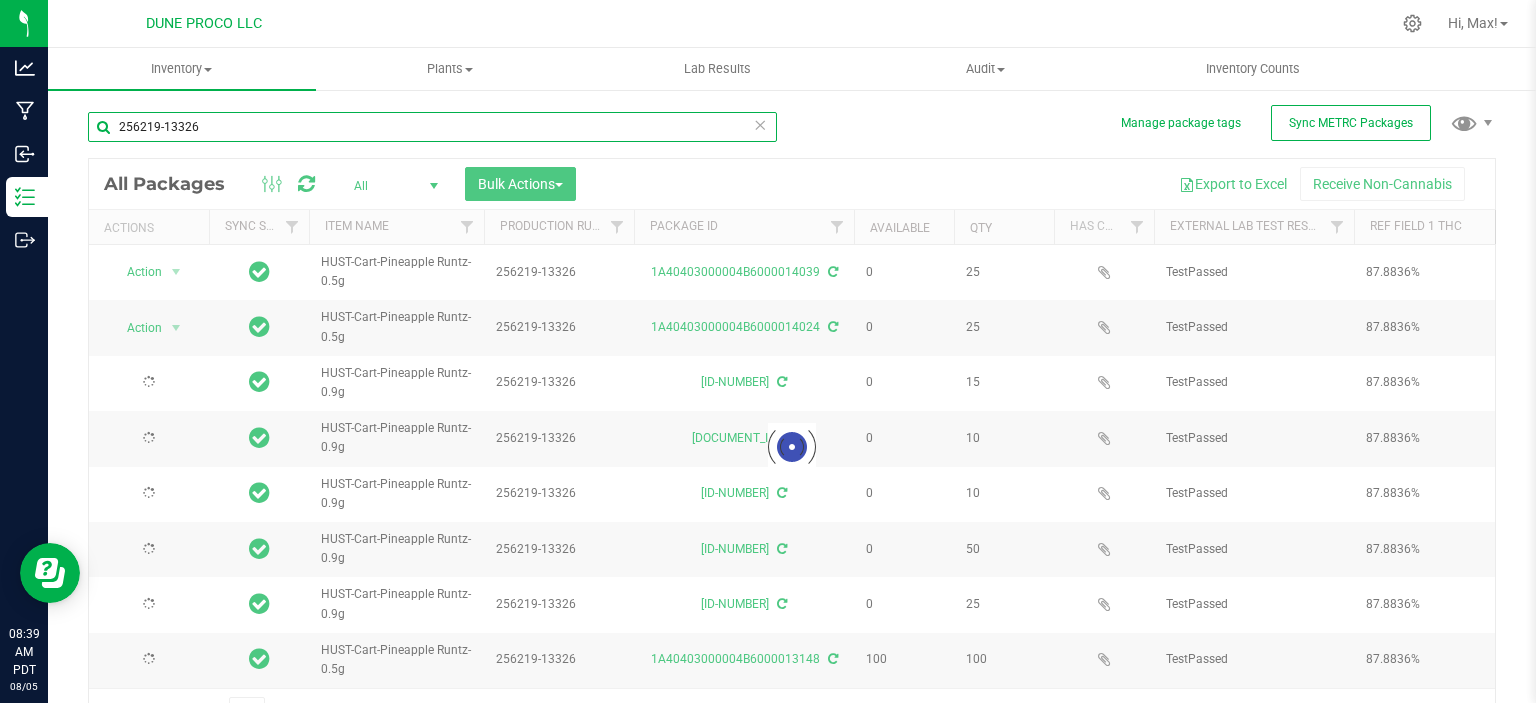 click on "256219-13326" at bounding box center (432, 127) 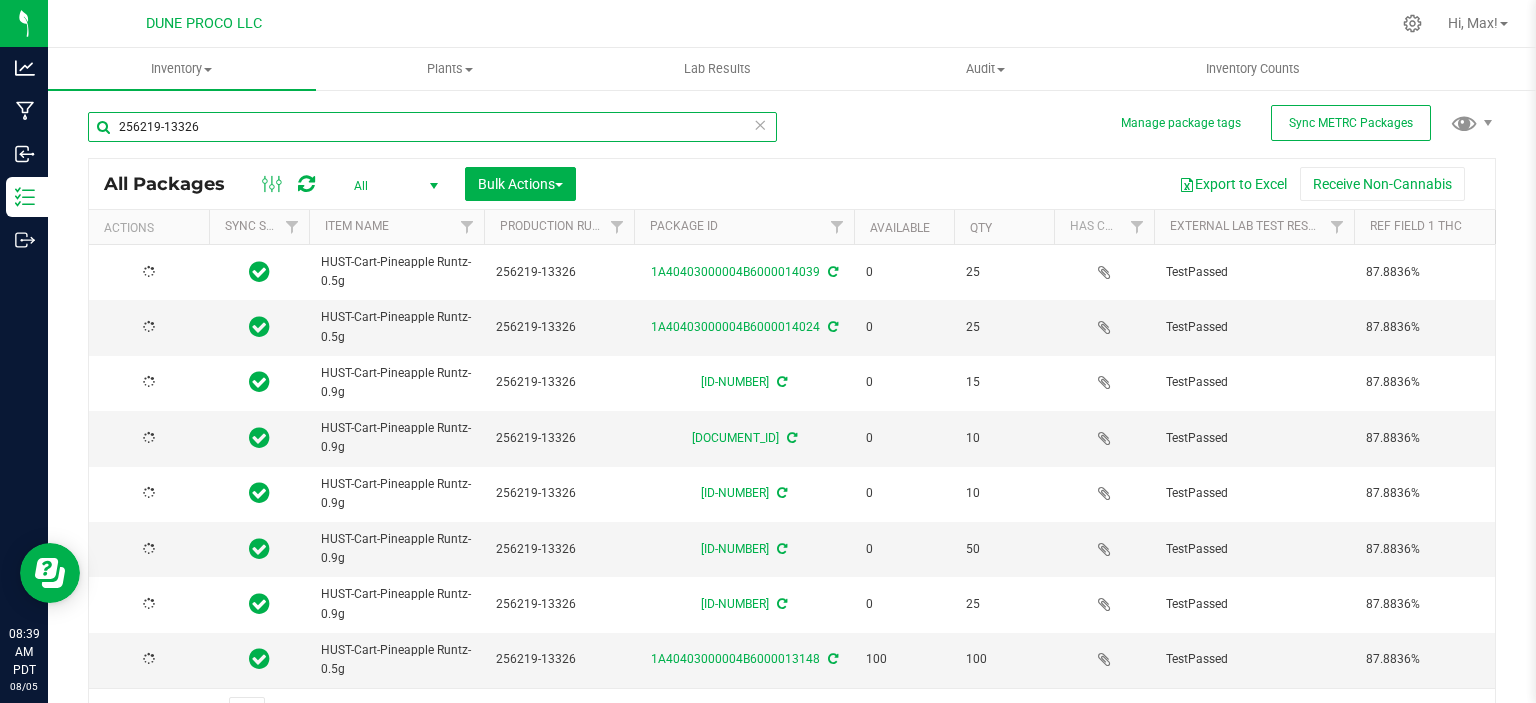type on "2025-06-18" 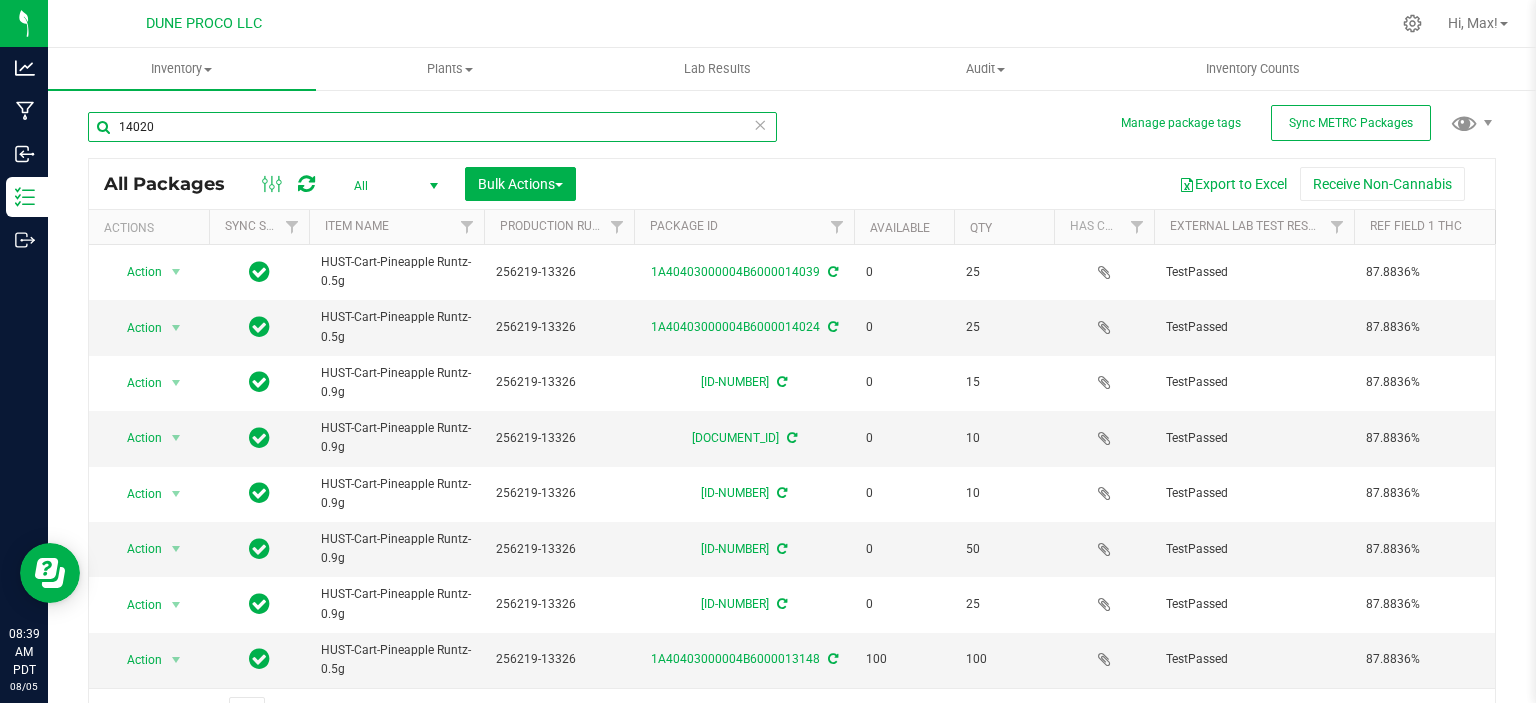 type on "14020" 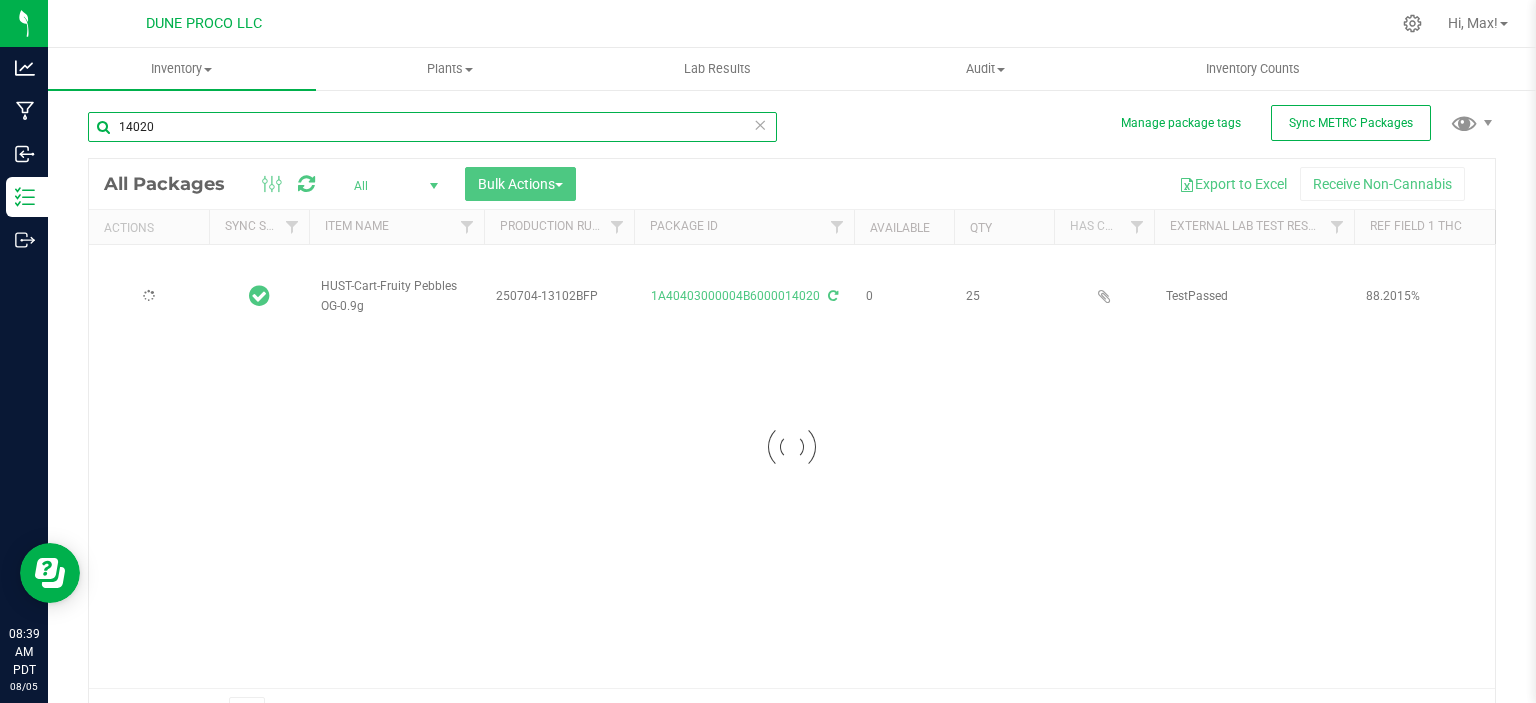 type on "2025-07-04" 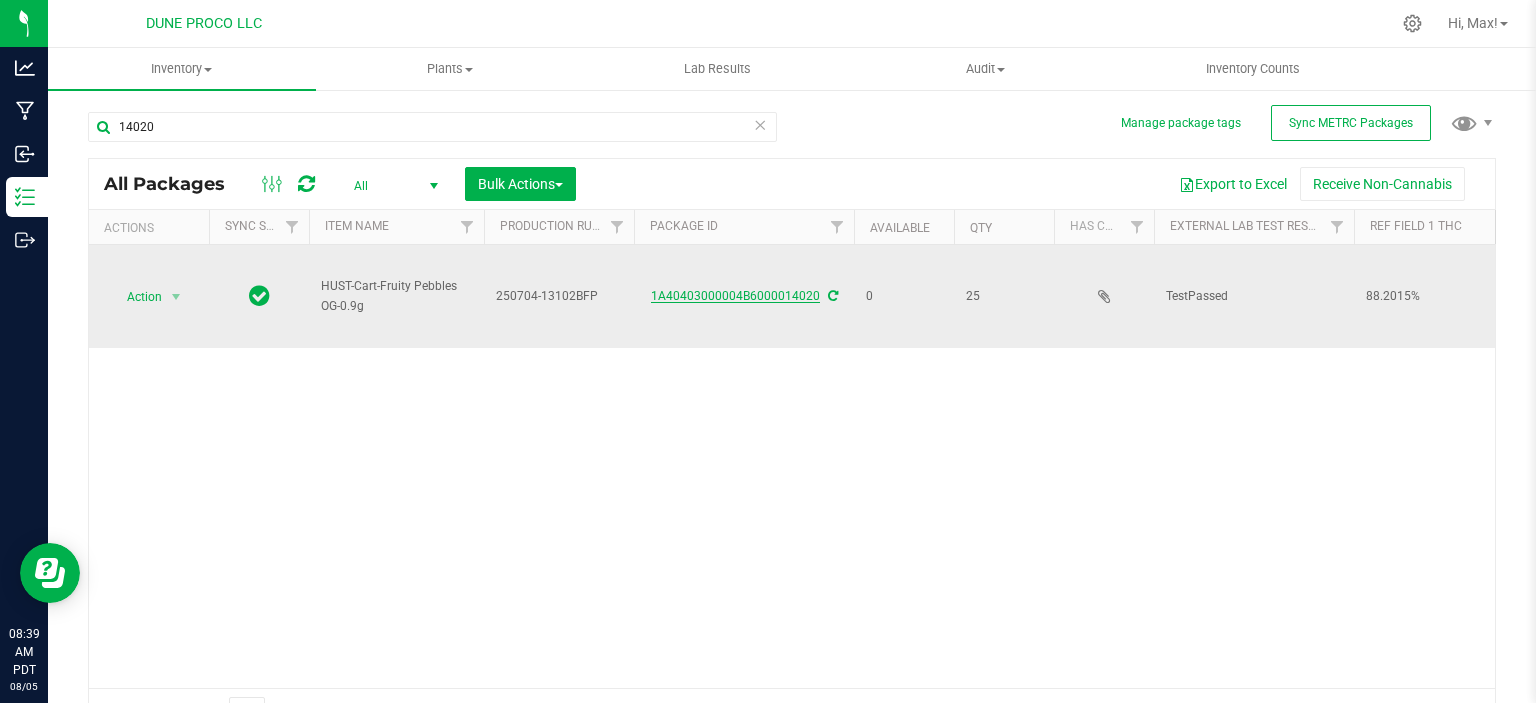 click on "1A40403000004B6000014020" at bounding box center (735, 296) 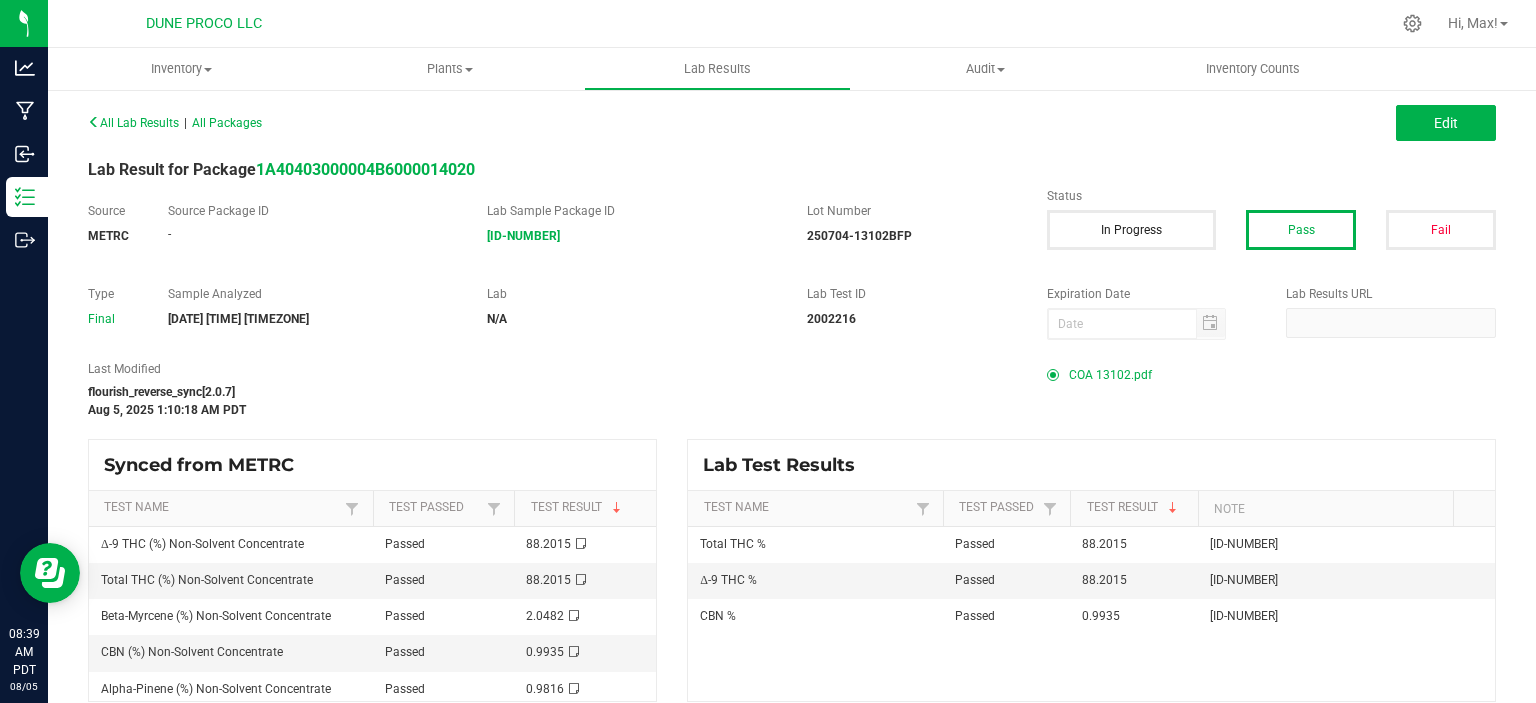 click on "COA 13102.pdf" at bounding box center [1110, 375] 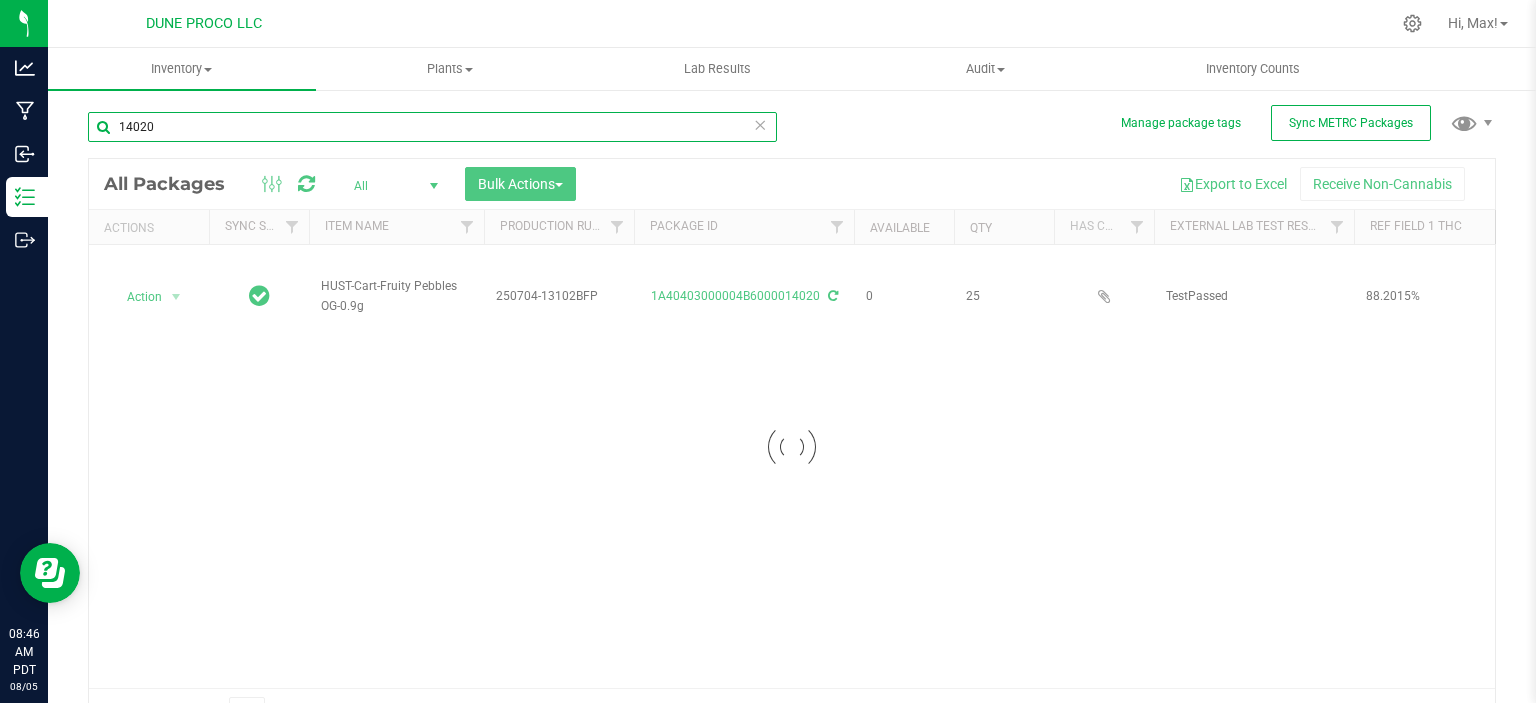 click on "14020" at bounding box center (432, 127) 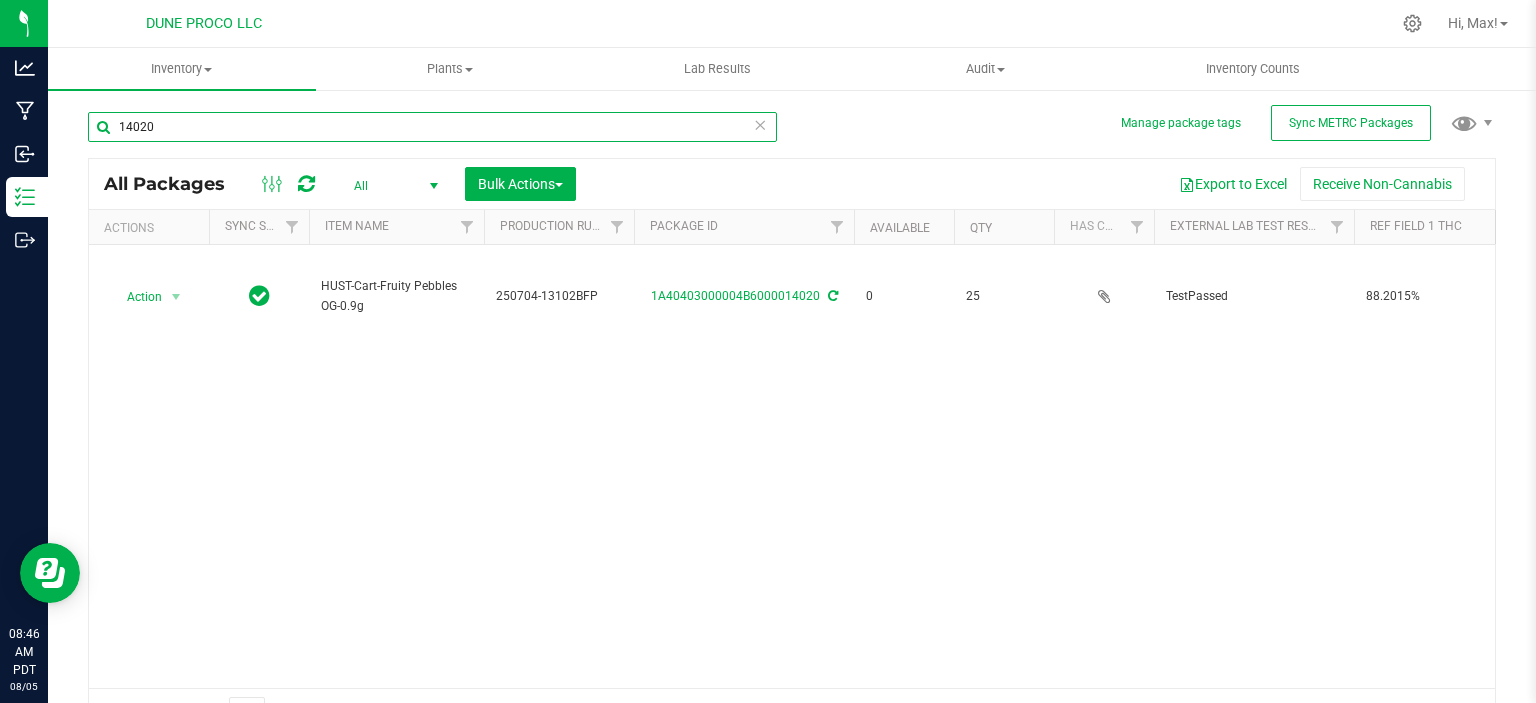 click on "14020" at bounding box center (432, 127) 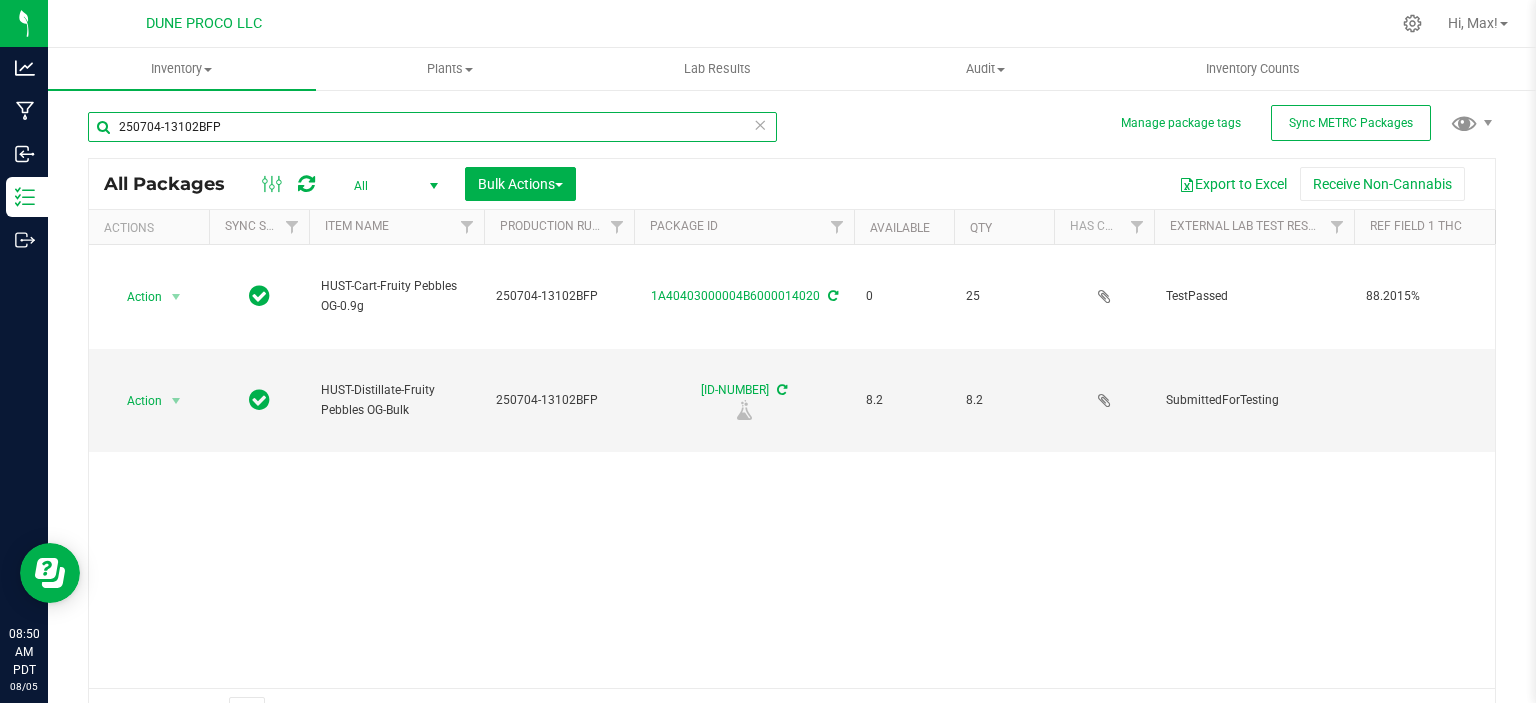 click on "250704-13102BFP" at bounding box center [432, 127] 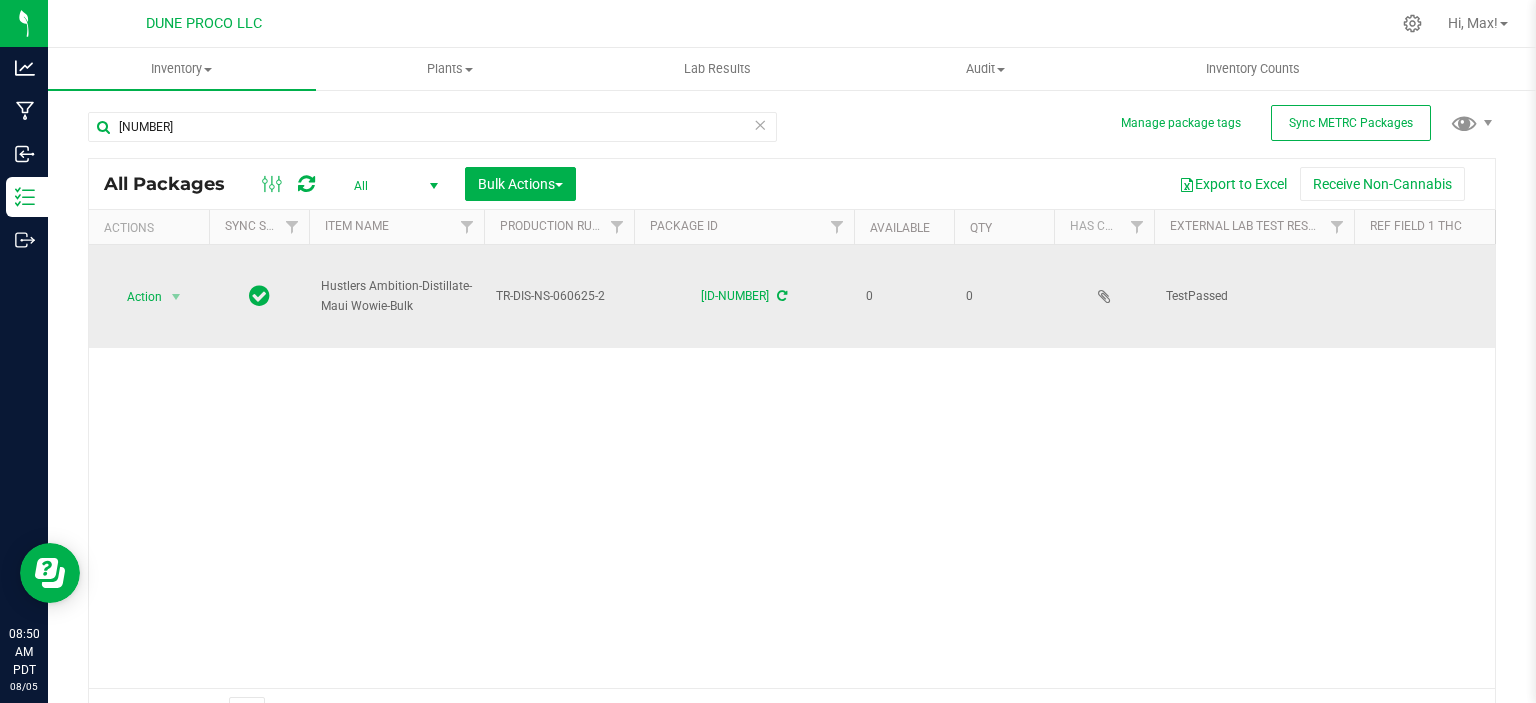 click on "TR-DIS-NS-060625-2" at bounding box center (559, 296) 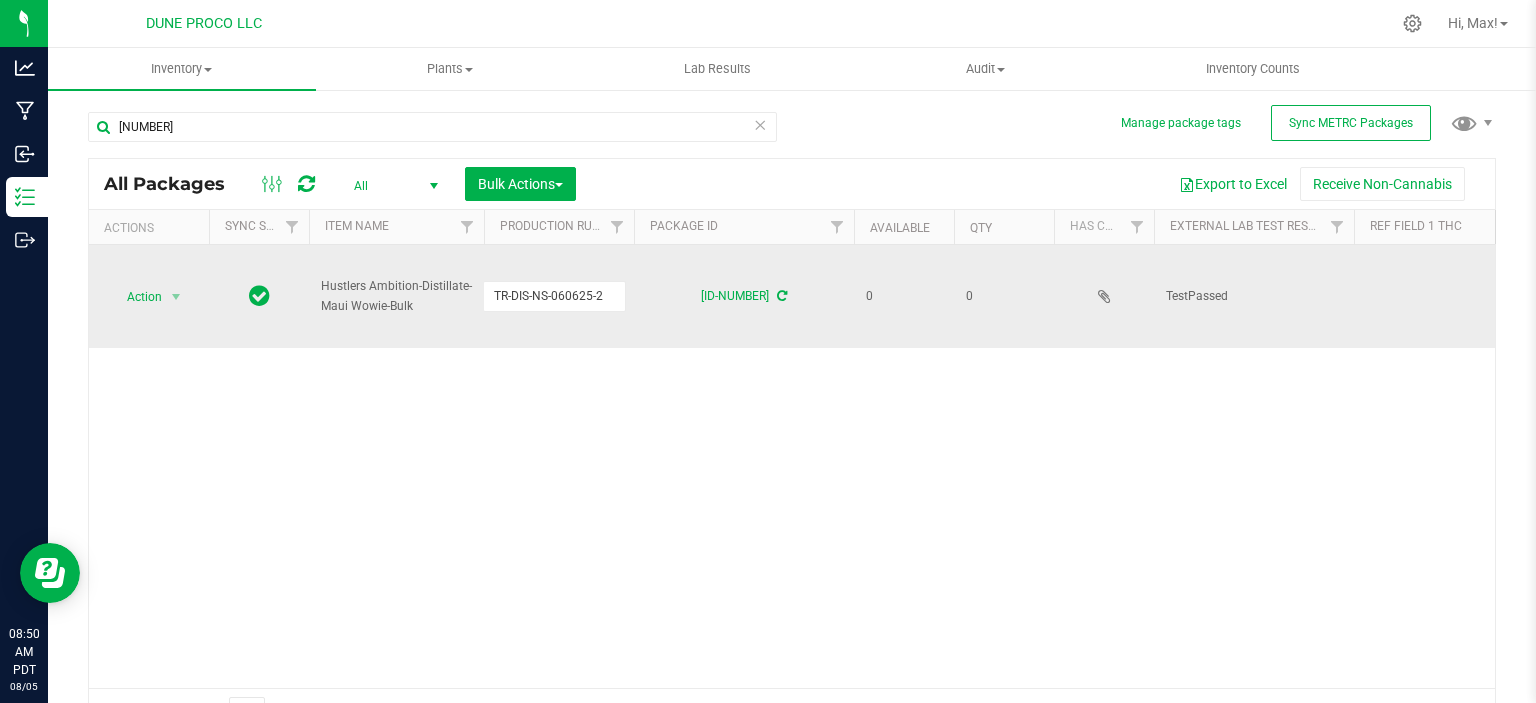 click on "TR-DIS-NS-060625-2" at bounding box center [554, 296] 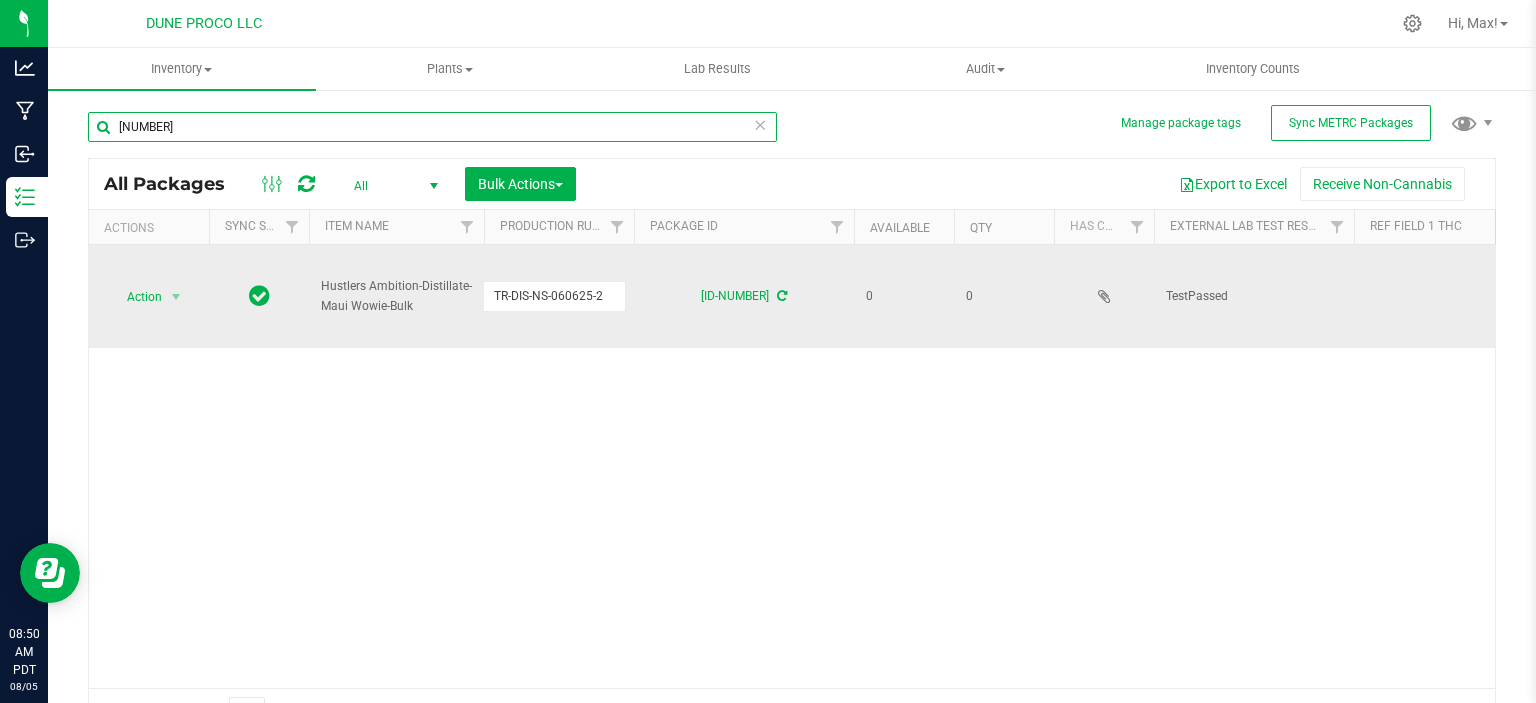 click on "[NUMBER]" at bounding box center [432, 127] 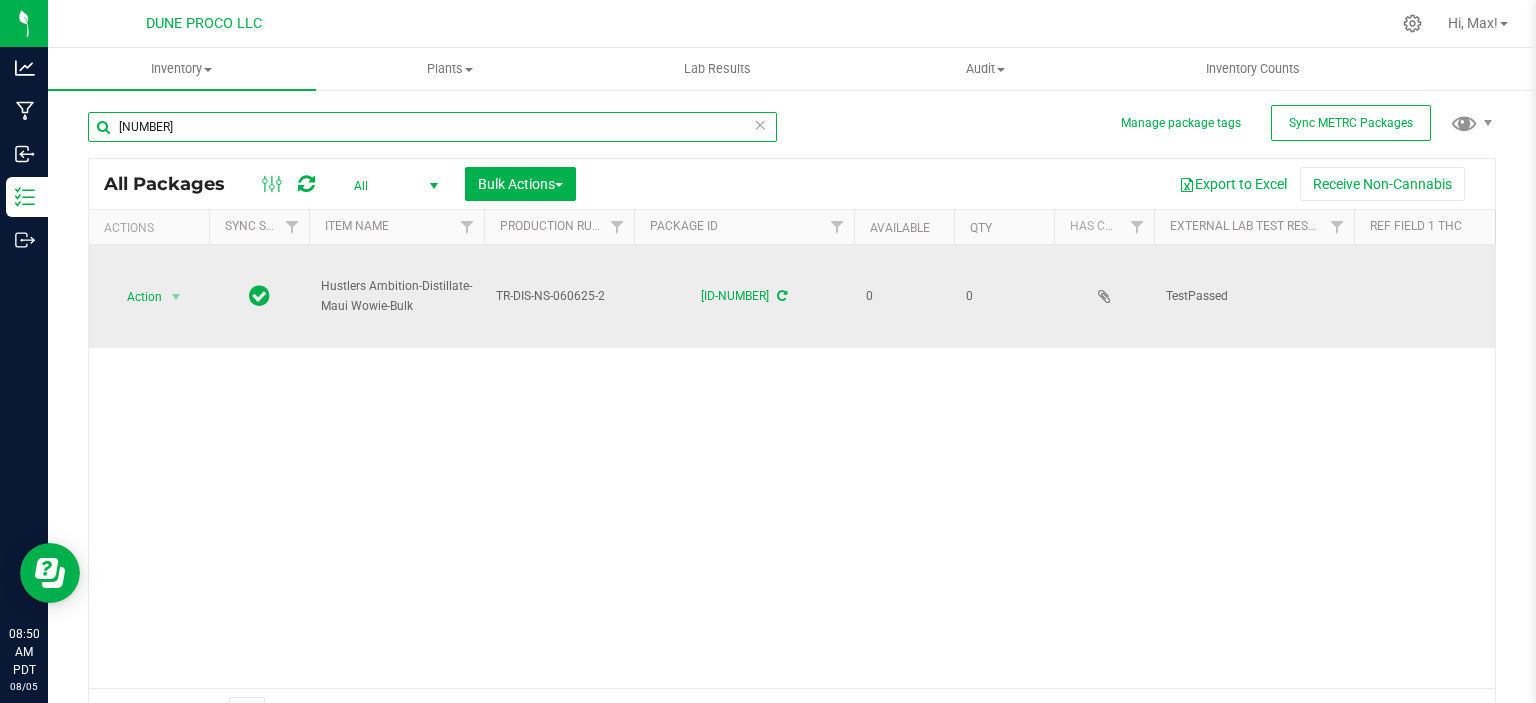 click on "[NUMBER]" at bounding box center [432, 127] 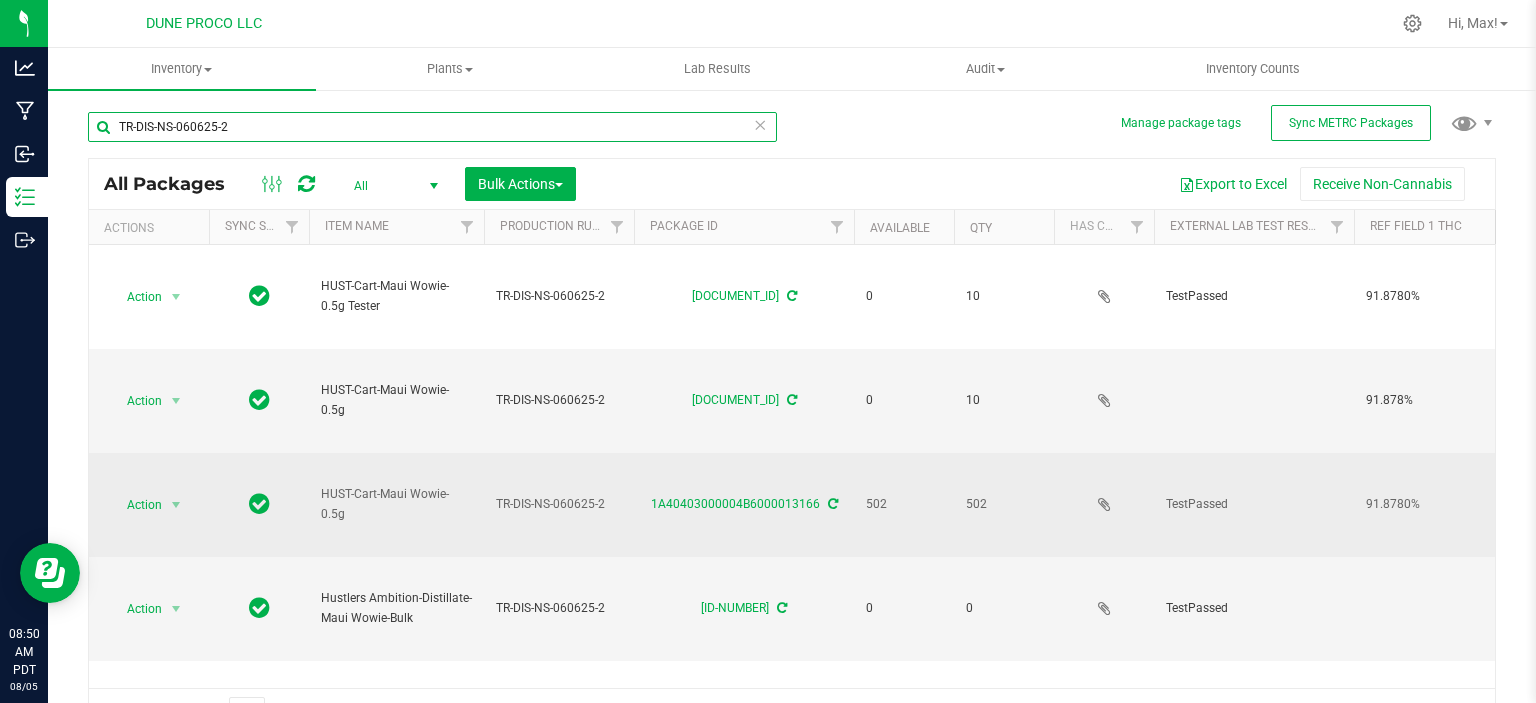scroll, scrollTop: 75, scrollLeft: 0, axis: vertical 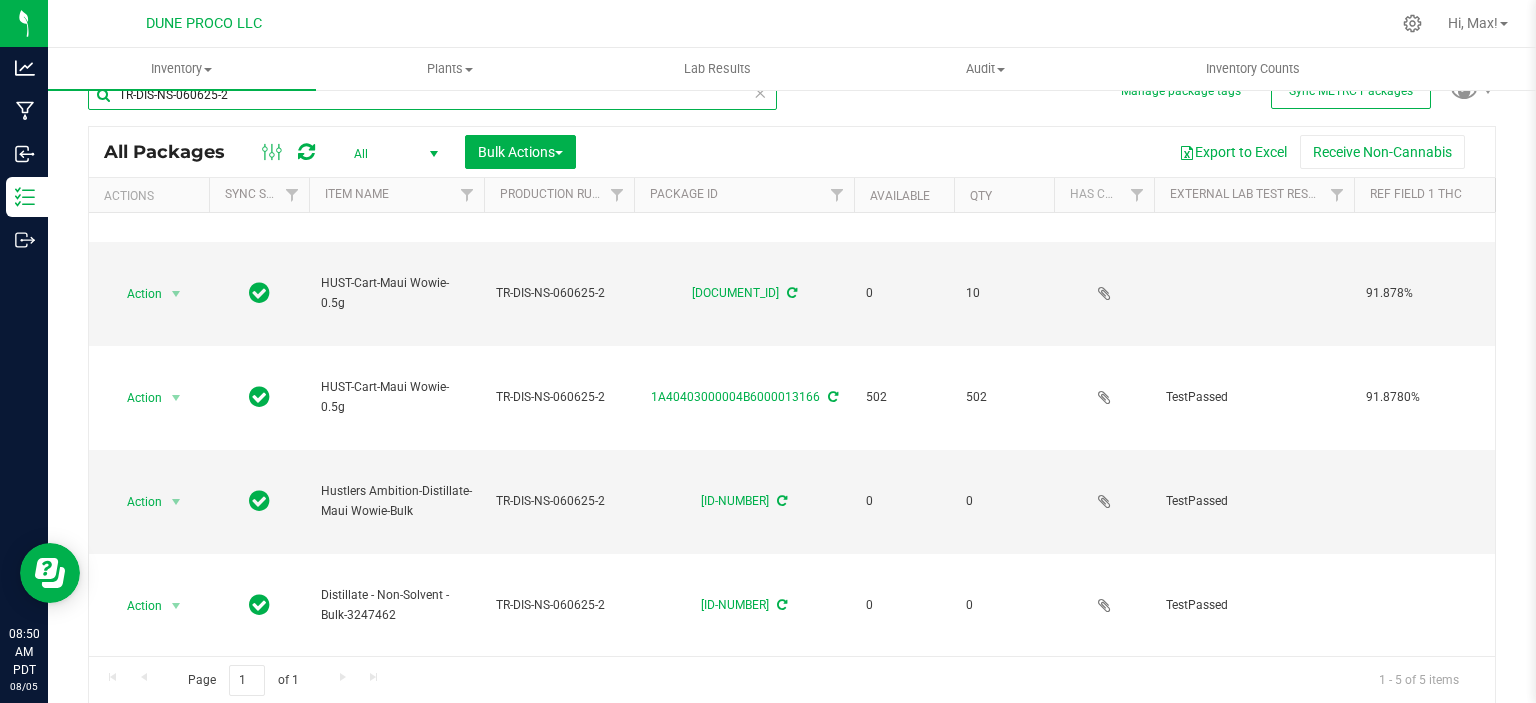 type on "TR-DIS-NS-060625-2" 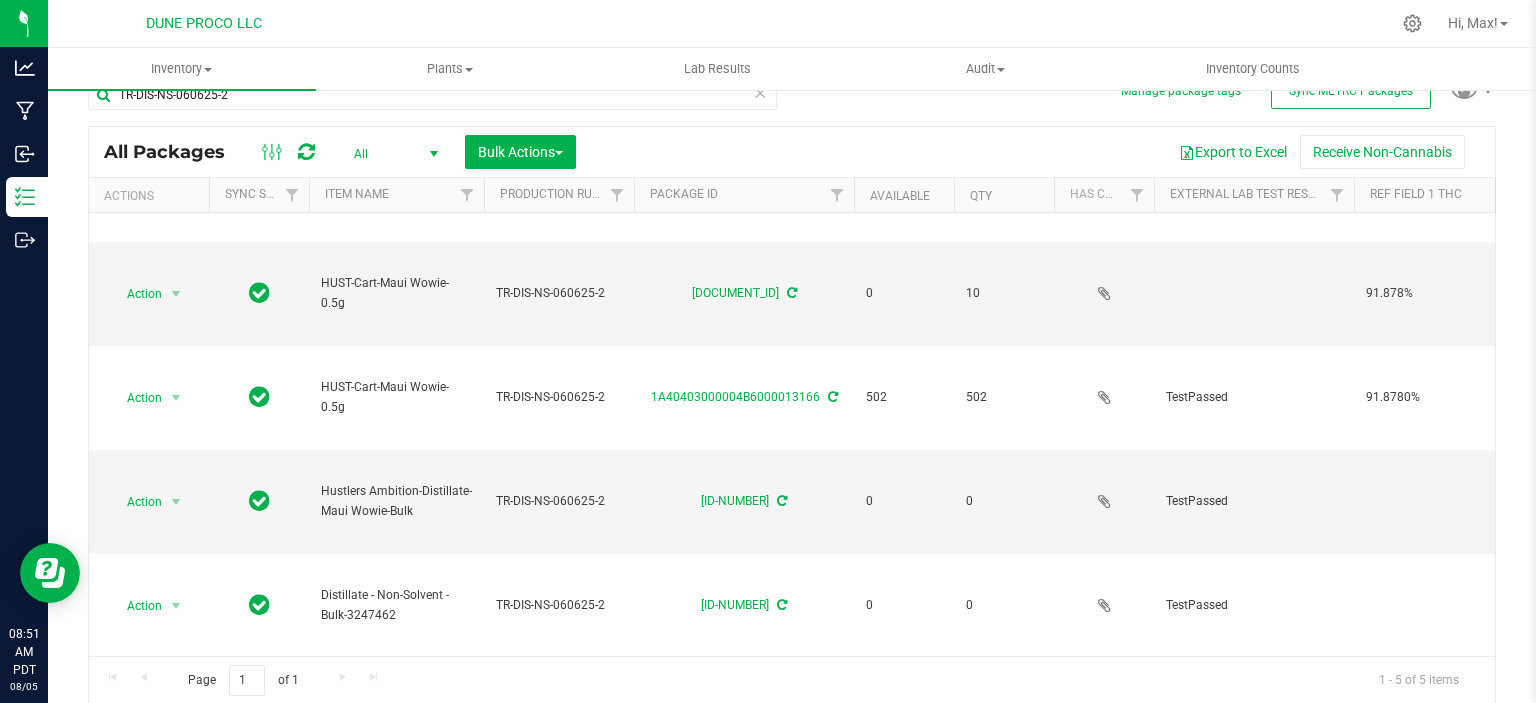 click on "Manage package tags
Sync METRC Packages
[DOCUMENT_ID]
All Packages
All Active Only Lab Samples Locked All External Internal
Bulk Actions
Add to manufacturing run" at bounding box center [792, 361] 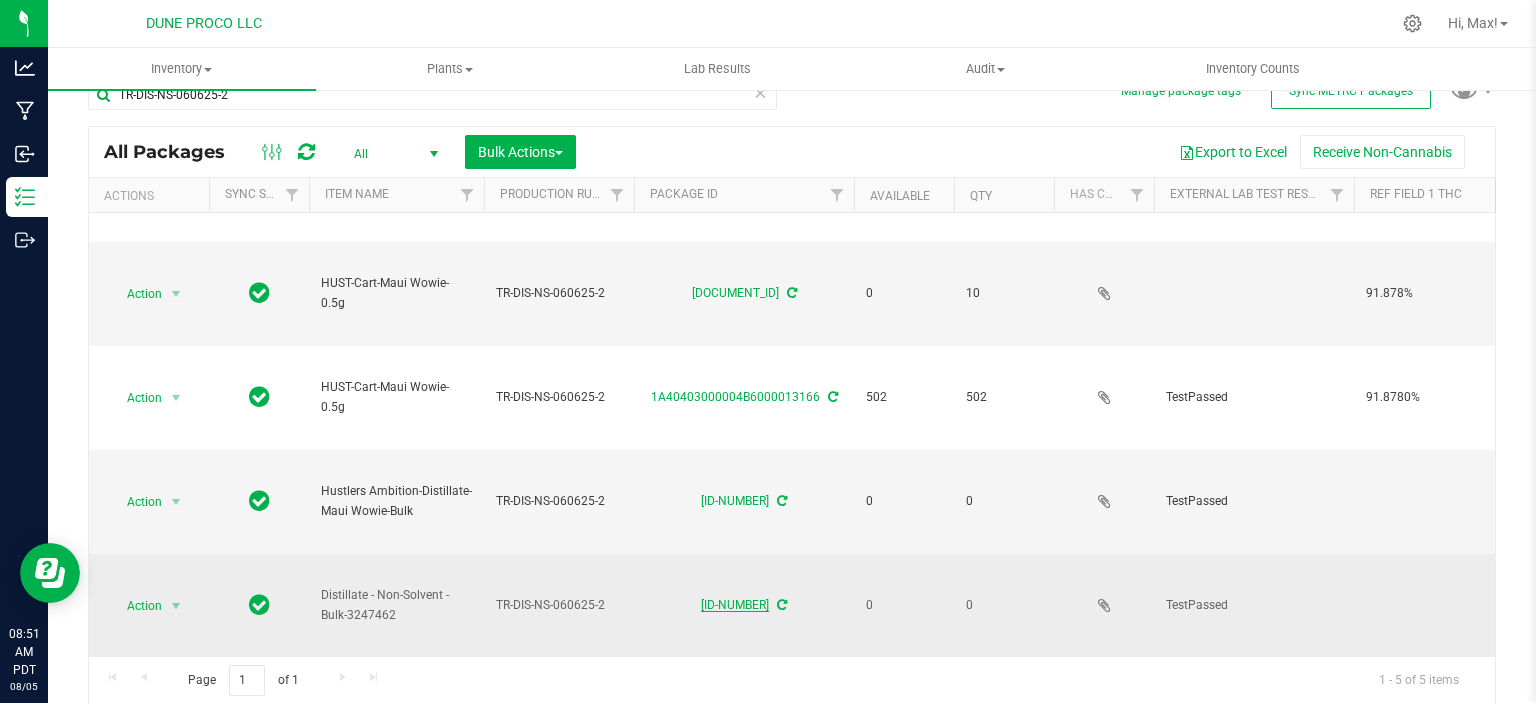 click on "[ID-NUMBER]" at bounding box center [735, 605] 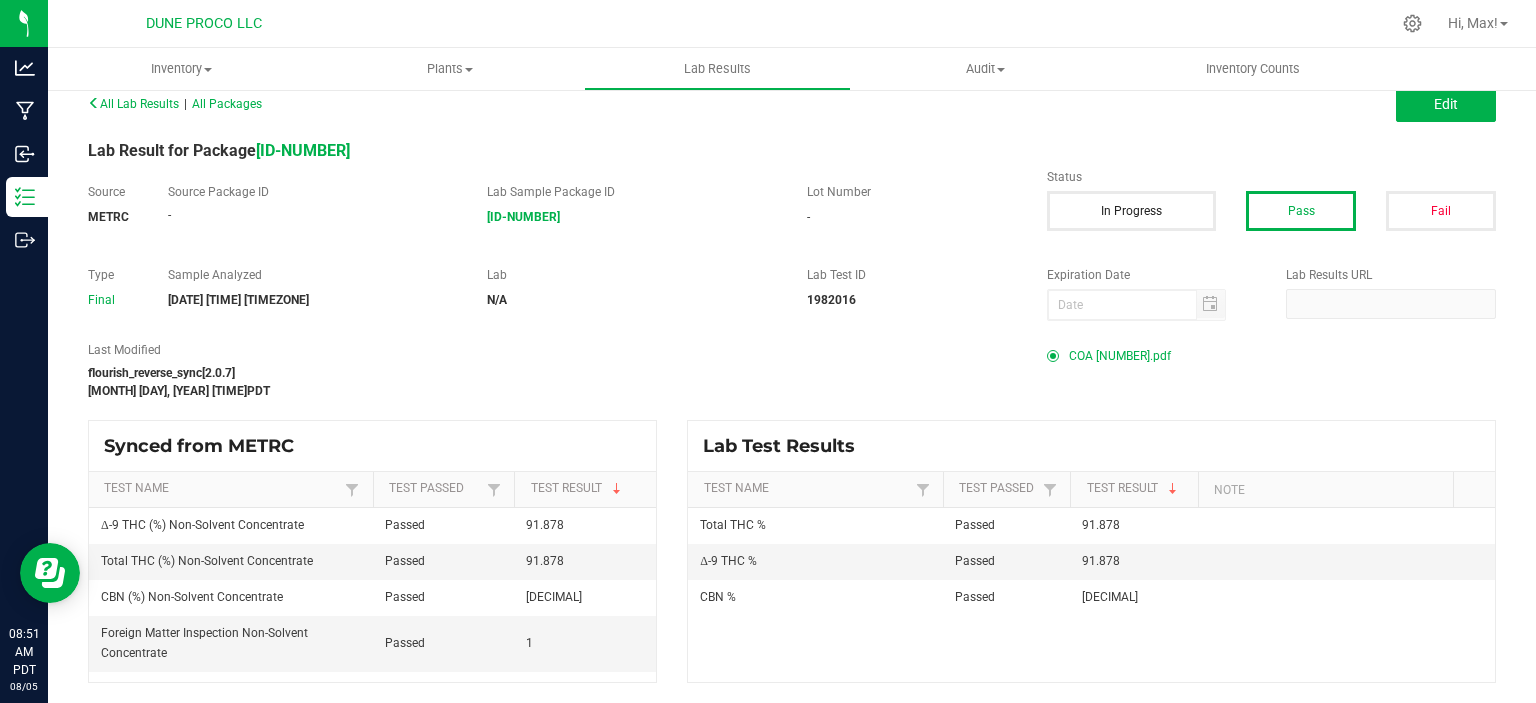 scroll, scrollTop: 0, scrollLeft: 0, axis: both 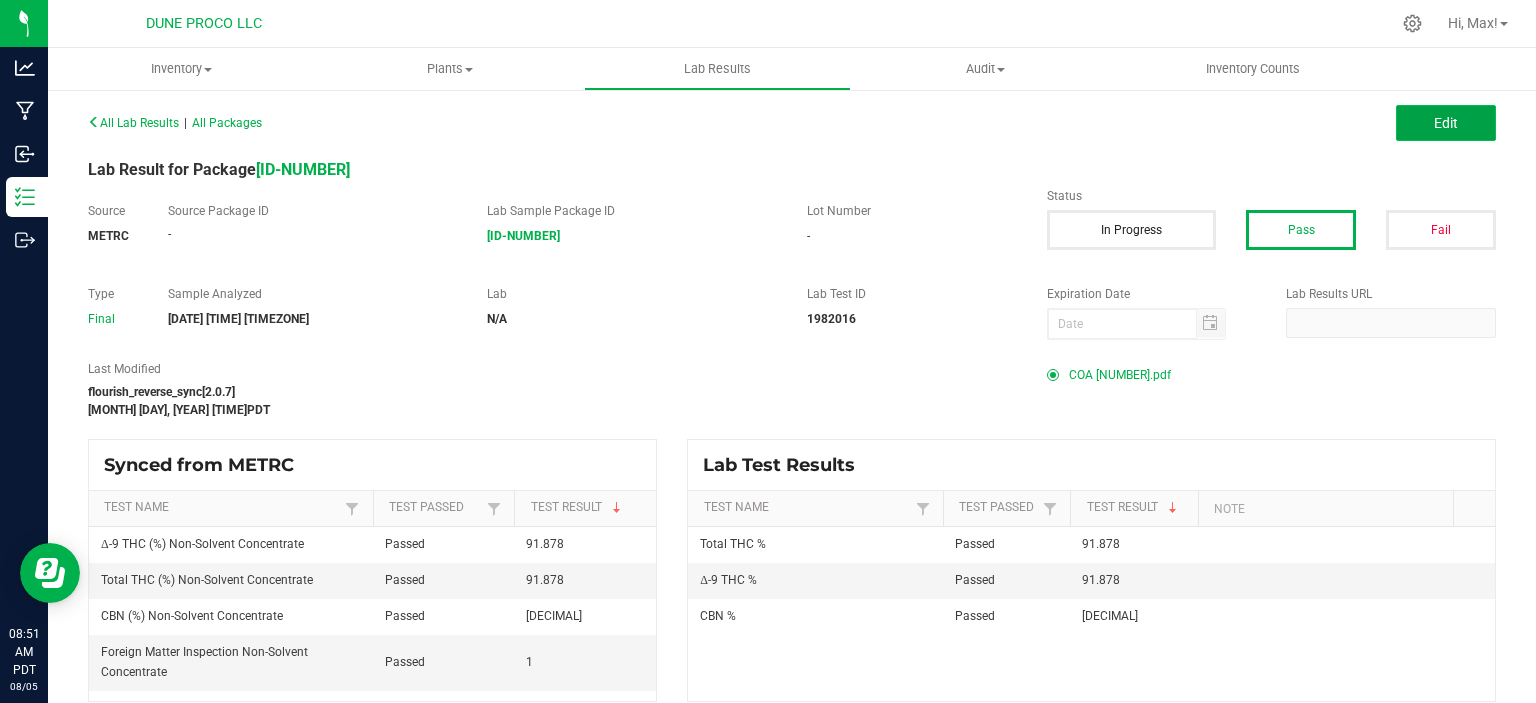 click on "Edit" at bounding box center (1446, 123) 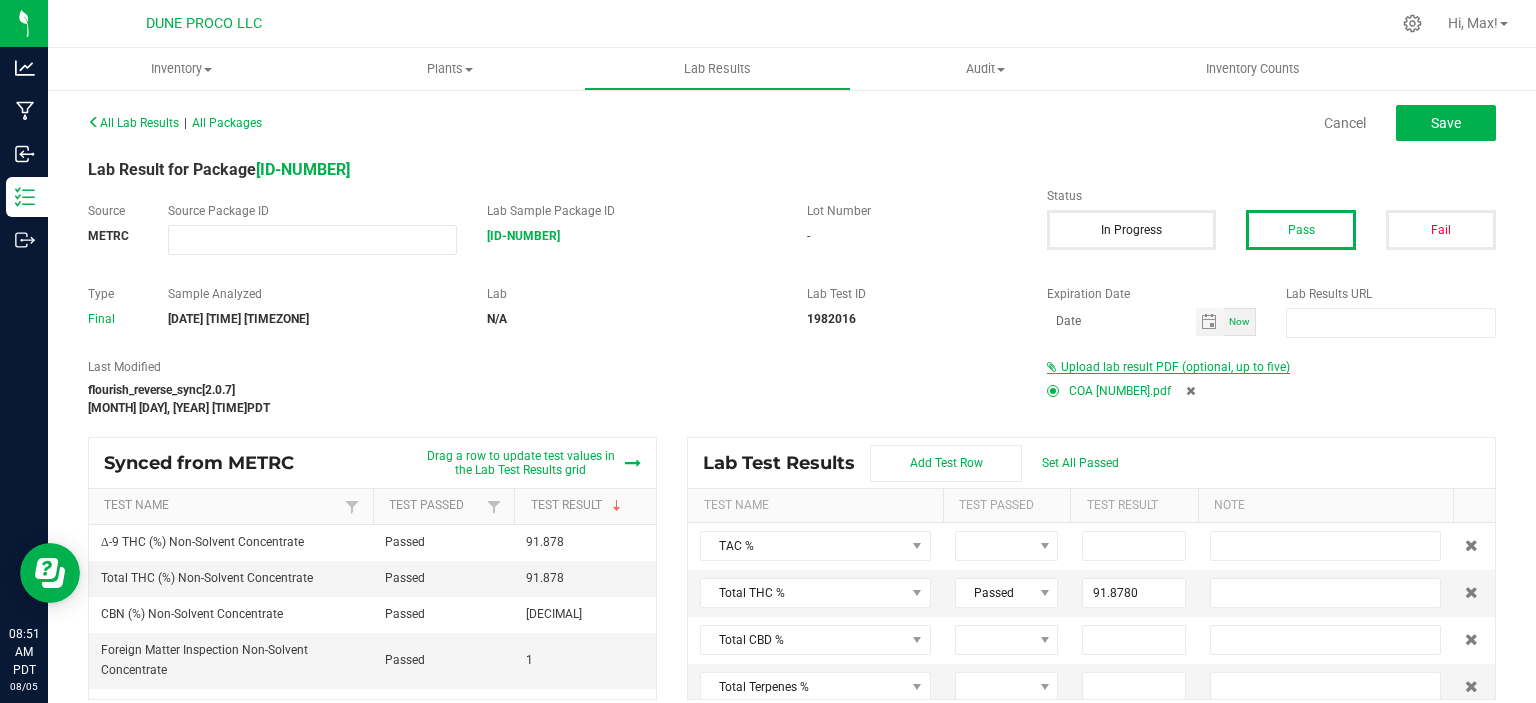 click on "Upload lab result PDF (optional, up to five)" at bounding box center (1175, 367) 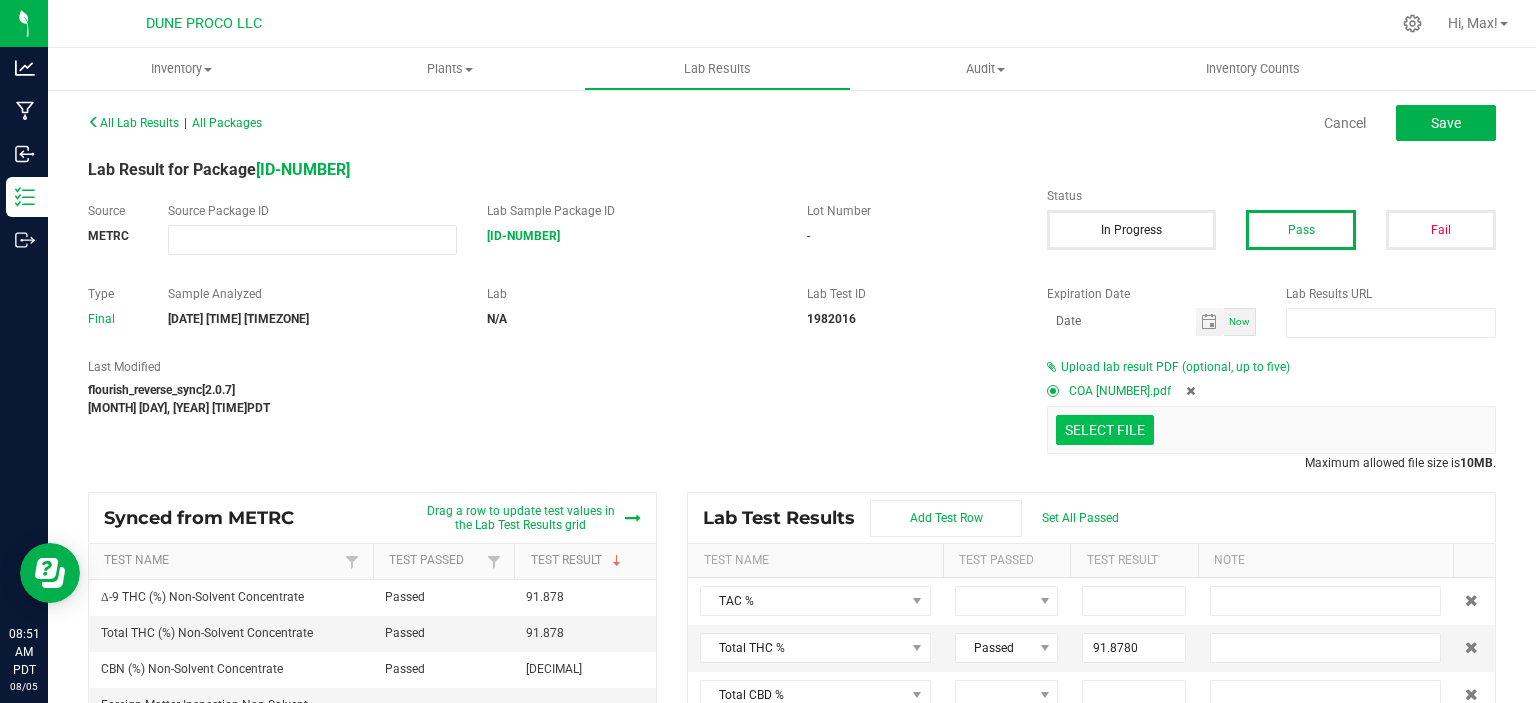 click at bounding box center (-292, 326) 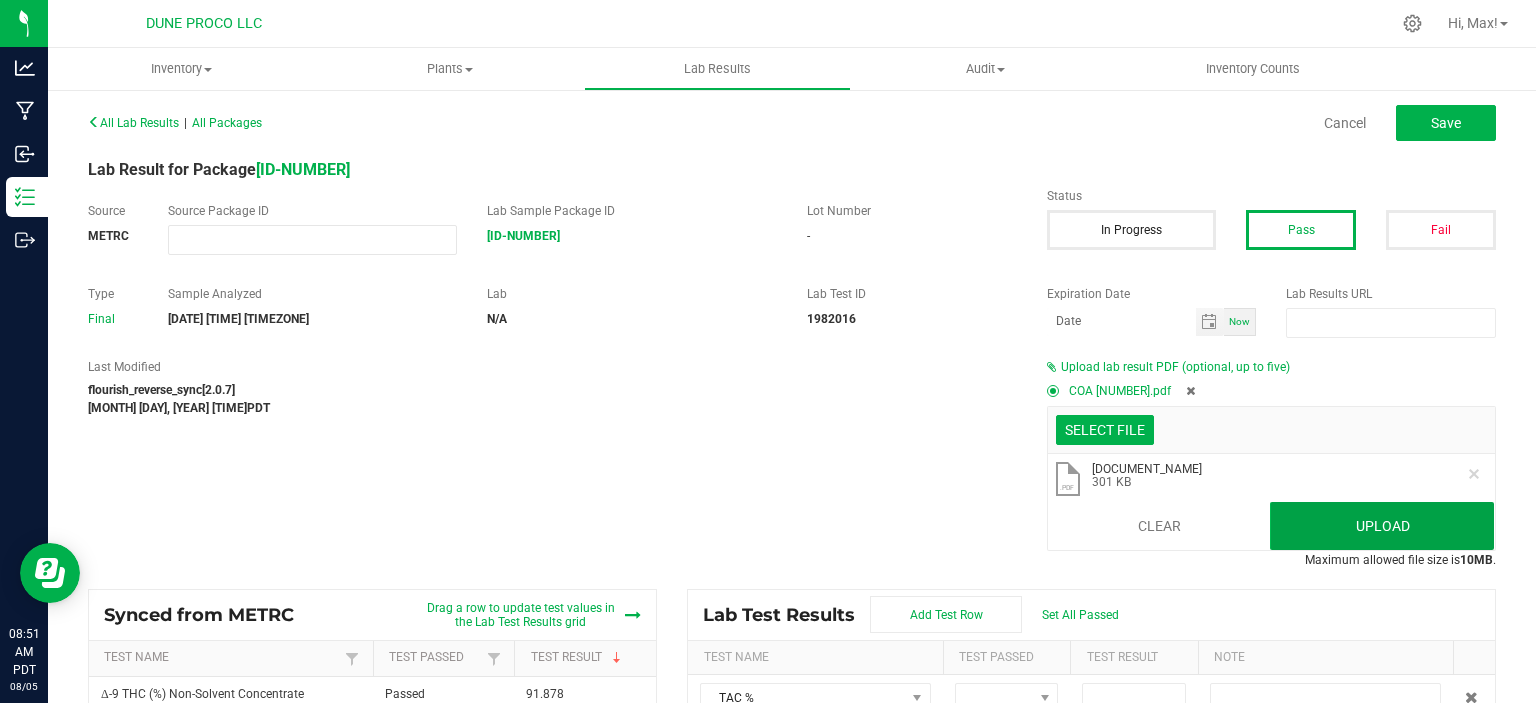 click on "Upload" at bounding box center (1382, 526) 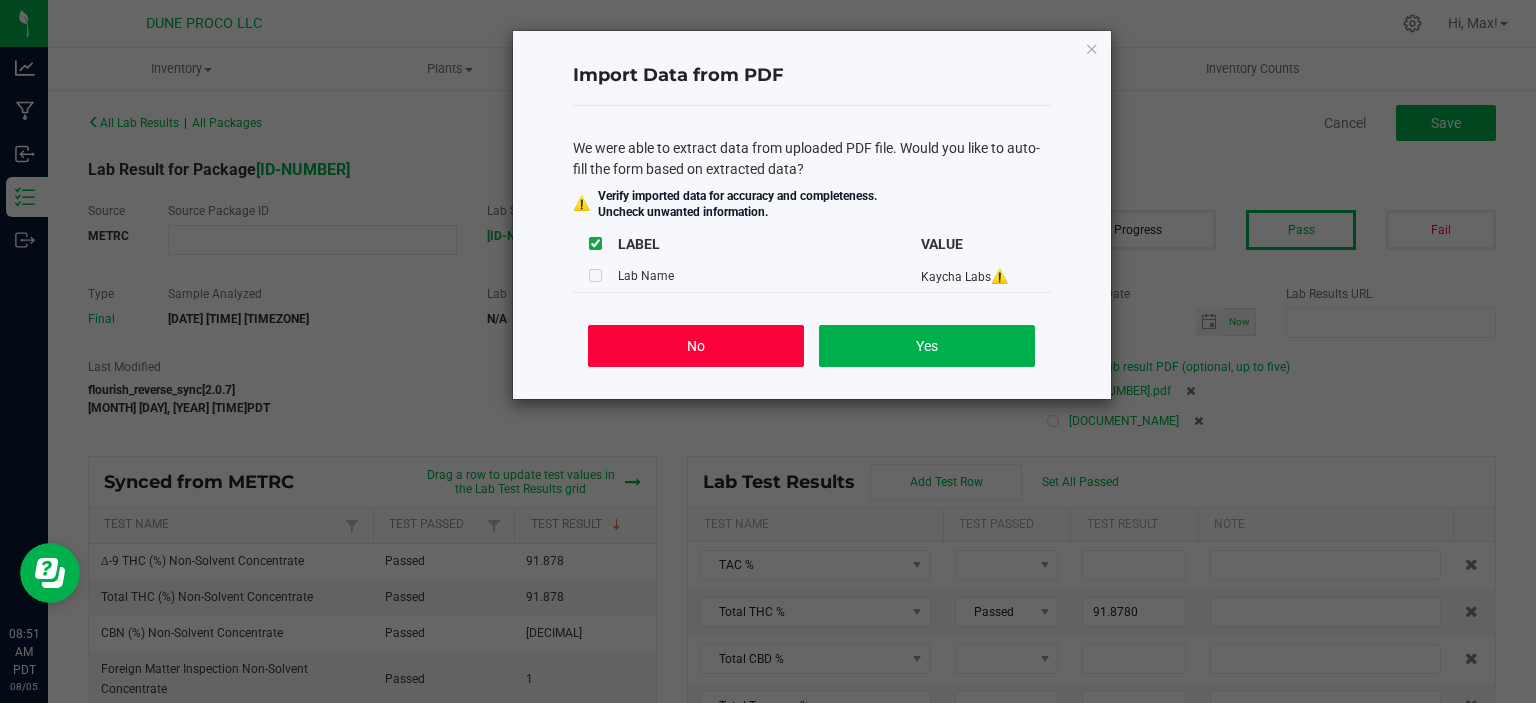 click on "No" 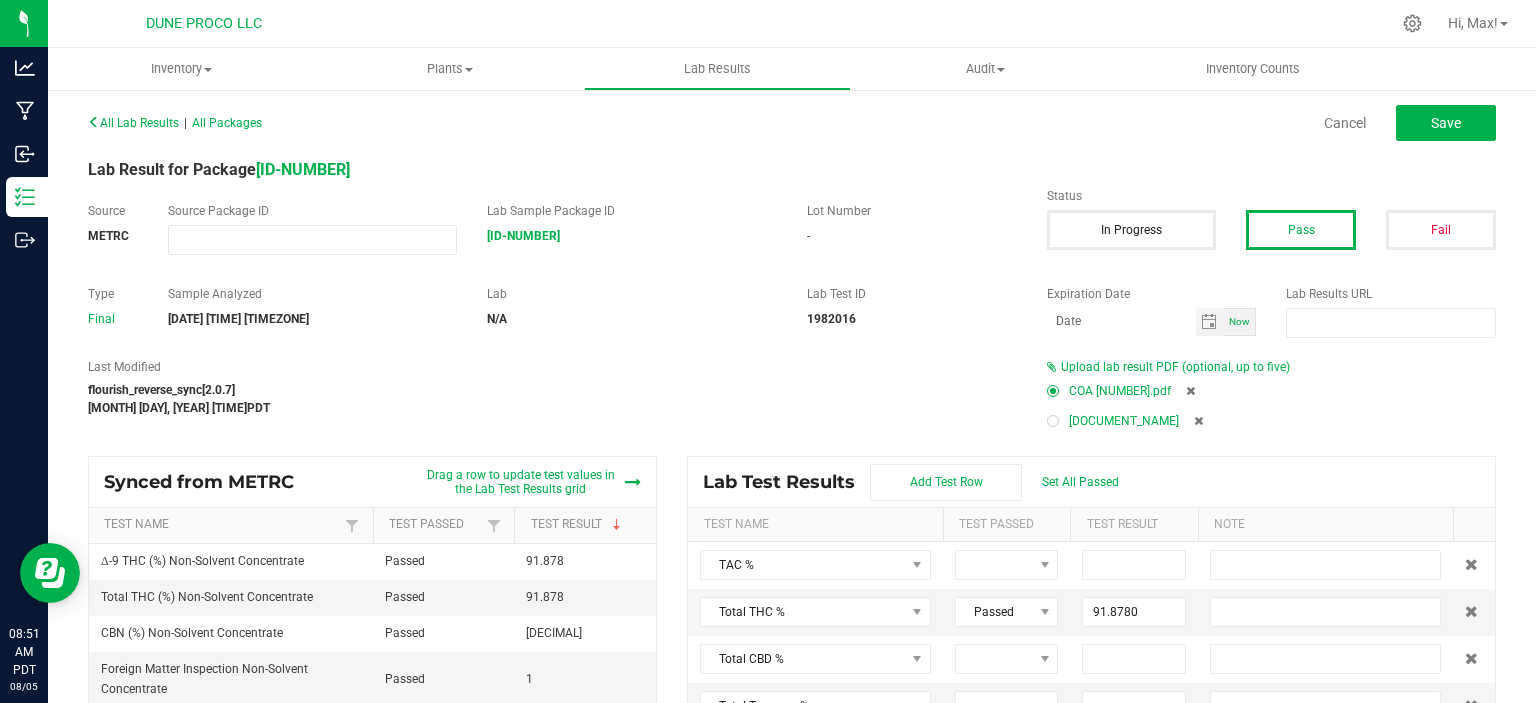 click at bounding box center [1190, 391] 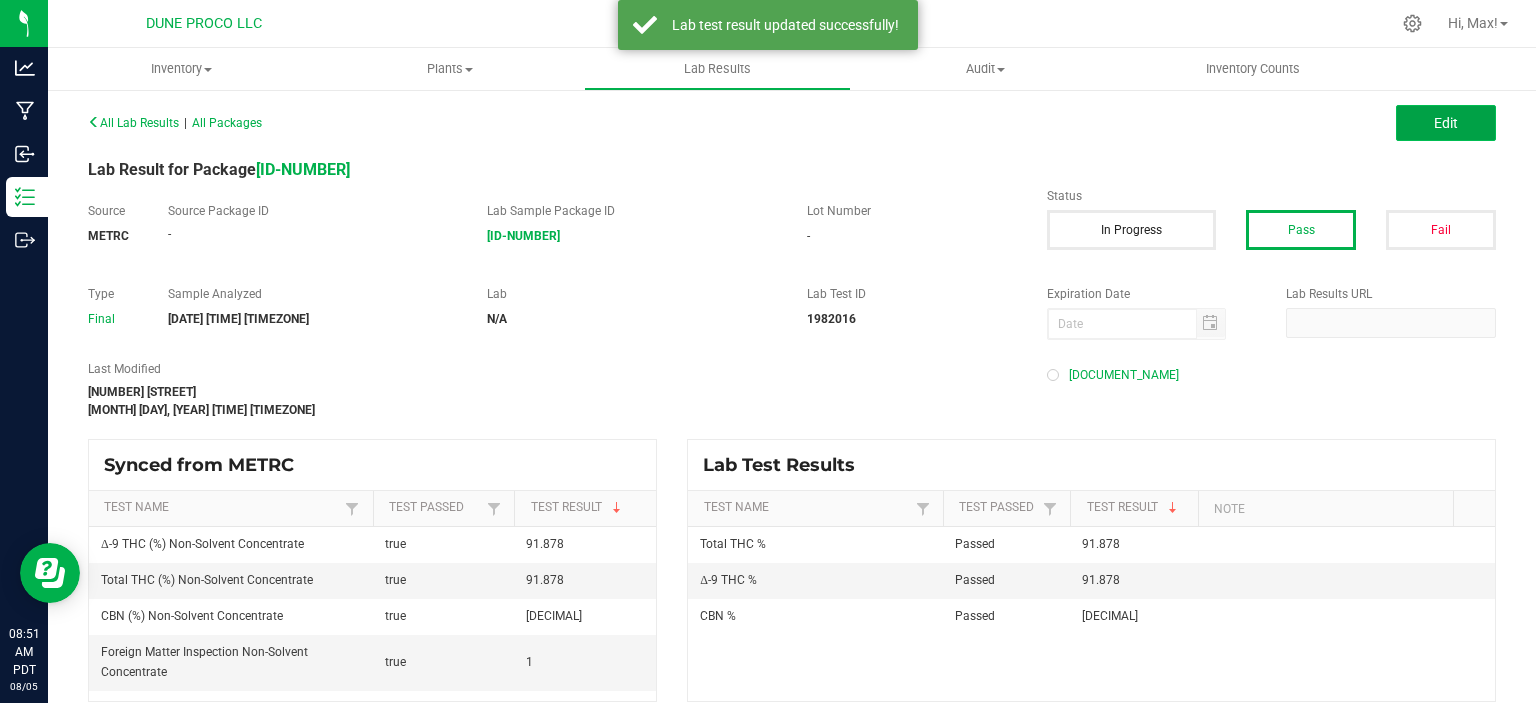 click on "Edit" at bounding box center (1446, 123) 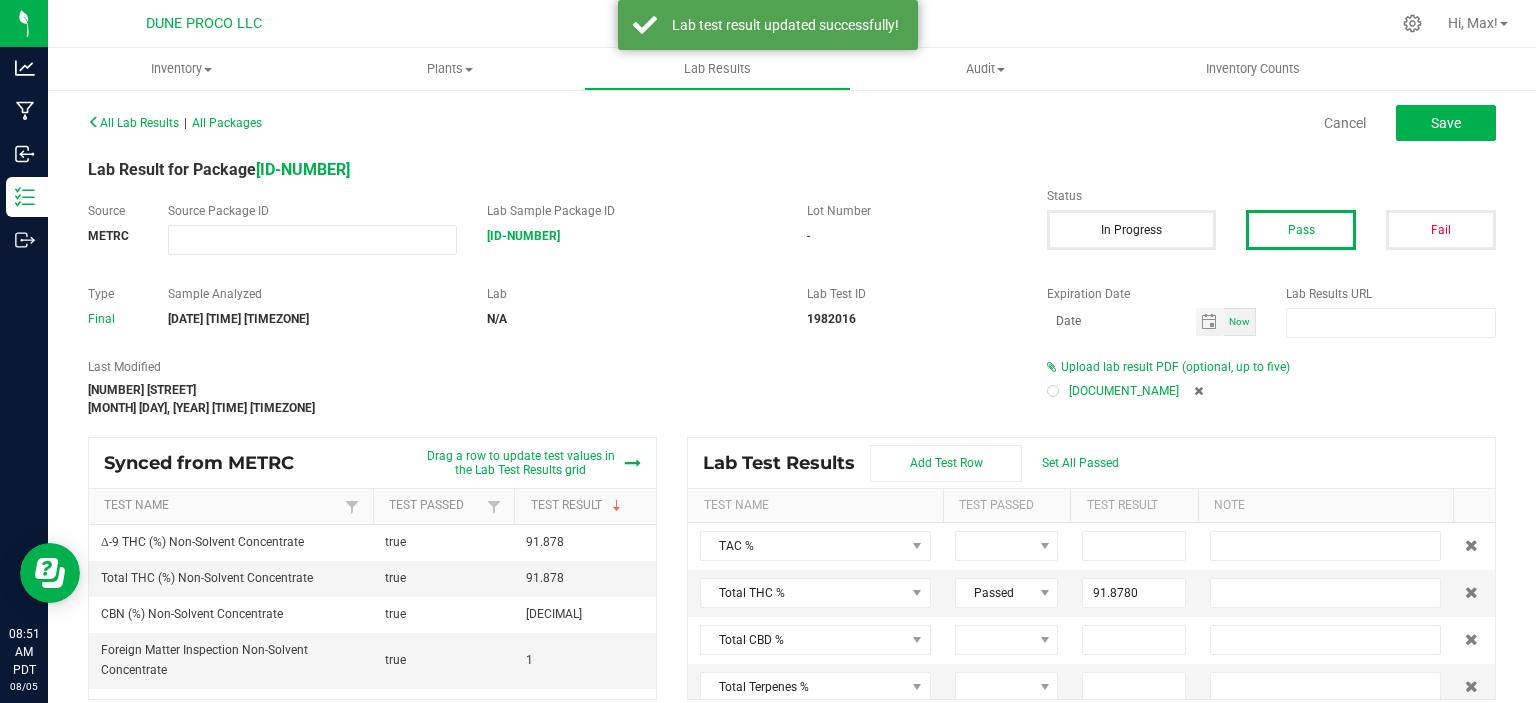click at bounding box center (1053, 391) 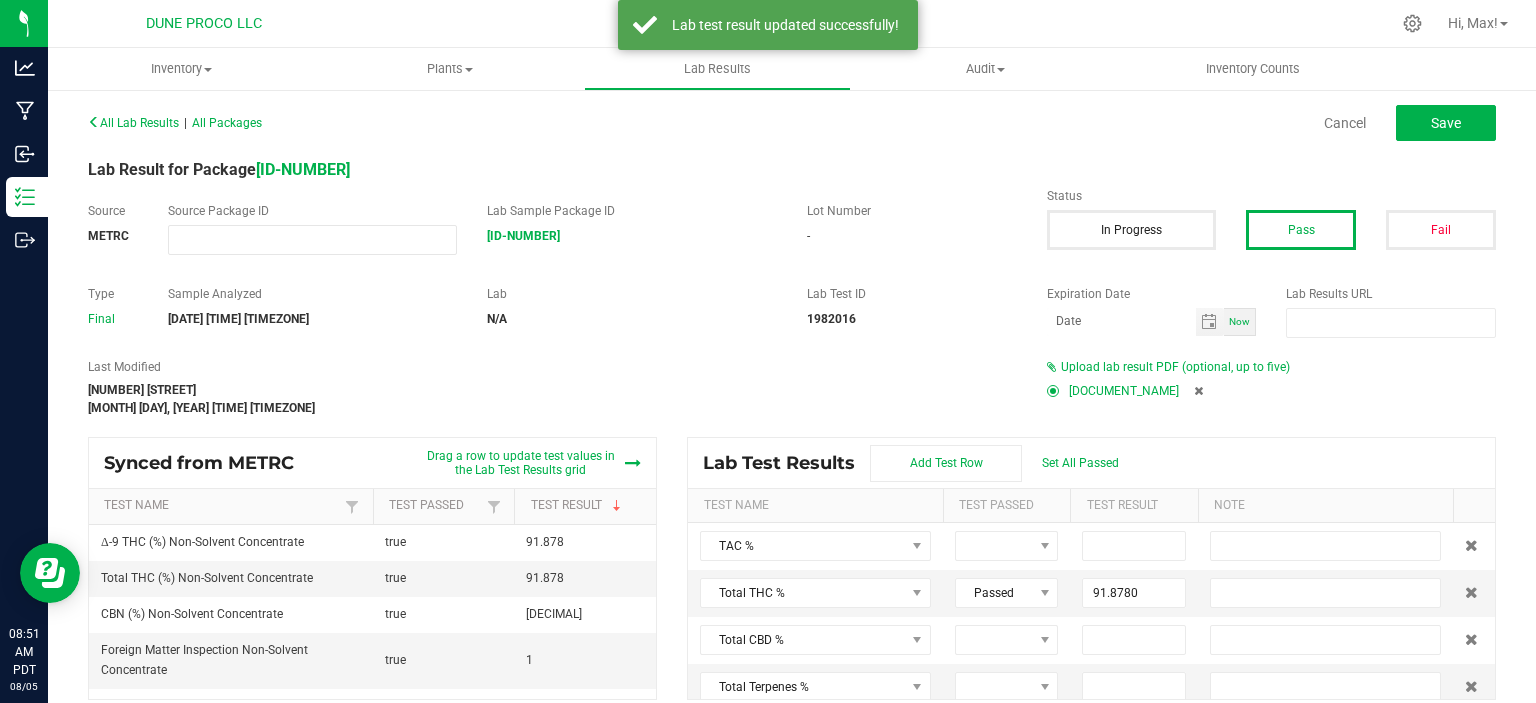 click on "All Lab Results  |  All Packages   Cancel   Save" at bounding box center (792, 123) 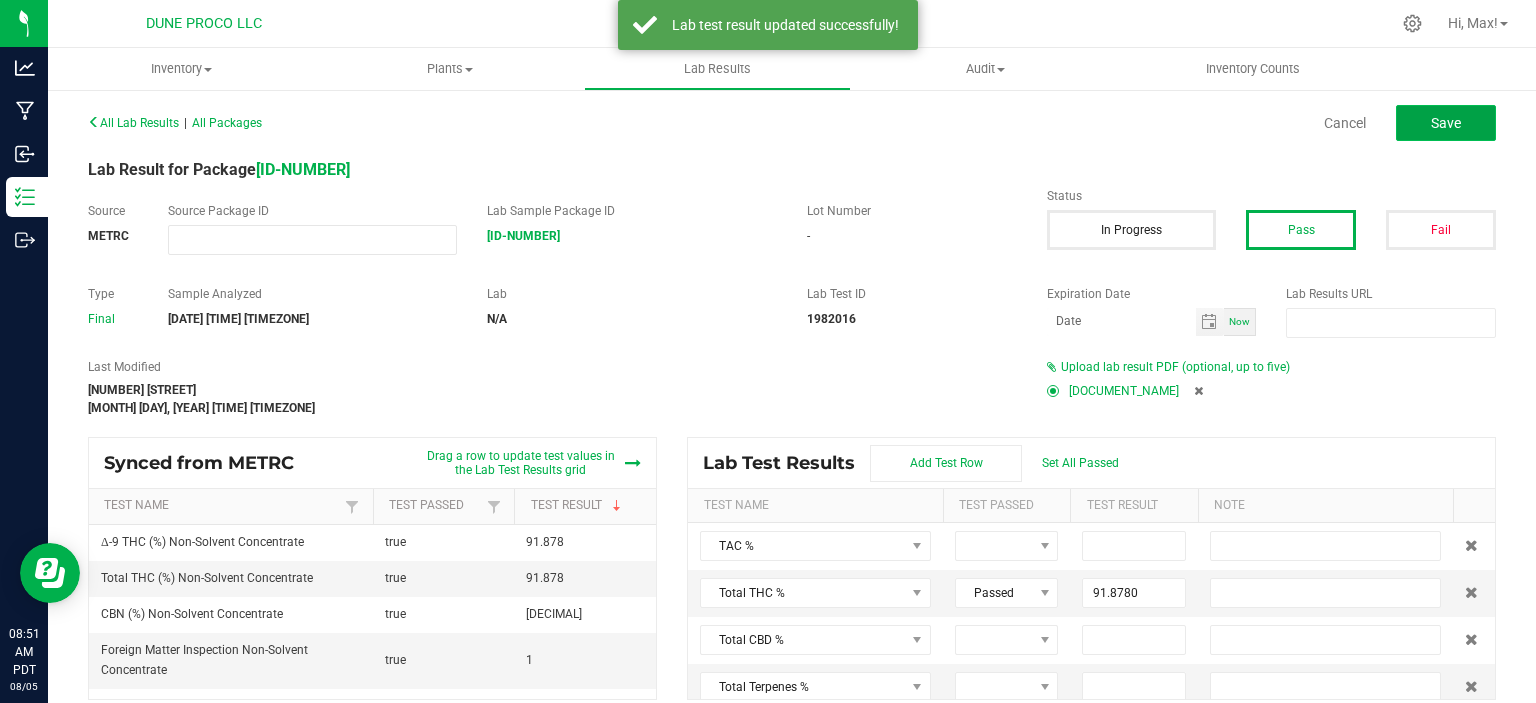 click on "Save" 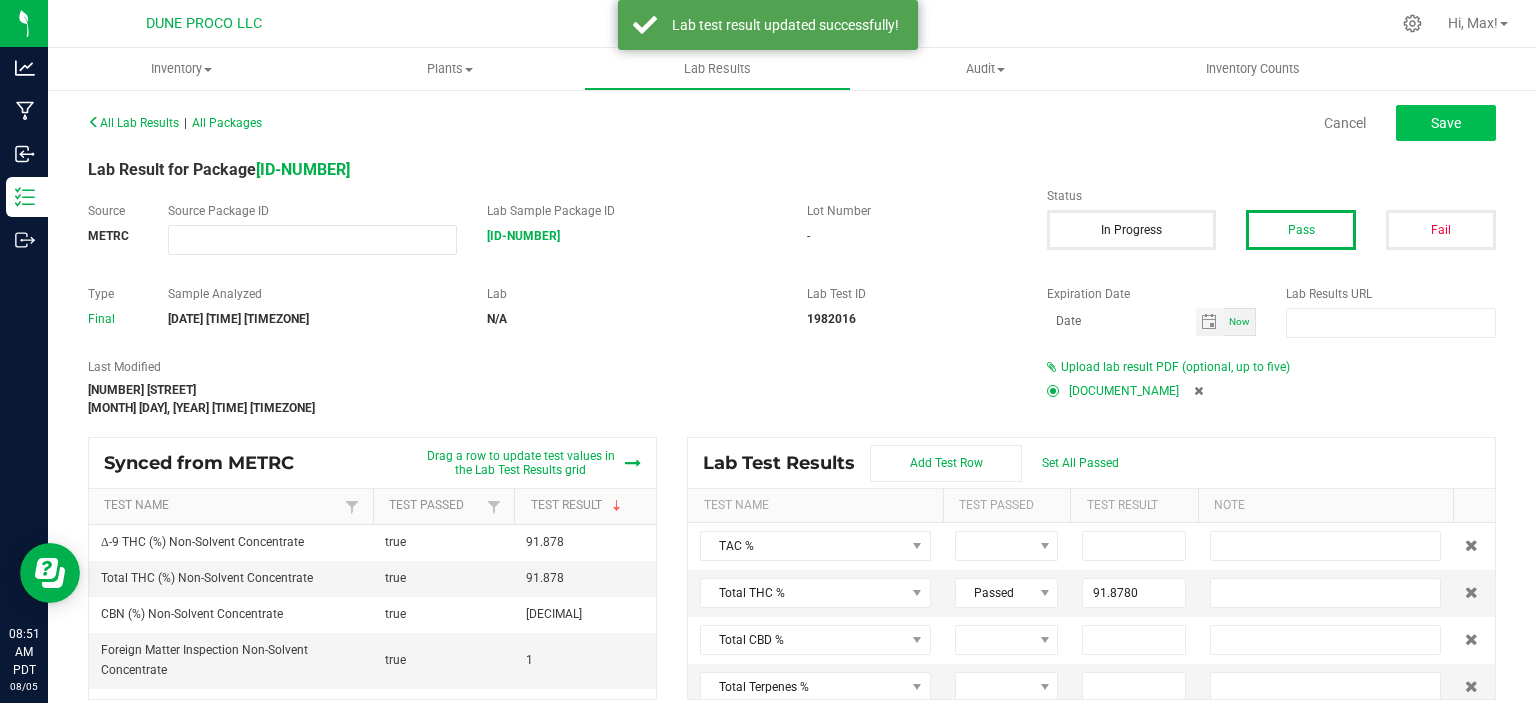 type on "91.8780" 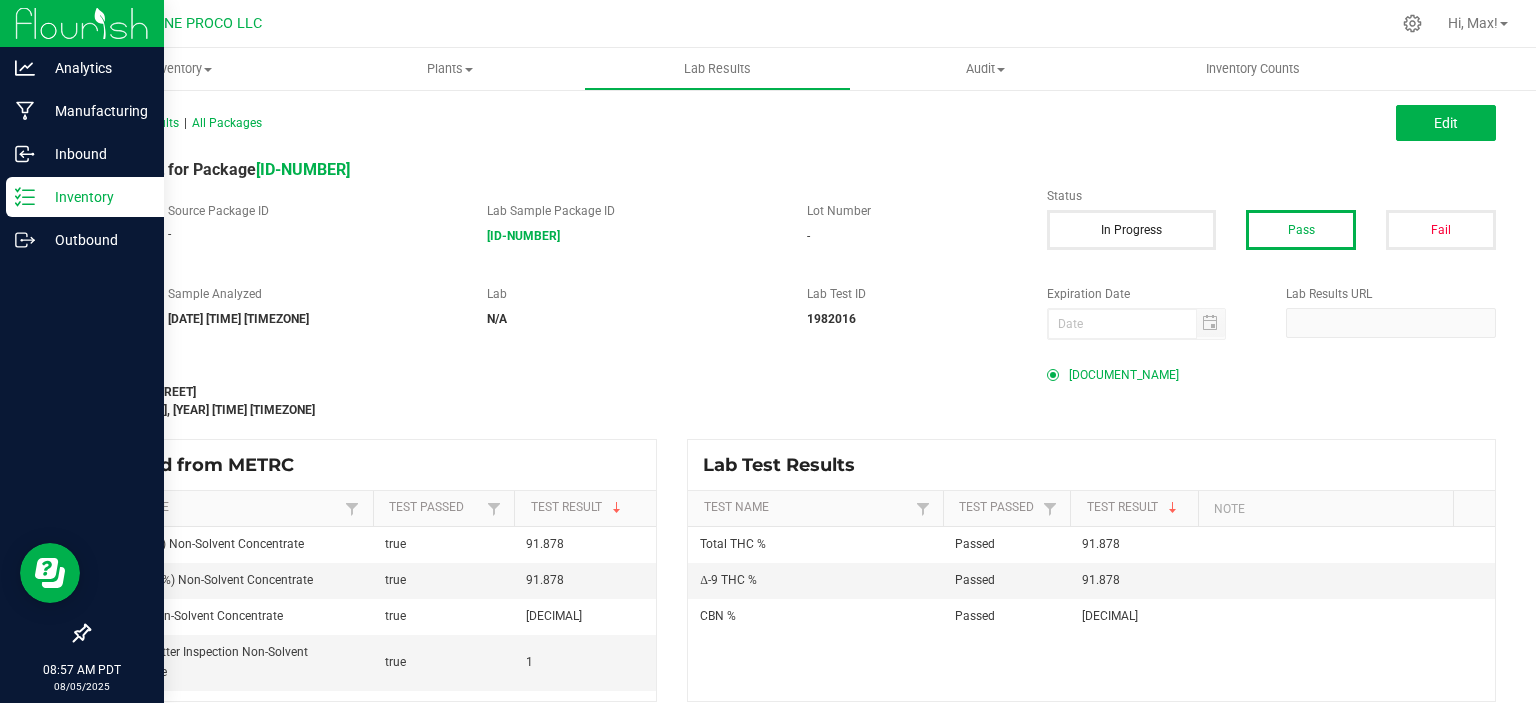click on "Inventory" at bounding box center [95, 197] 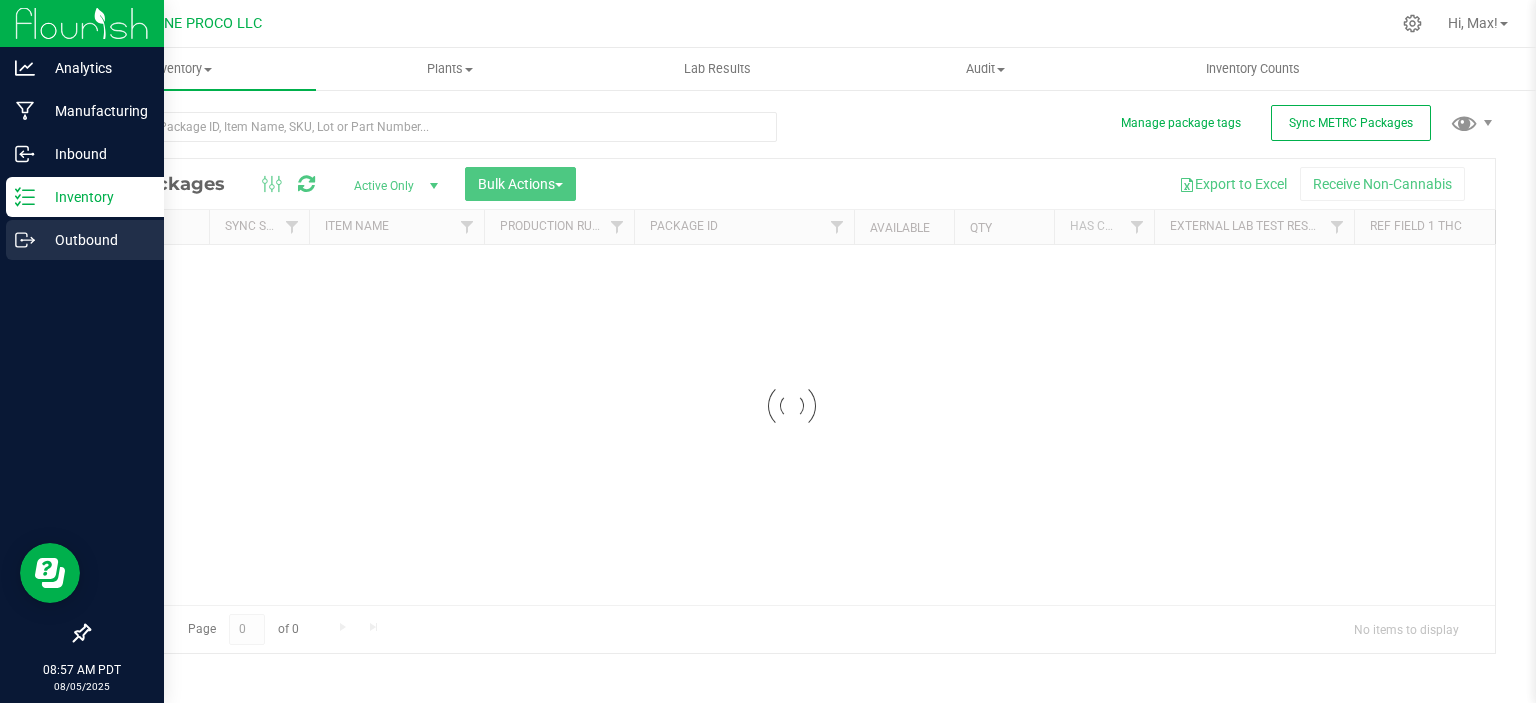 click 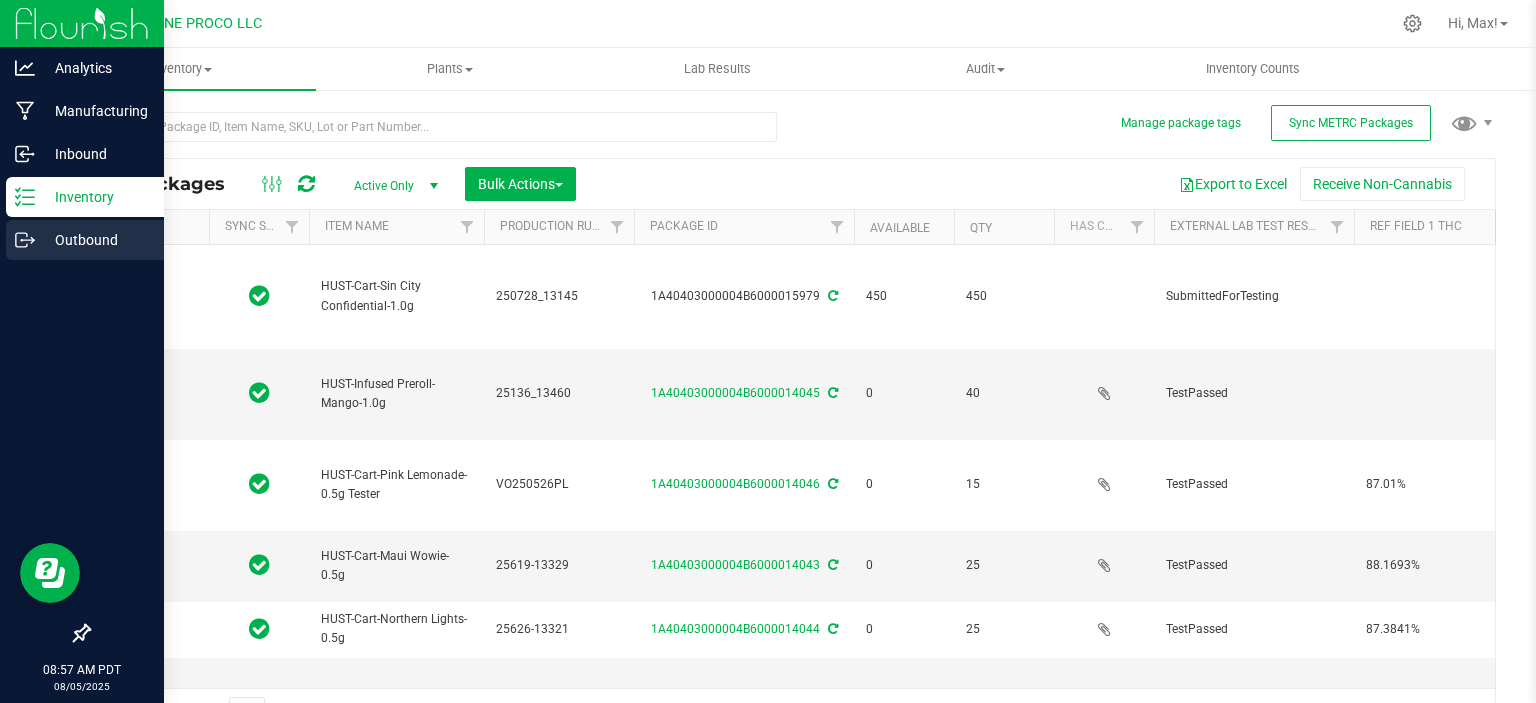 click 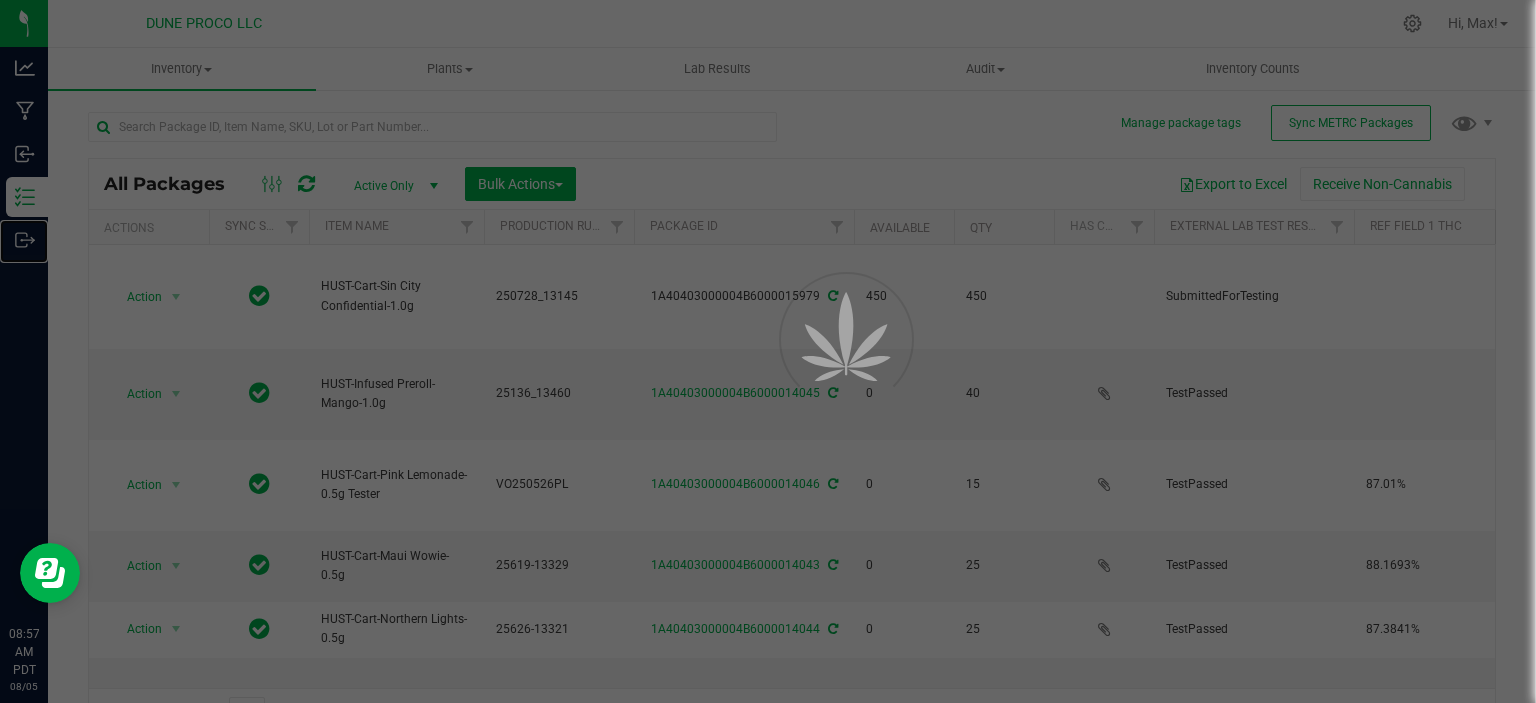 type on "2025-06-19" 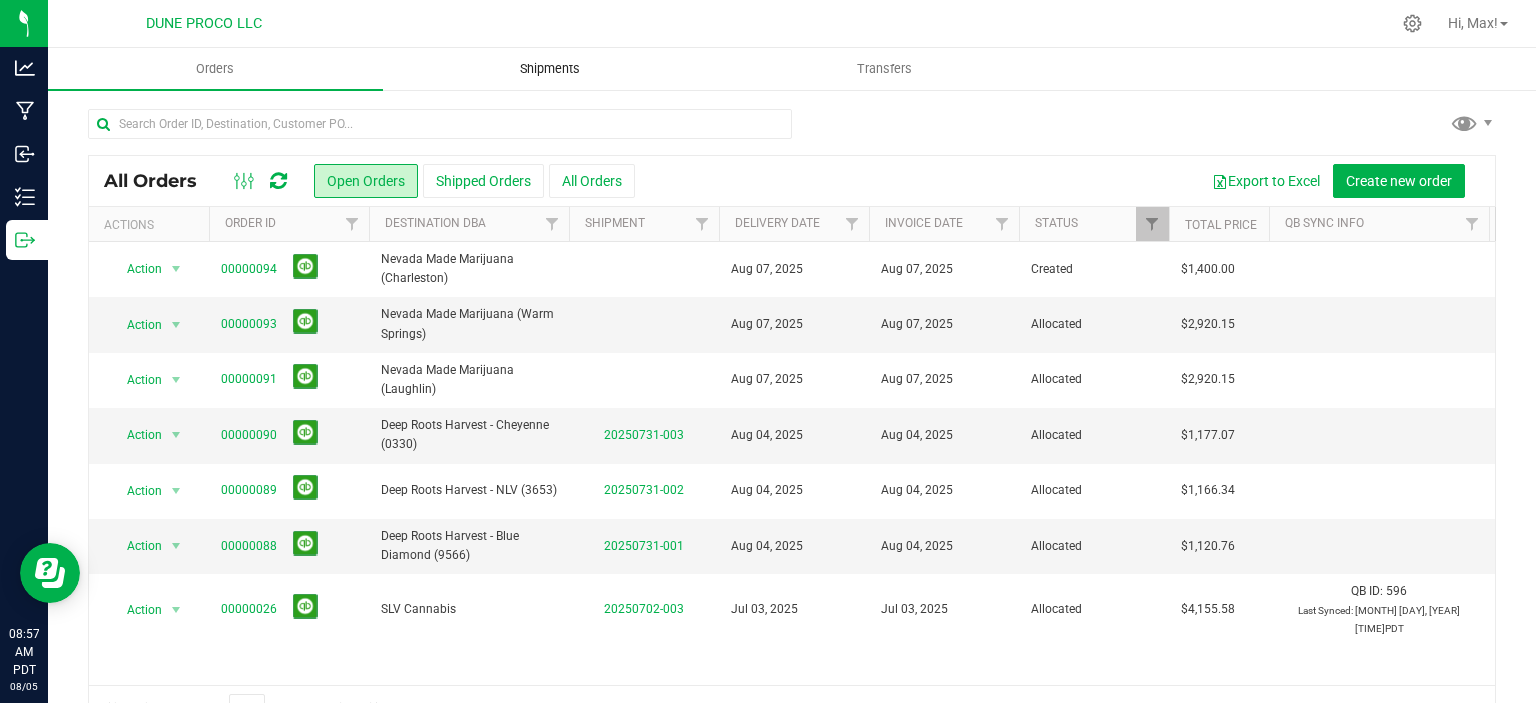 click on "Shipments" at bounding box center [550, 69] 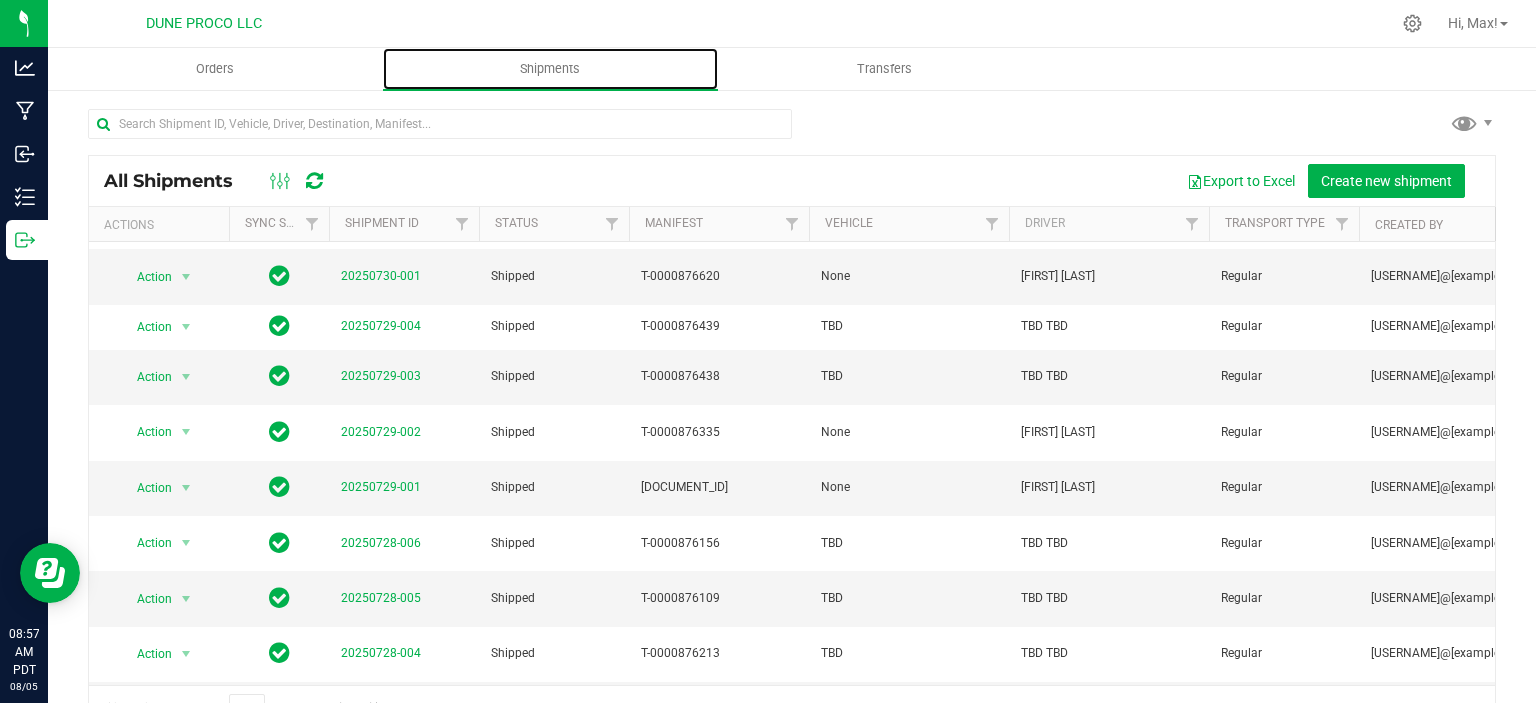 scroll, scrollTop: 536, scrollLeft: 0, axis: vertical 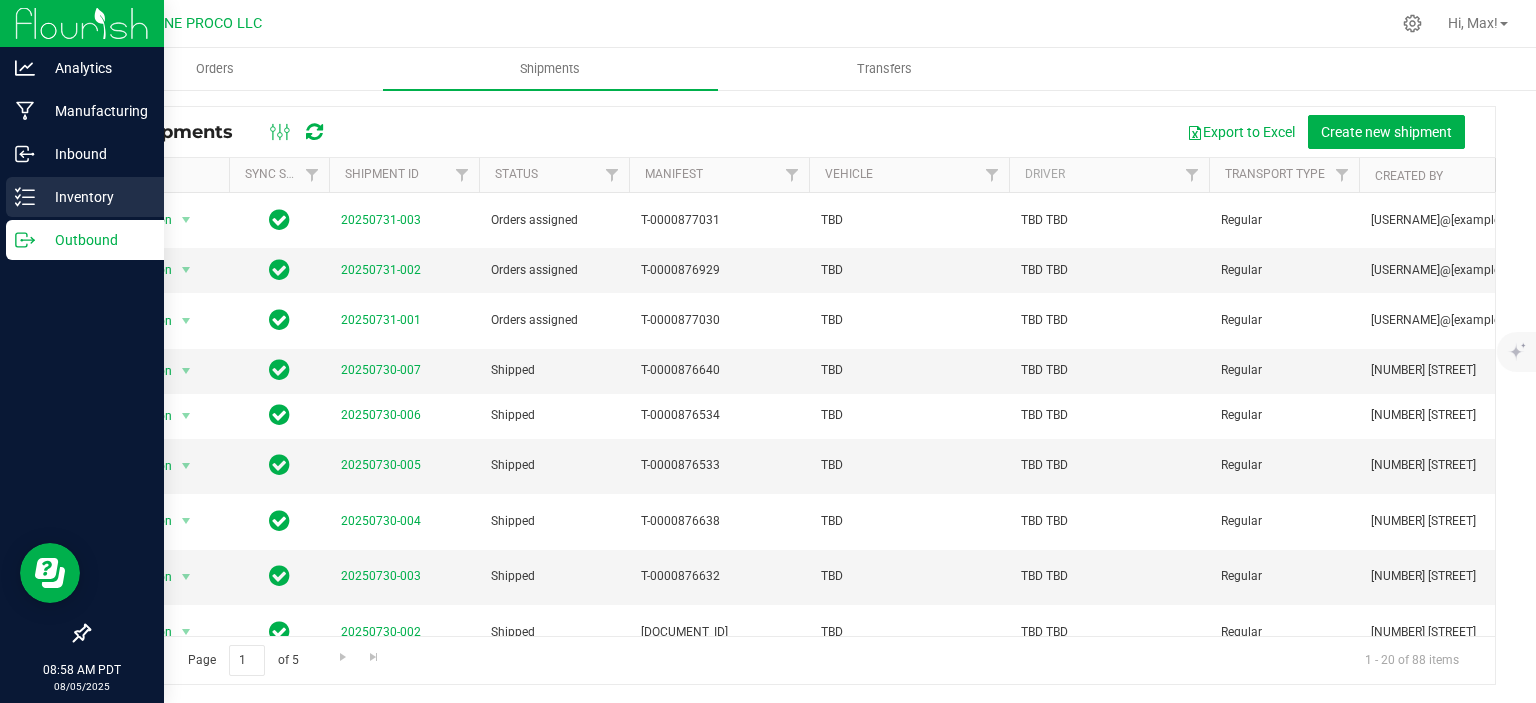 click 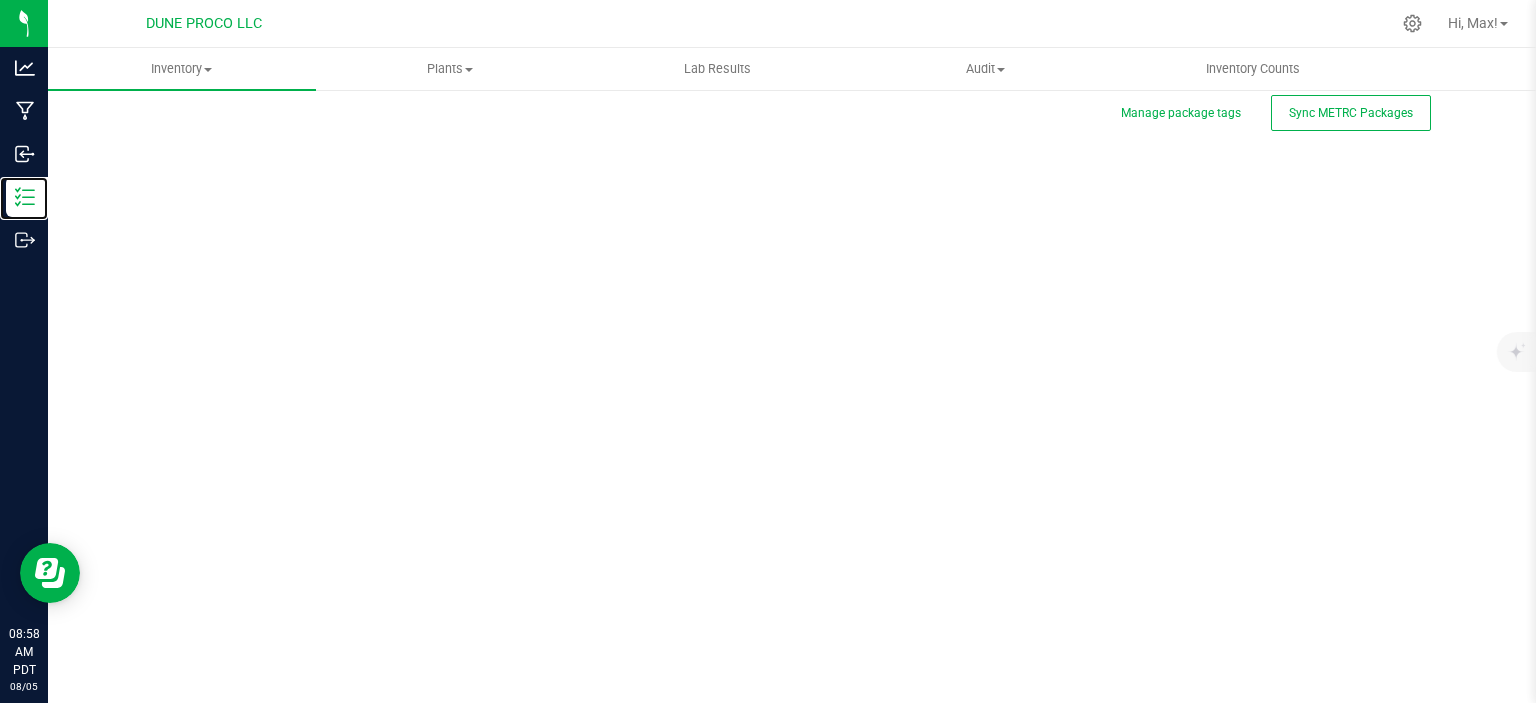 scroll, scrollTop: 0, scrollLeft: 0, axis: both 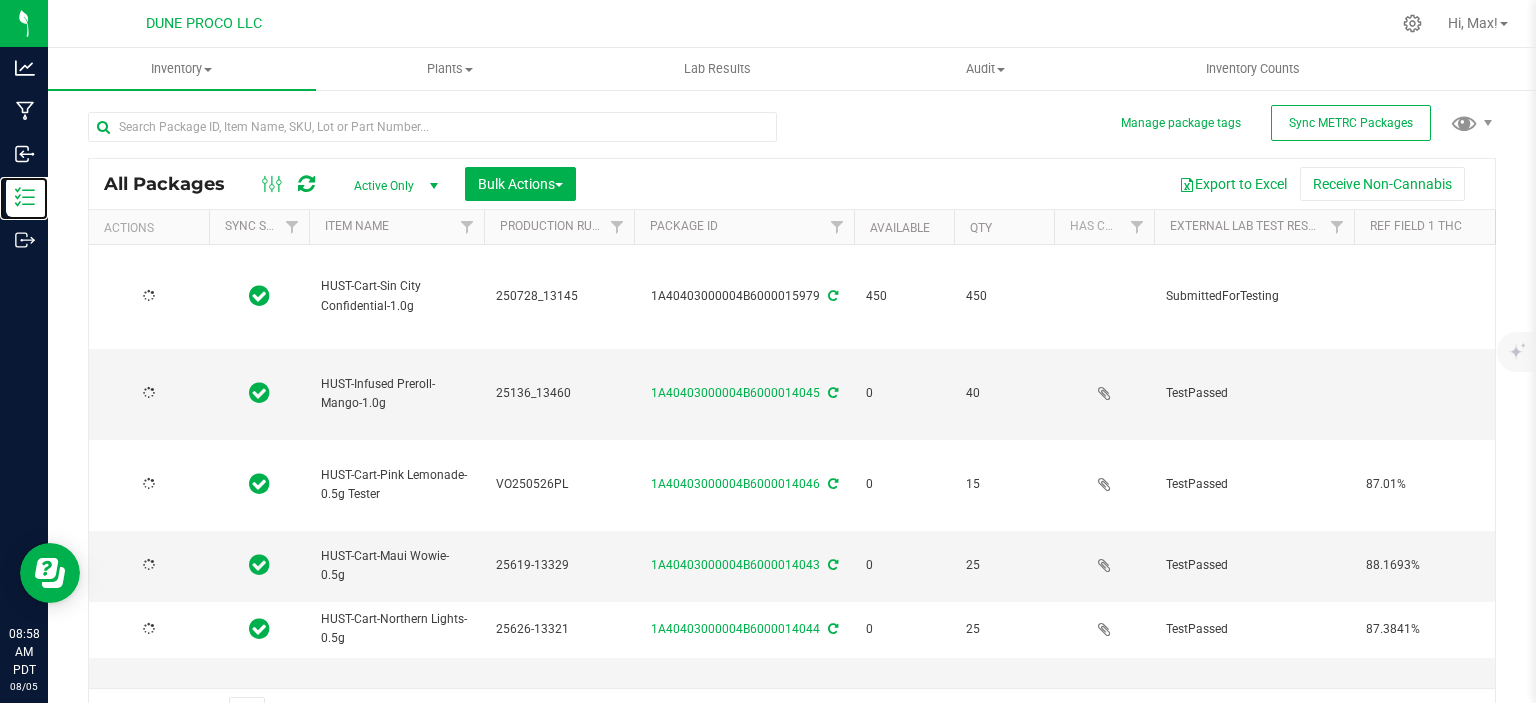 type on "2025-06-19" 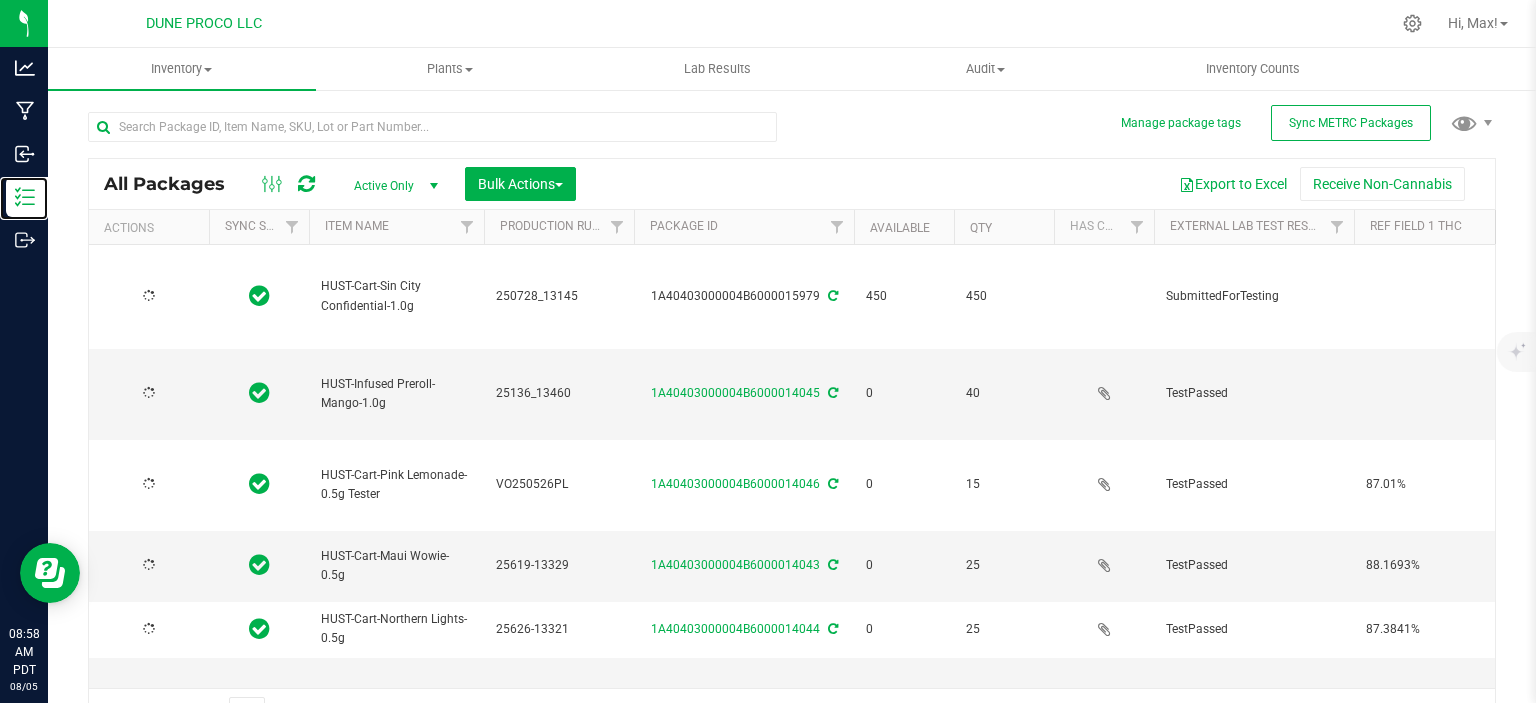type on "2025-06-24" 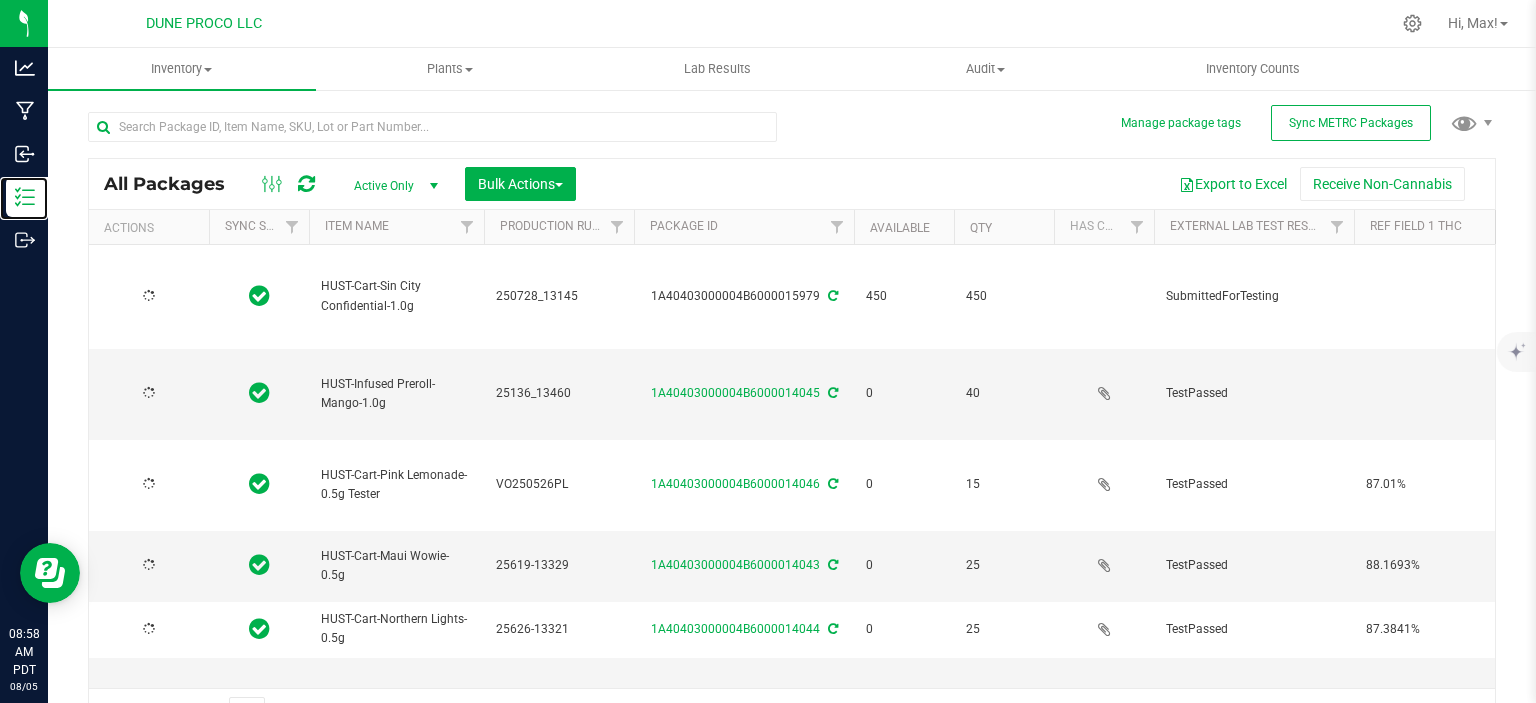 type on "2025-06-12" 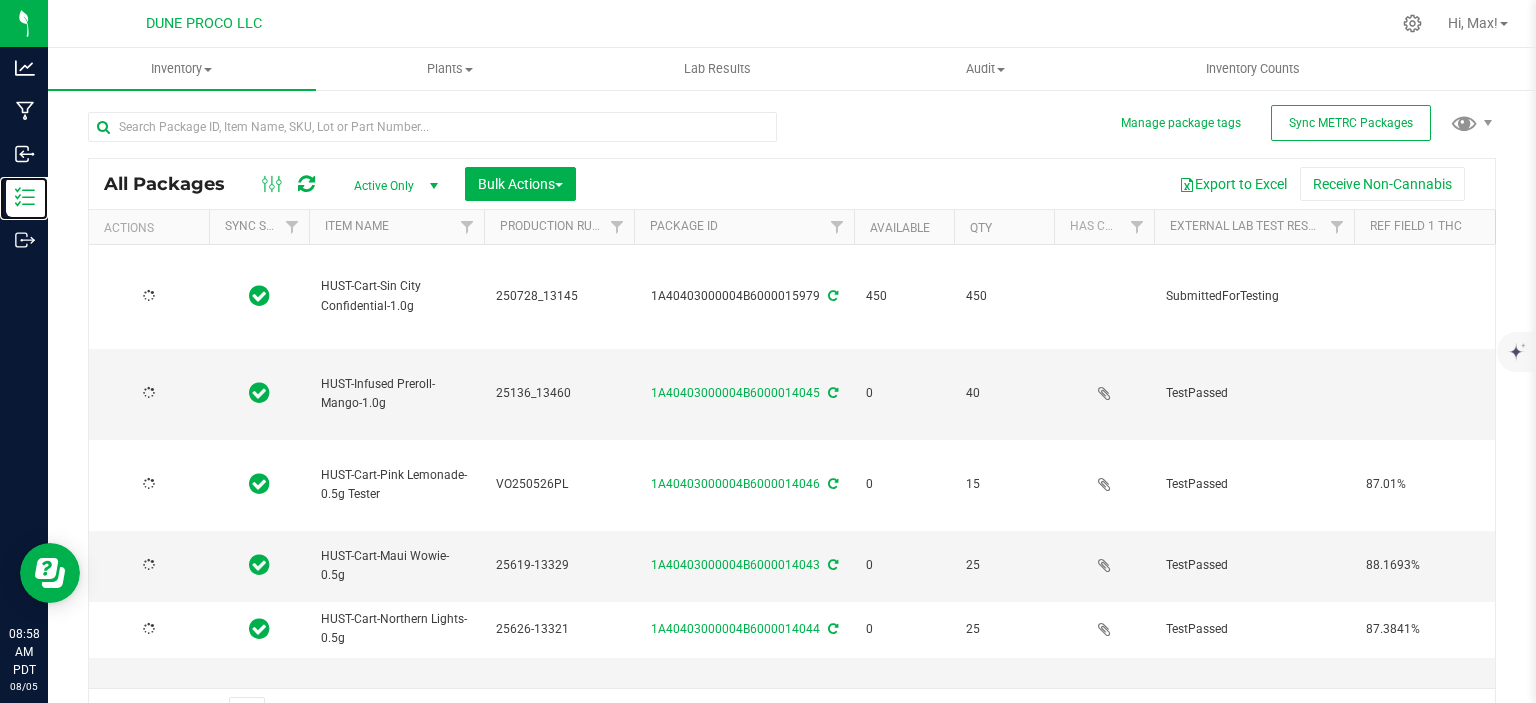 type on "2025-05-30" 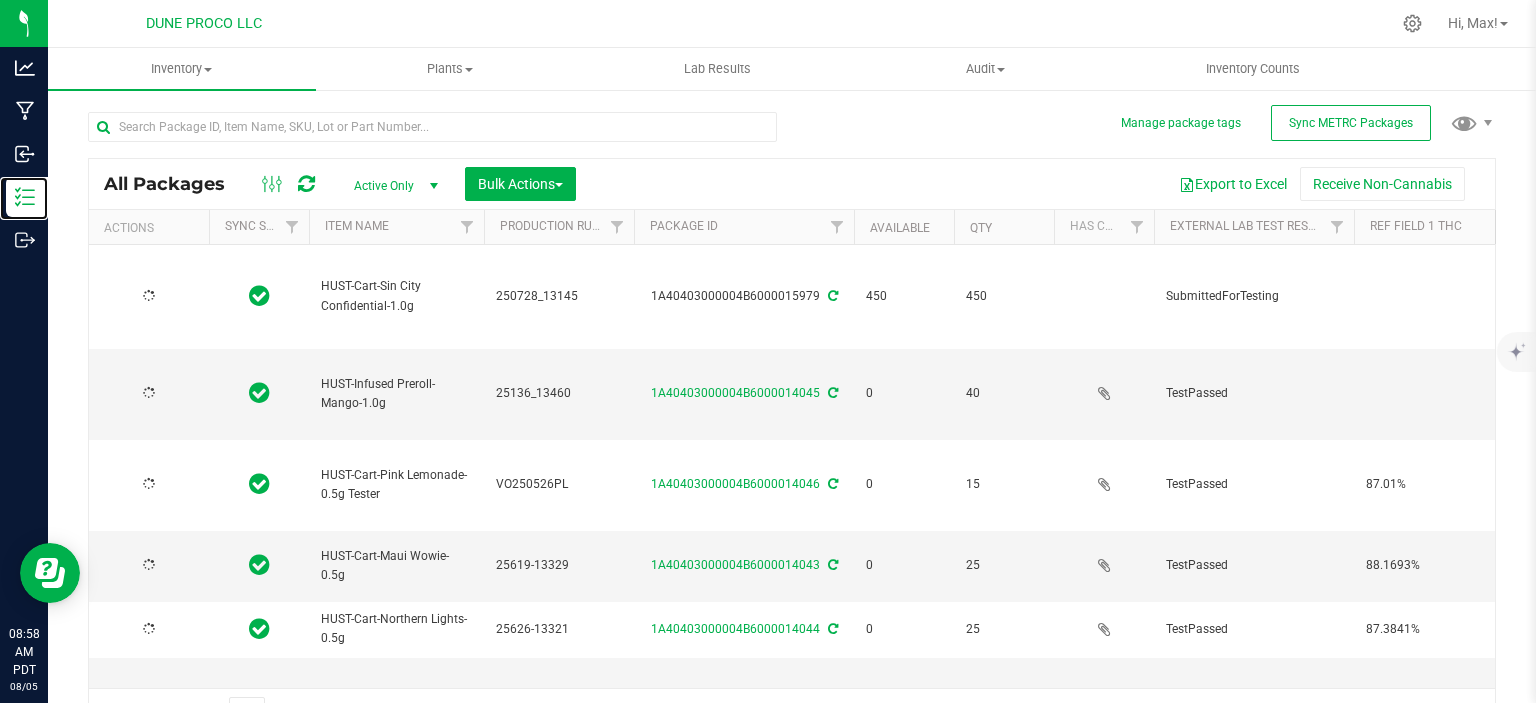 type on "2025-06-18" 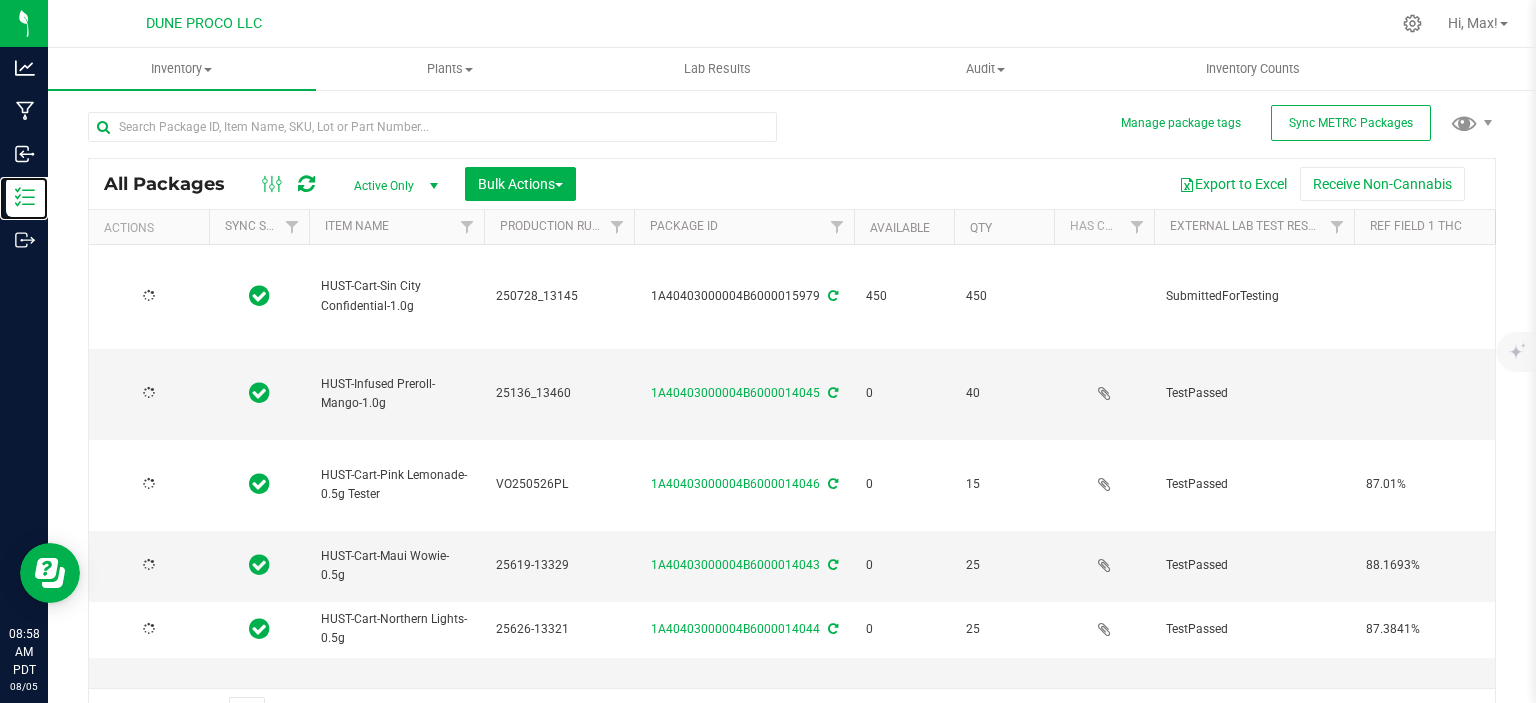 type on "2025-06-12" 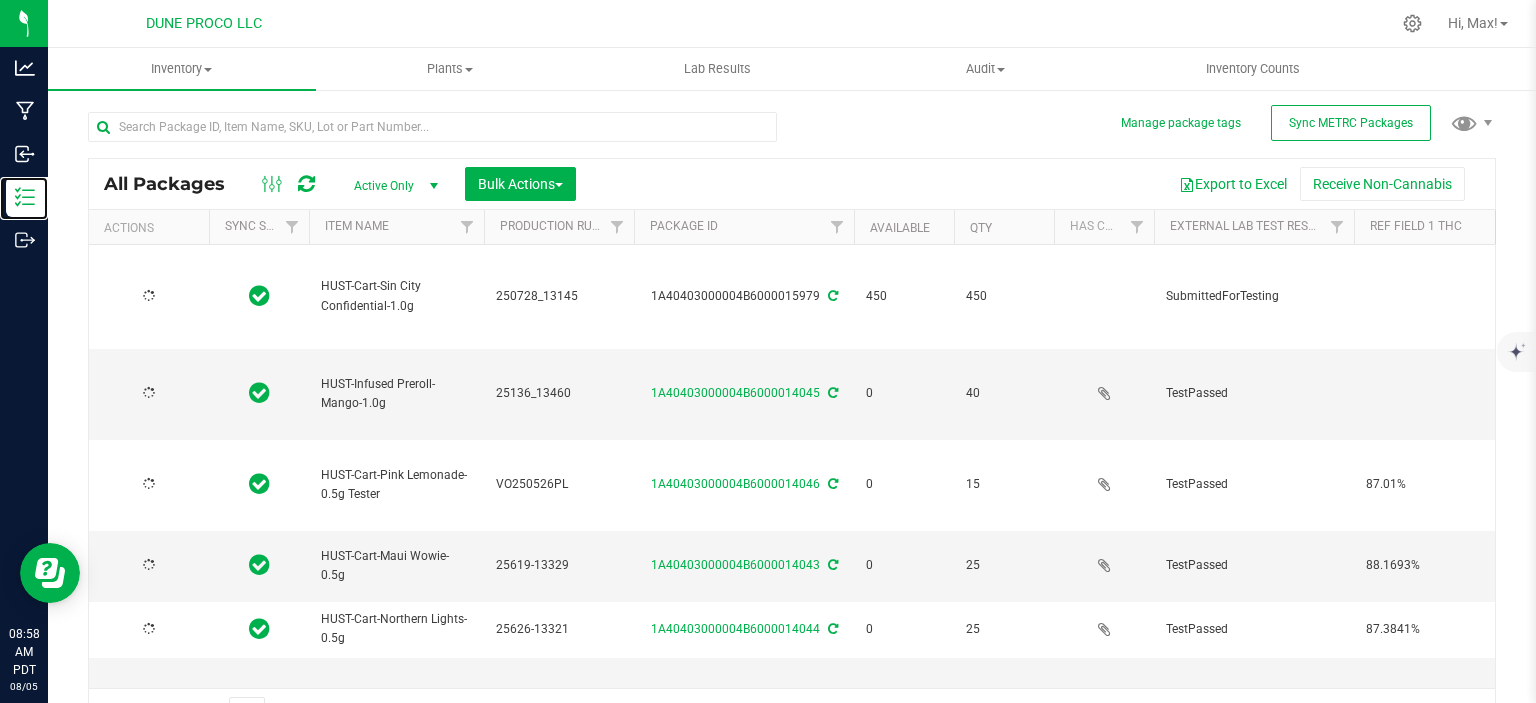 type on "2025-06-22" 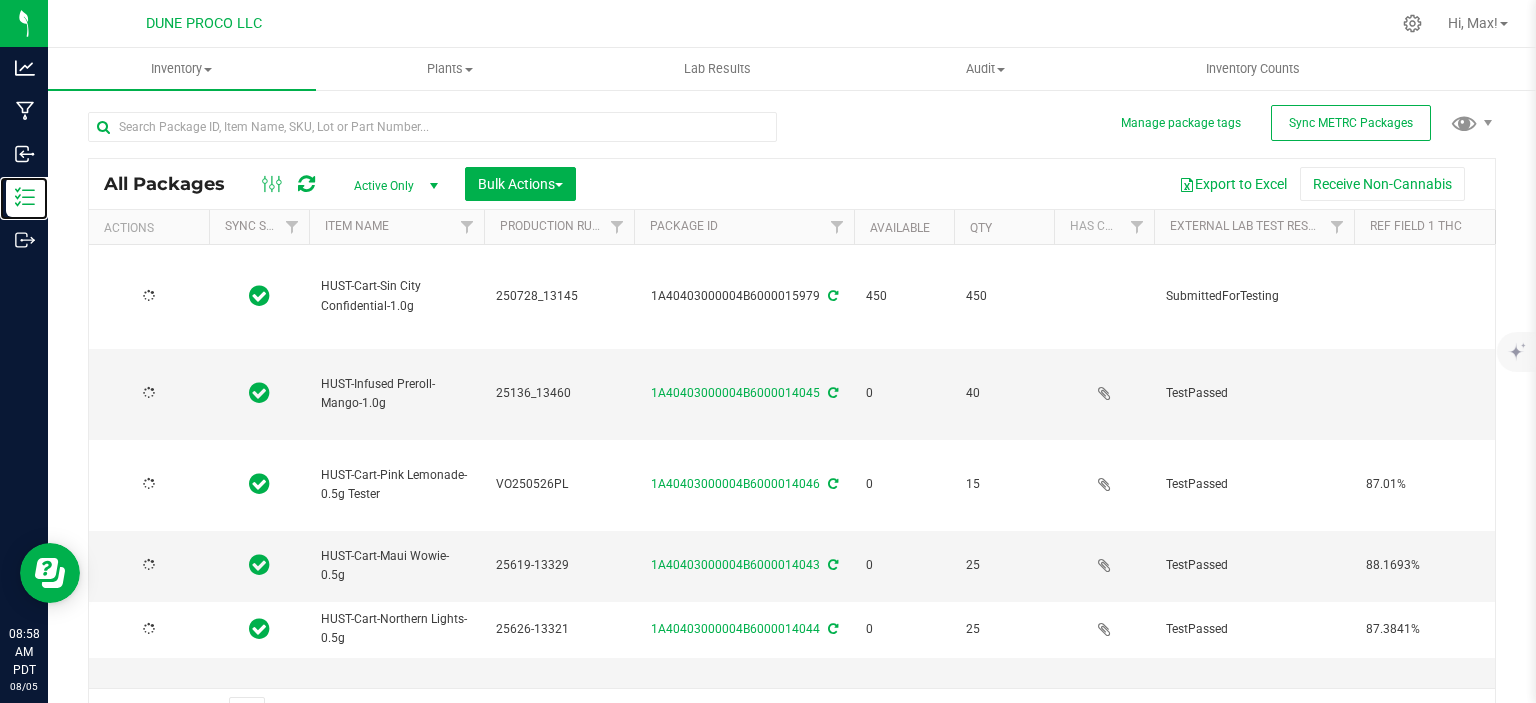 type on "2025-07-04" 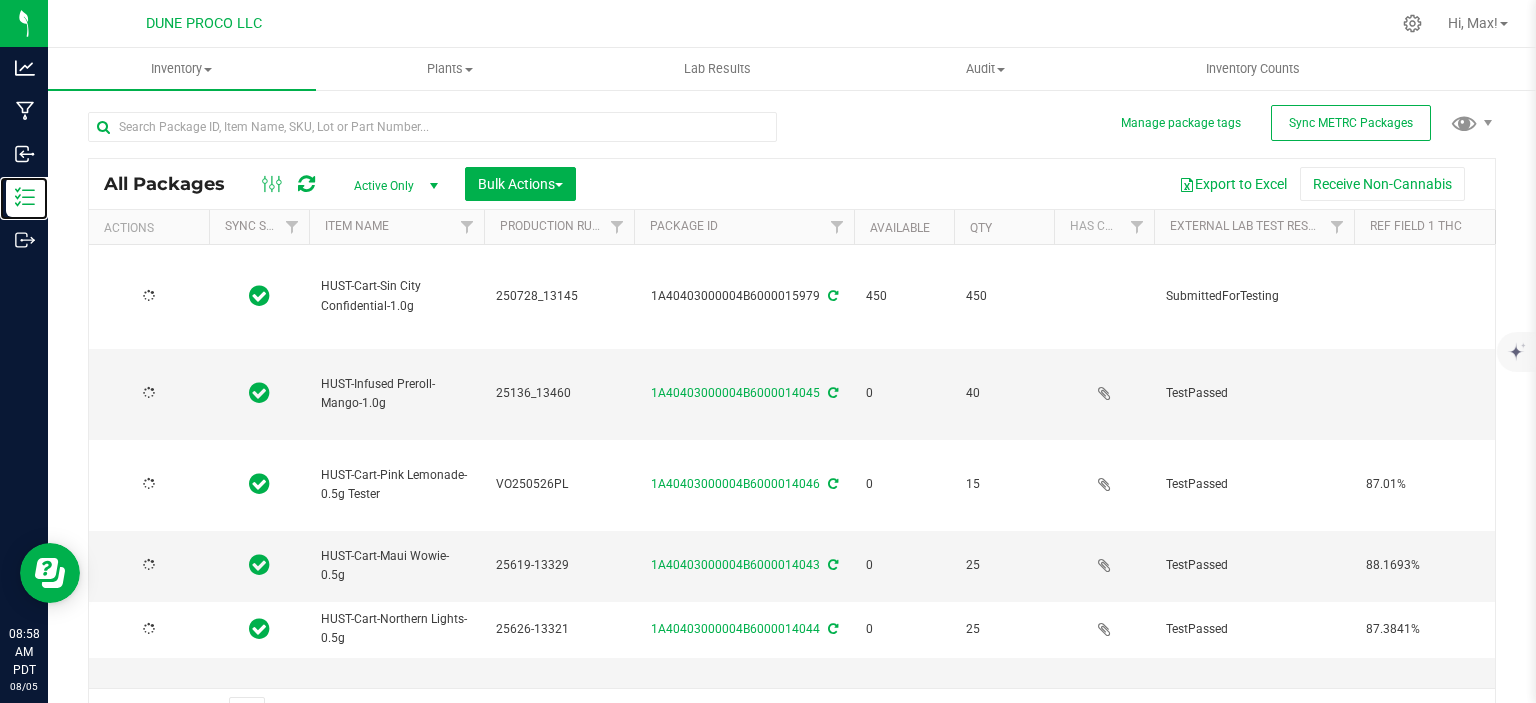 type on "2025-06-24" 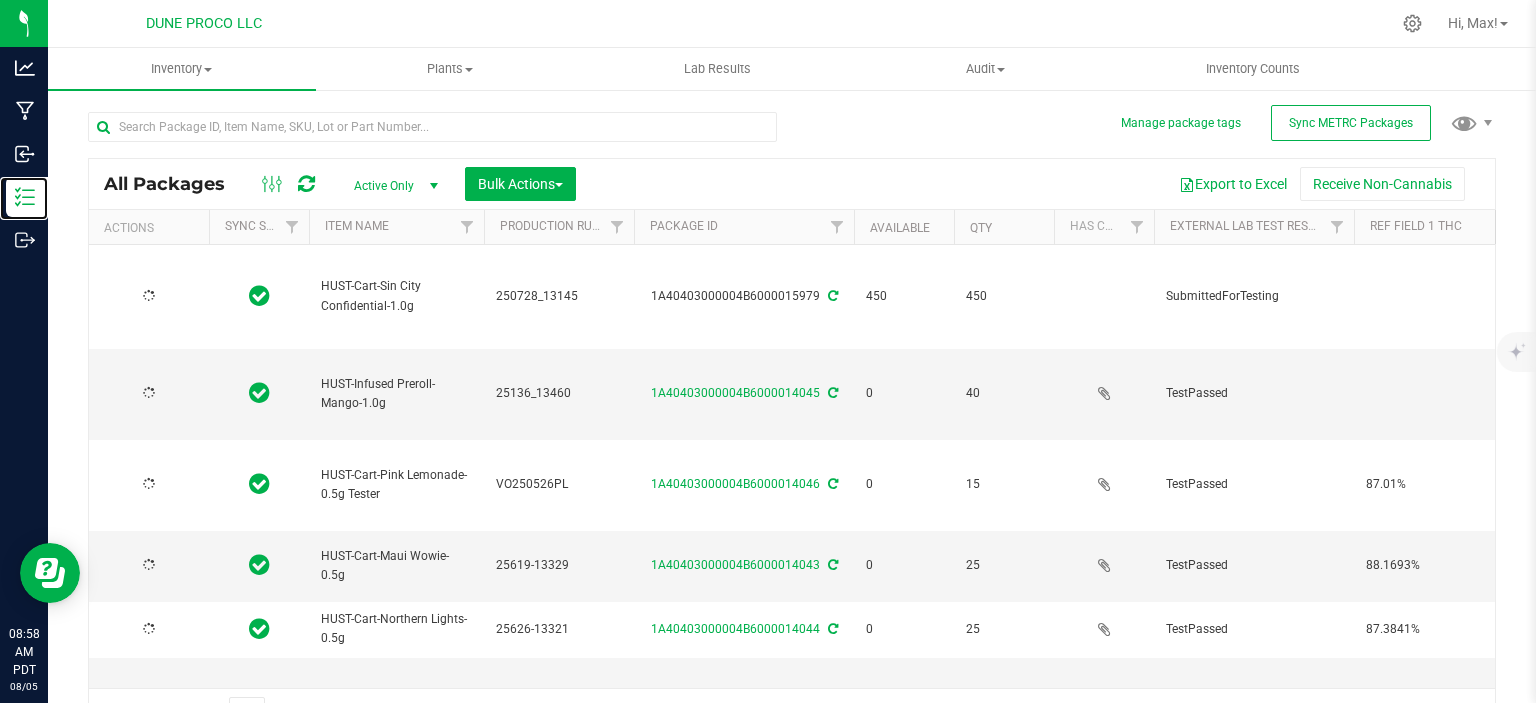 type on "2025-06-12" 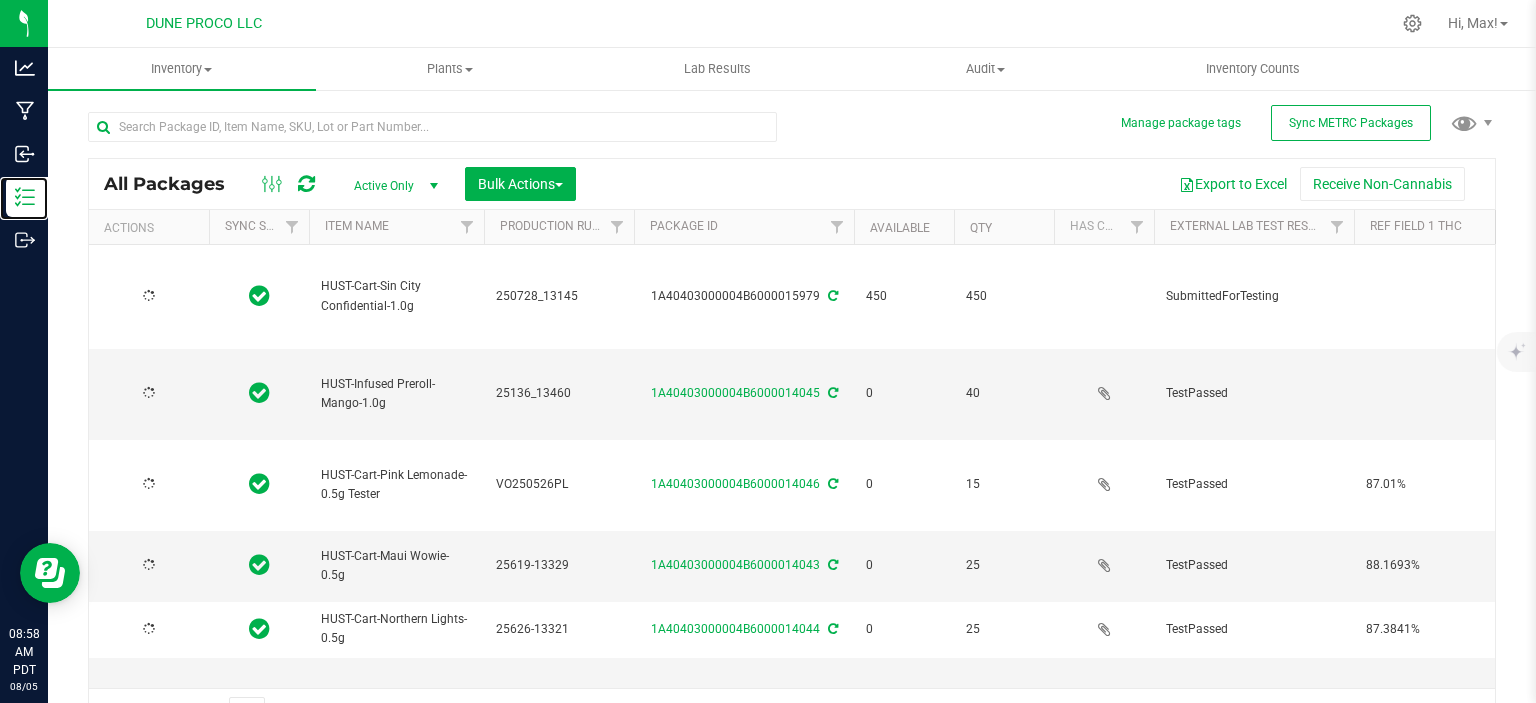 type on "2025-06-12" 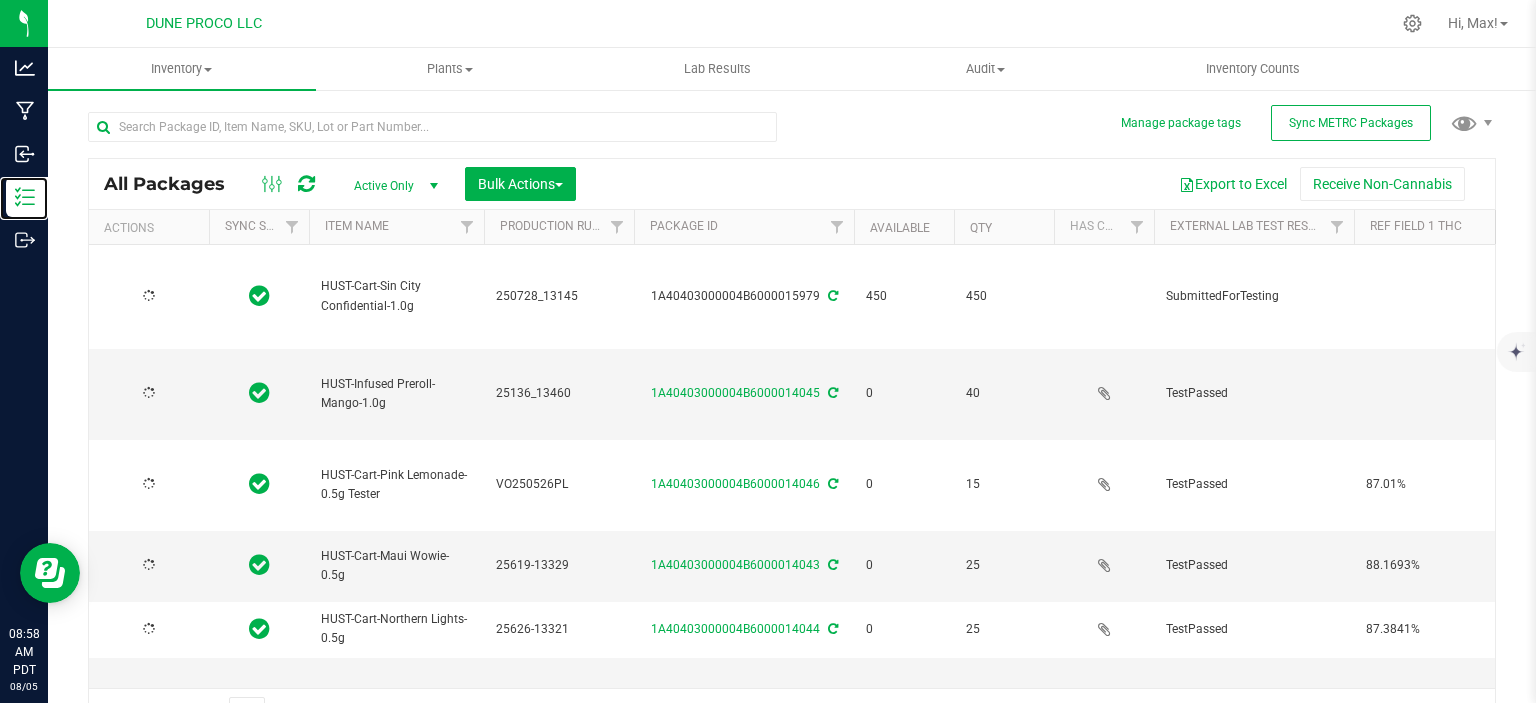 type on "2025-05-26" 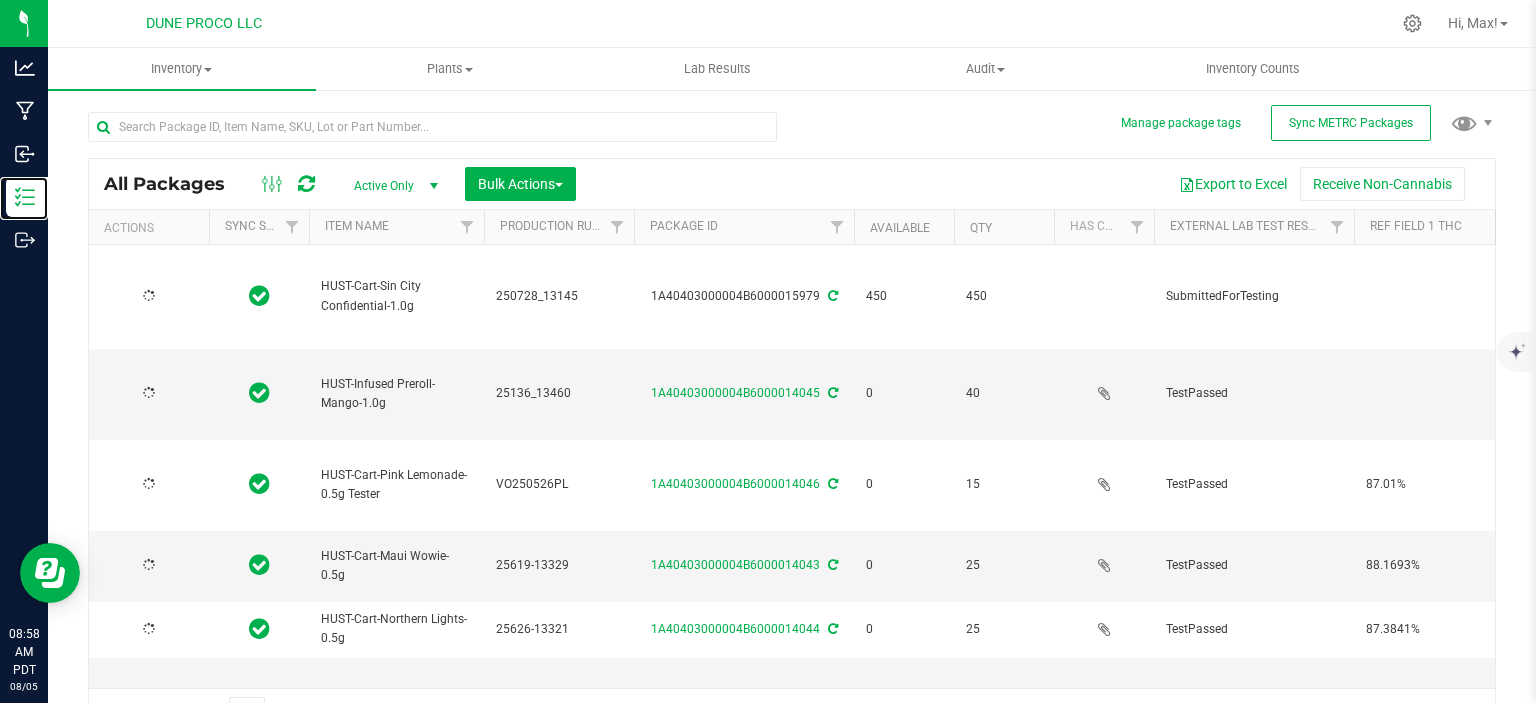 type on "2025-05-25" 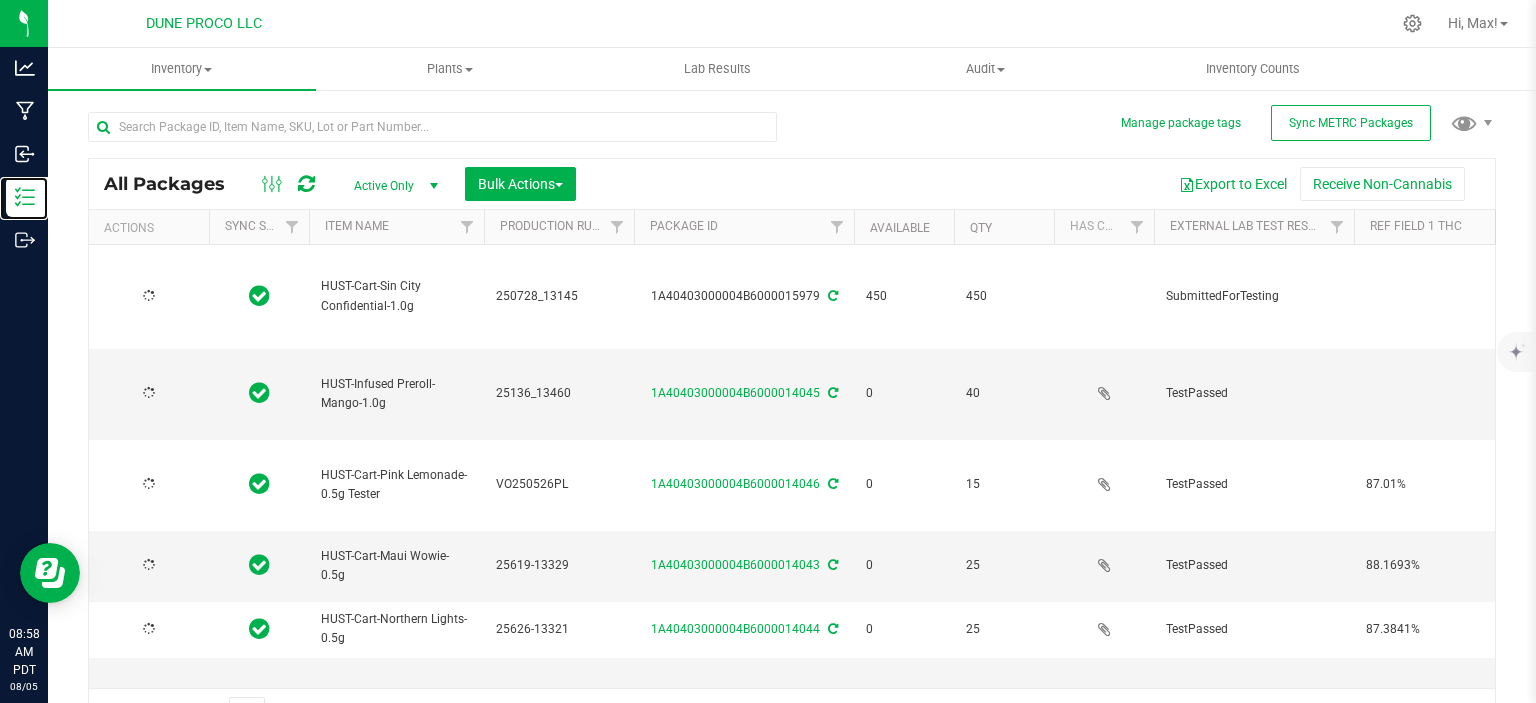 type on "2025-05-30" 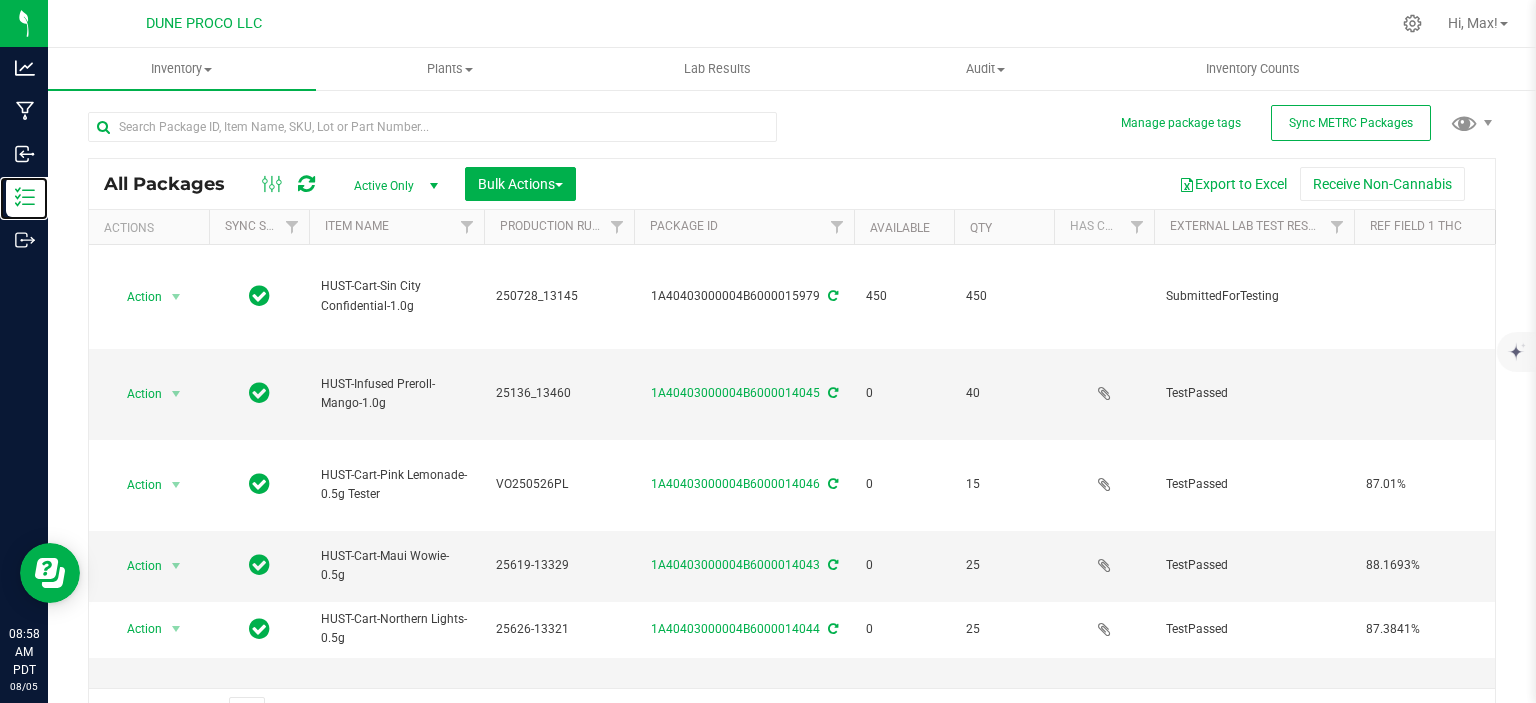 scroll, scrollTop: 49, scrollLeft: 0, axis: vertical 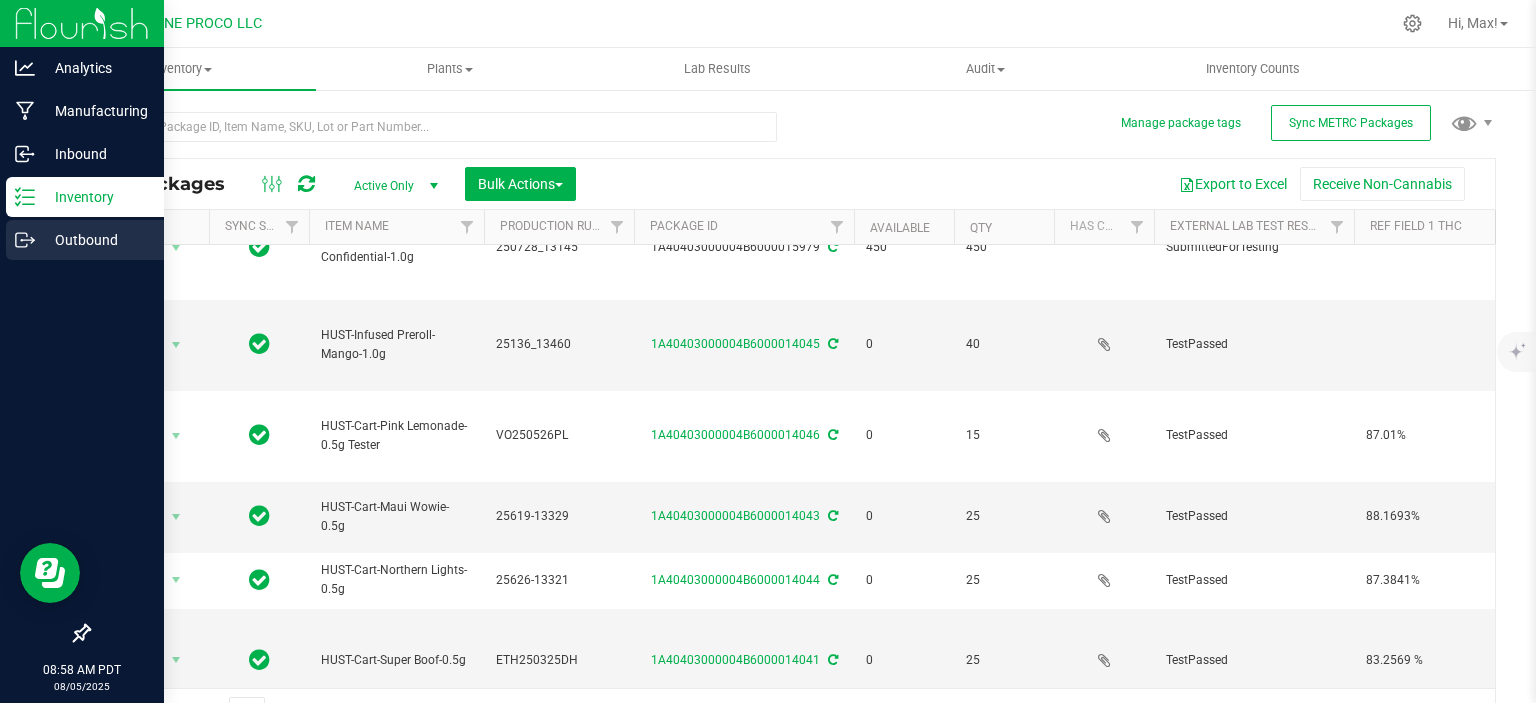 click on "Outbound" at bounding box center (85, 240) 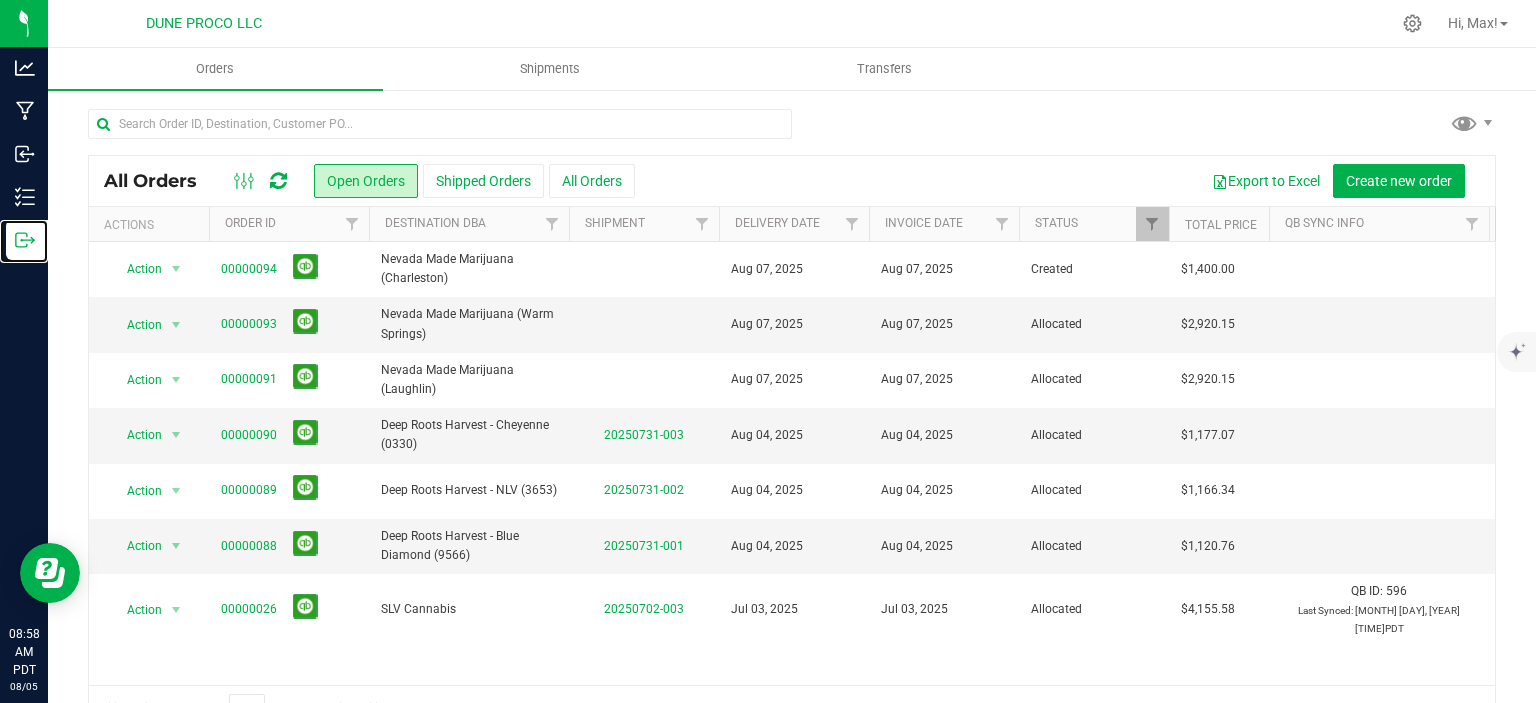 scroll, scrollTop: 49, scrollLeft: 0, axis: vertical 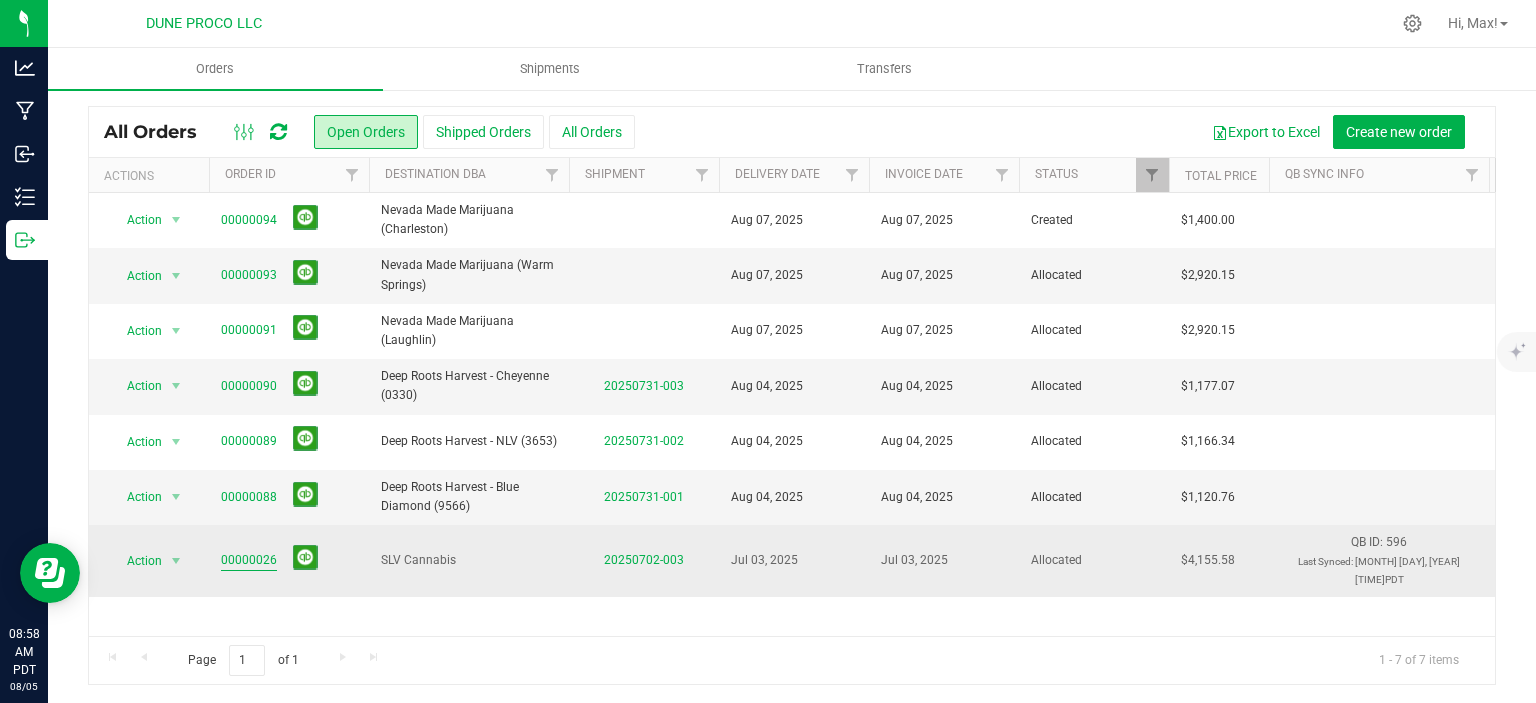 click on "00000026" at bounding box center [249, 560] 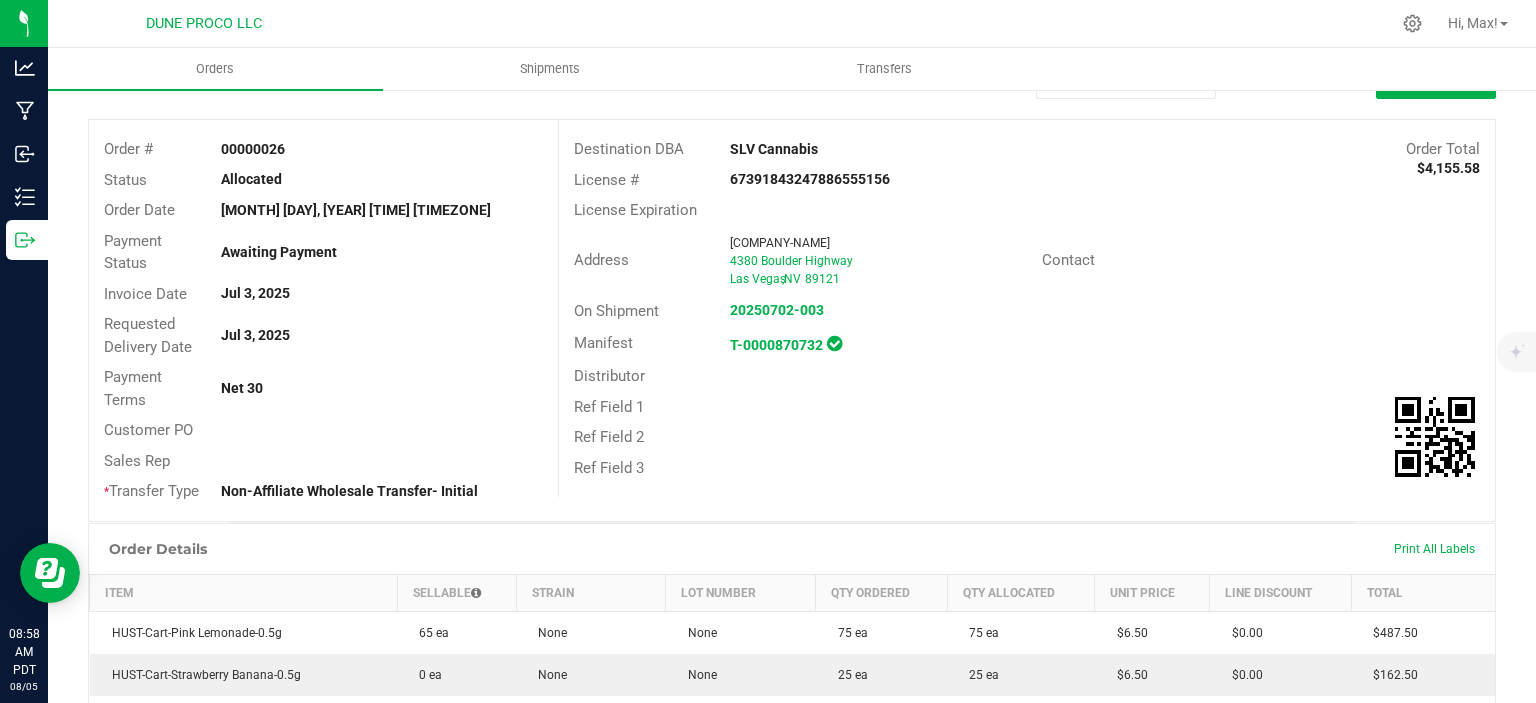 scroll, scrollTop: 0, scrollLeft: 0, axis: both 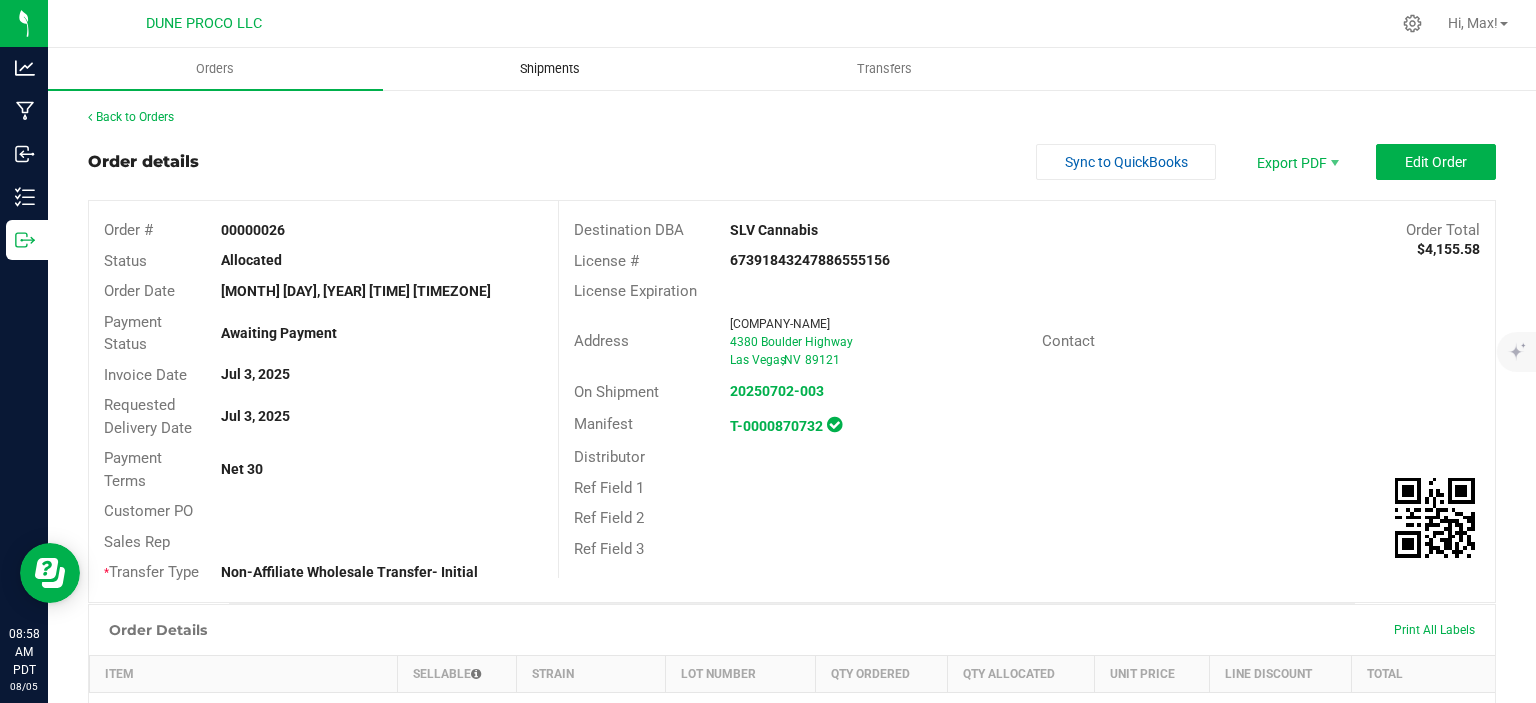 click on "Shipments" at bounding box center (550, 69) 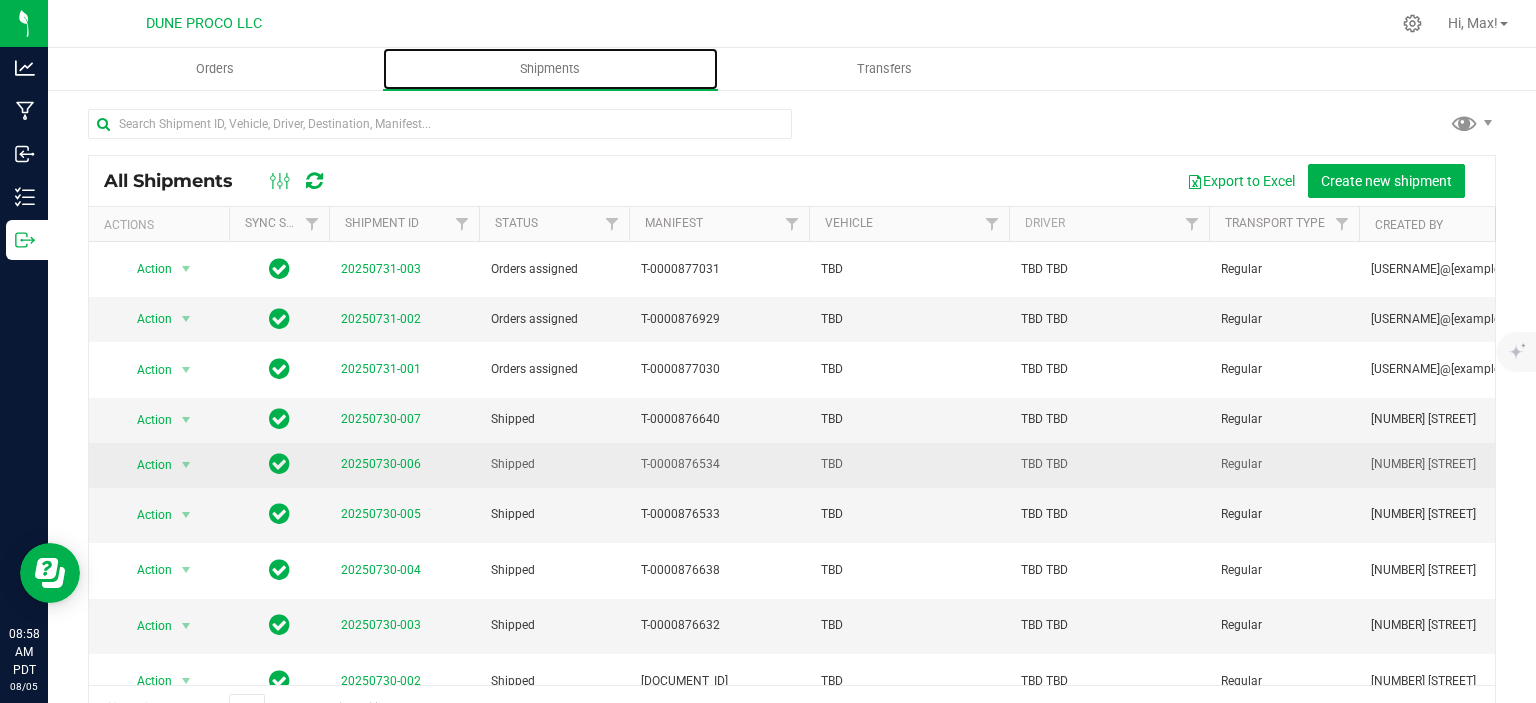 scroll, scrollTop: 536, scrollLeft: 0, axis: vertical 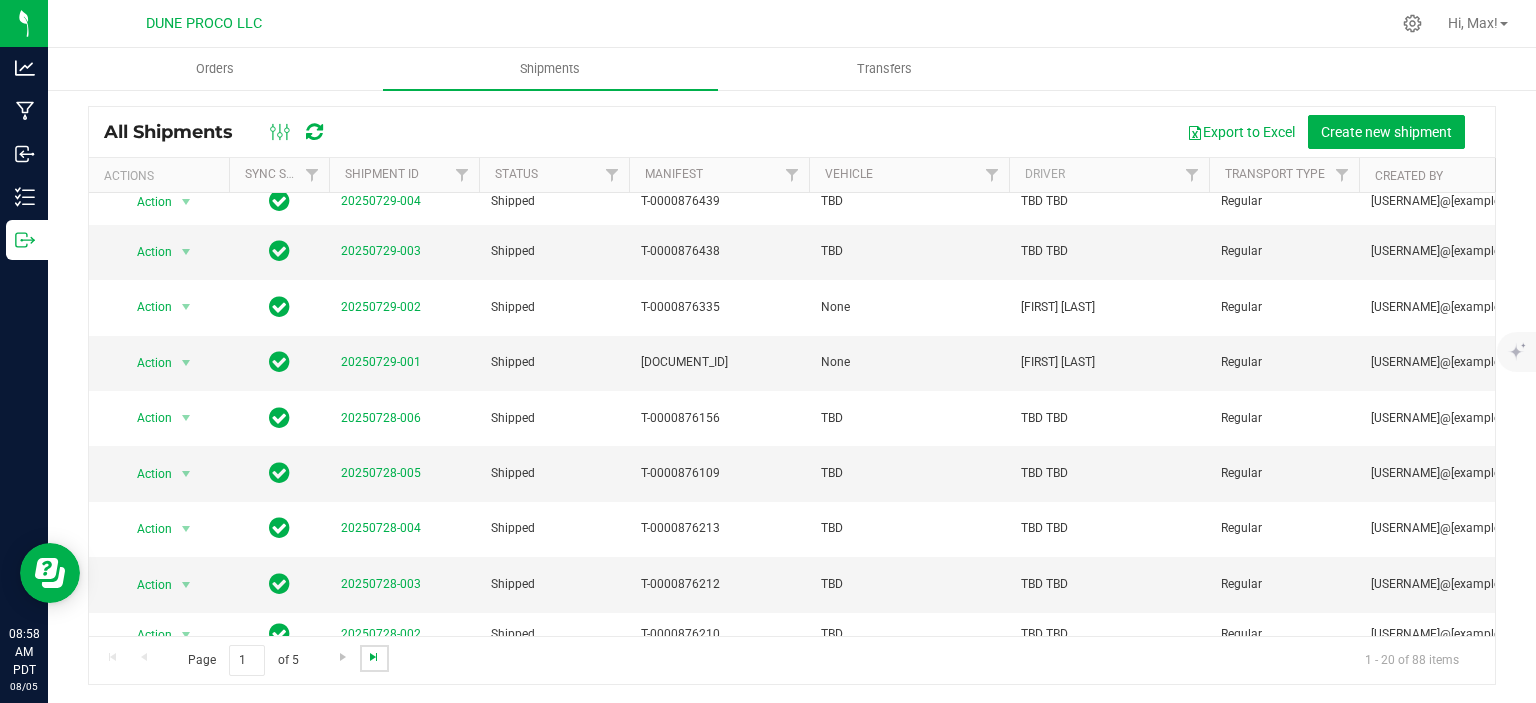 click at bounding box center [374, 657] 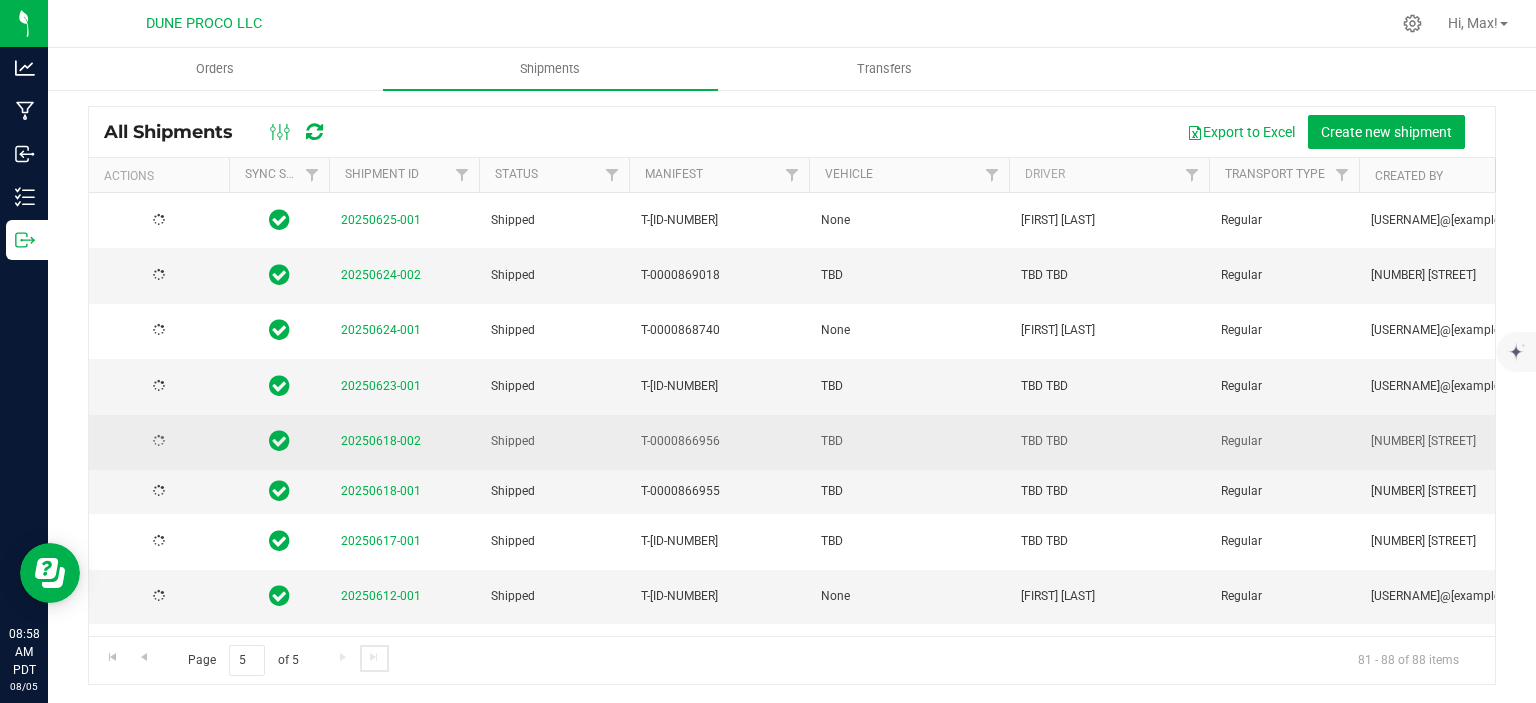 scroll, scrollTop: 0, scrollLeft: 0, axis: both 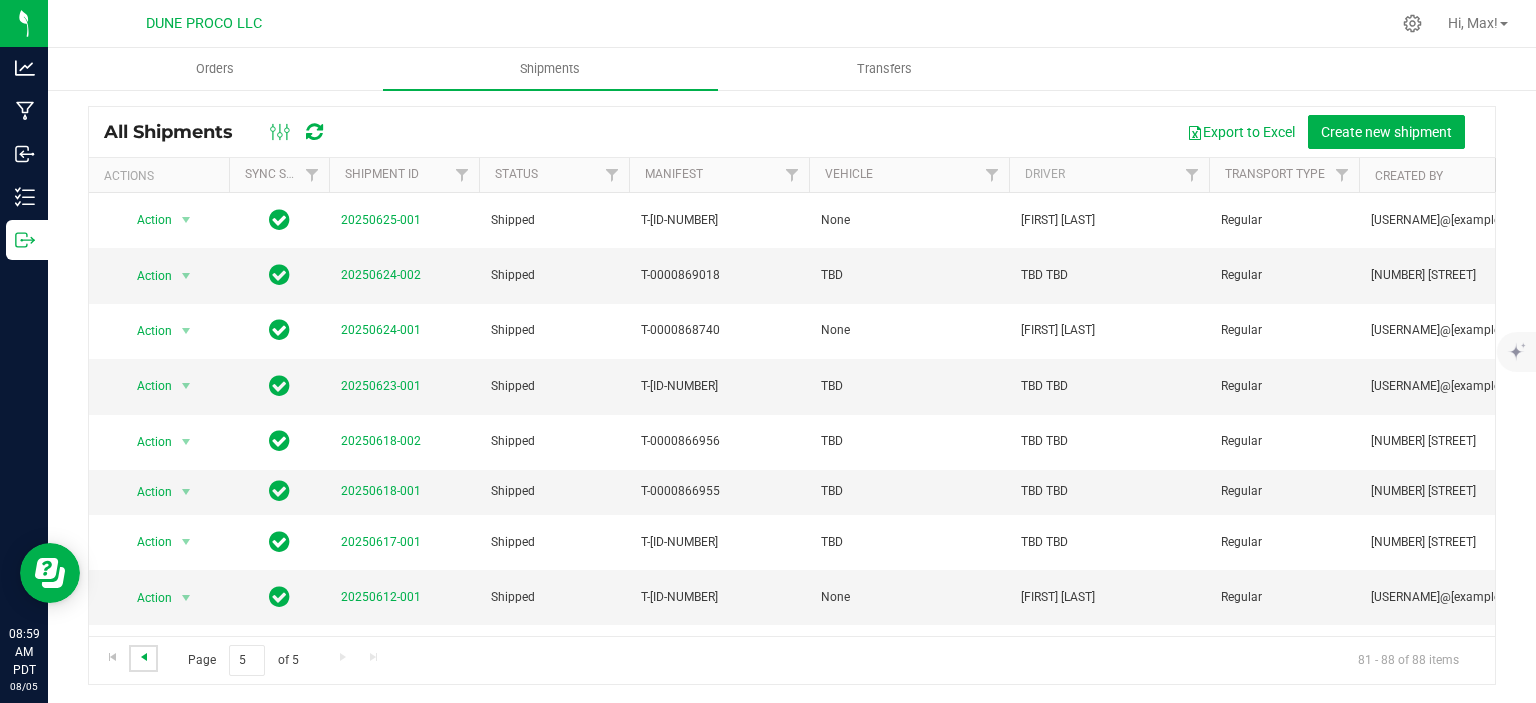 click at bounding box center [144, 657] 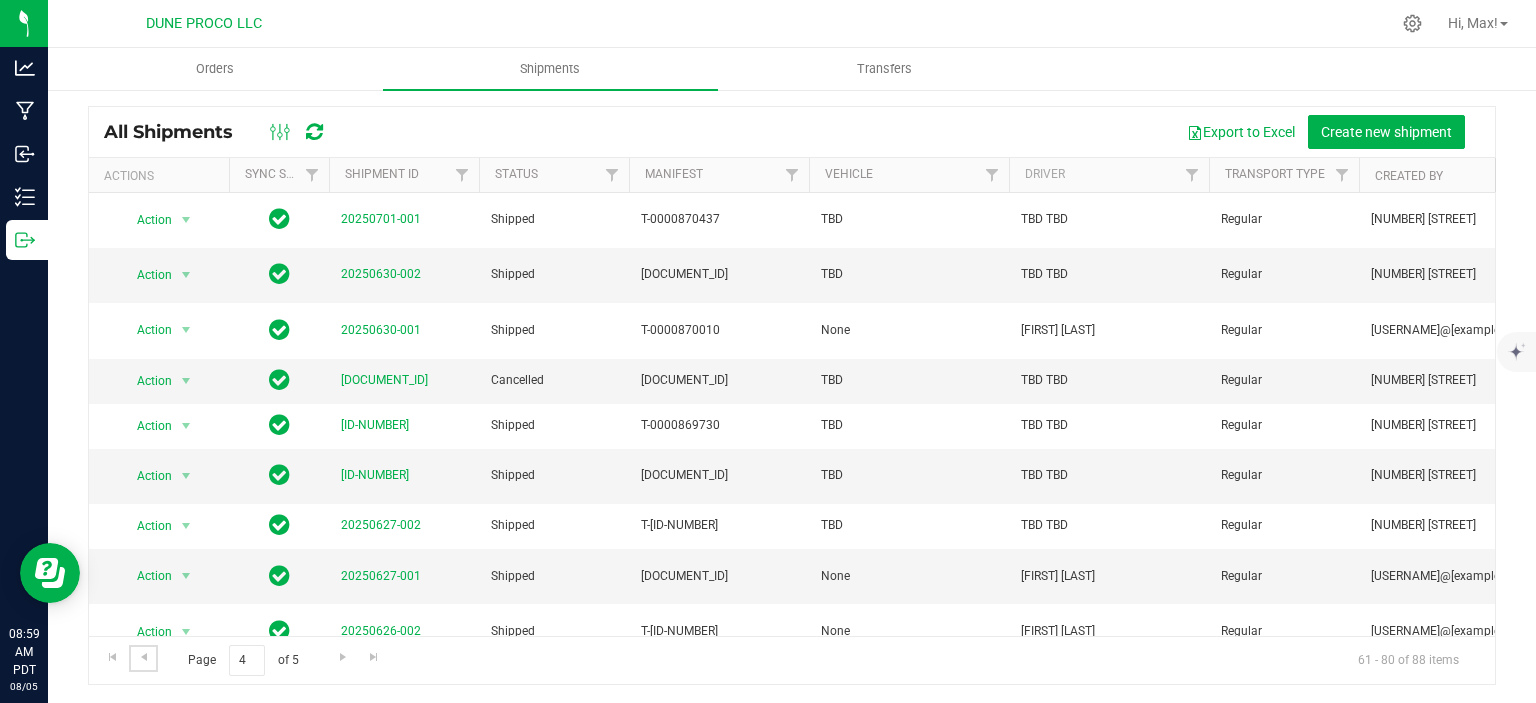 scroll, scrollTop: 0, scrollLeft: 0, axis: both 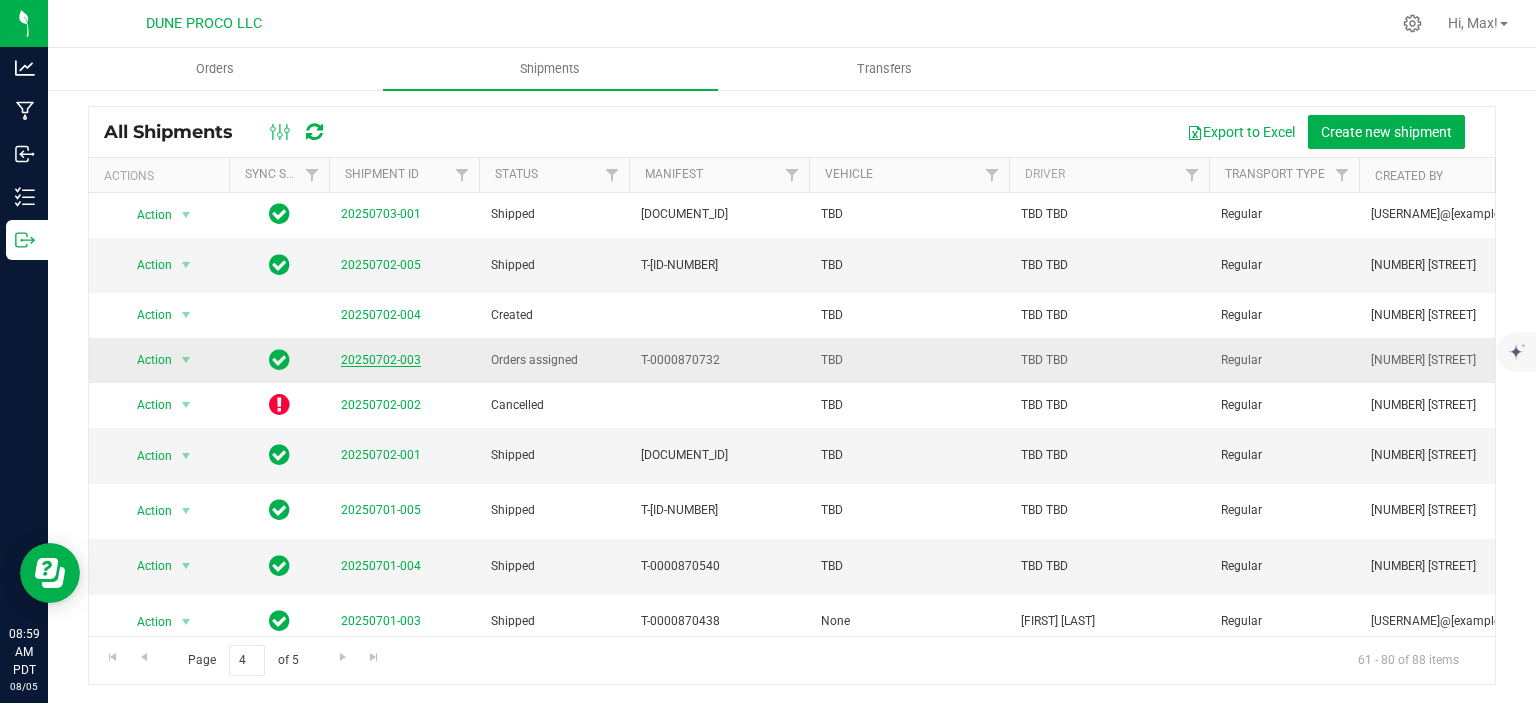 click on "20250702-003" at bounding box center [381, 360] 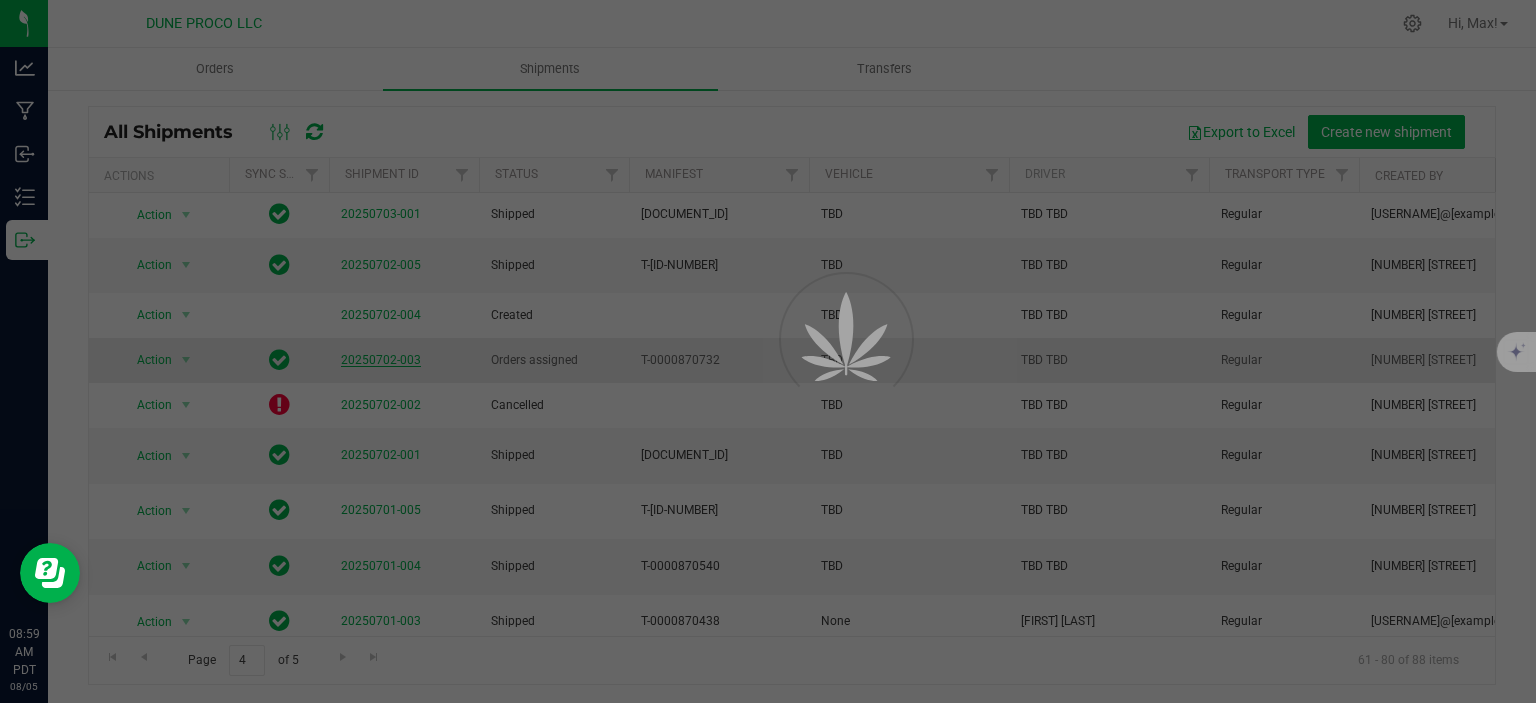 scroll, scrollTop: 0, scrollLeft: 0, axis: both 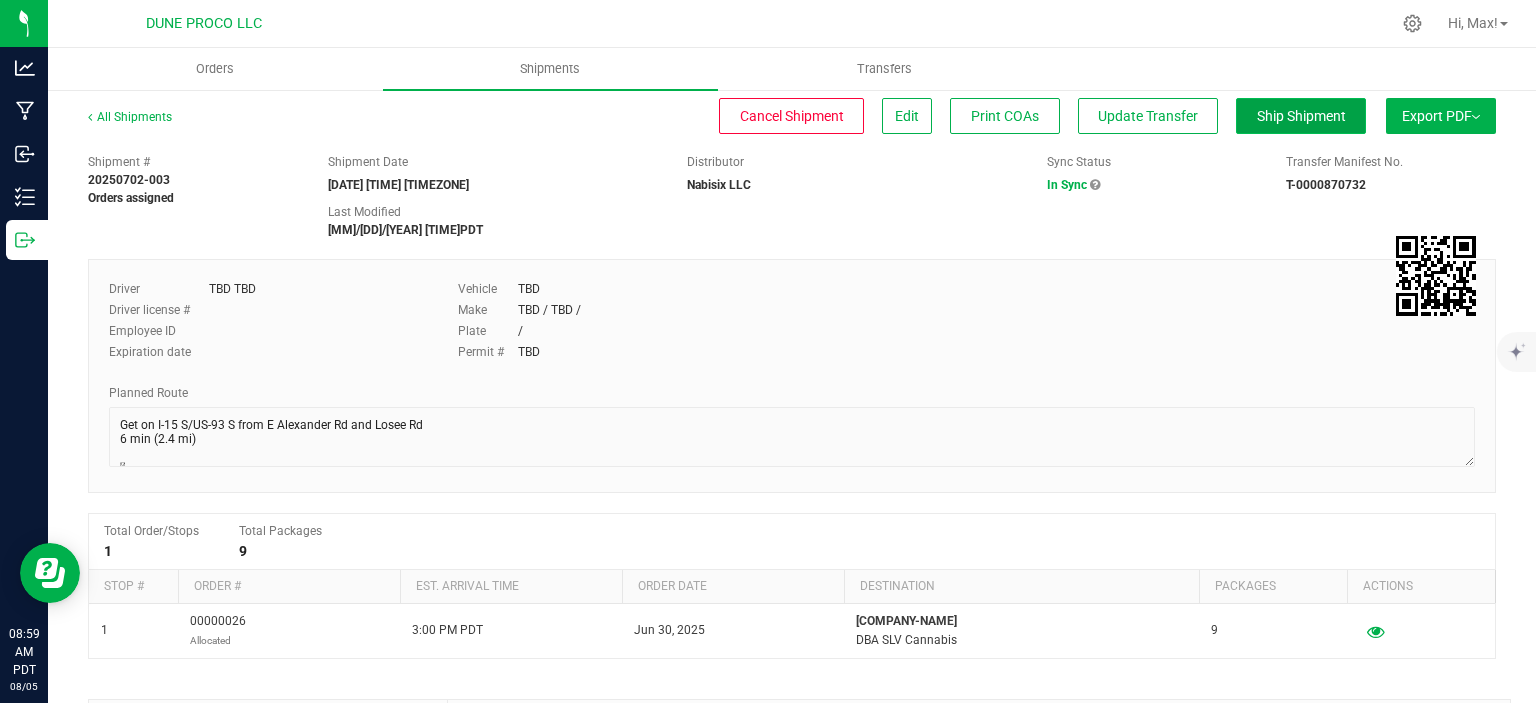 click on "Ship Shipment" at bounding box center [1301, 116] 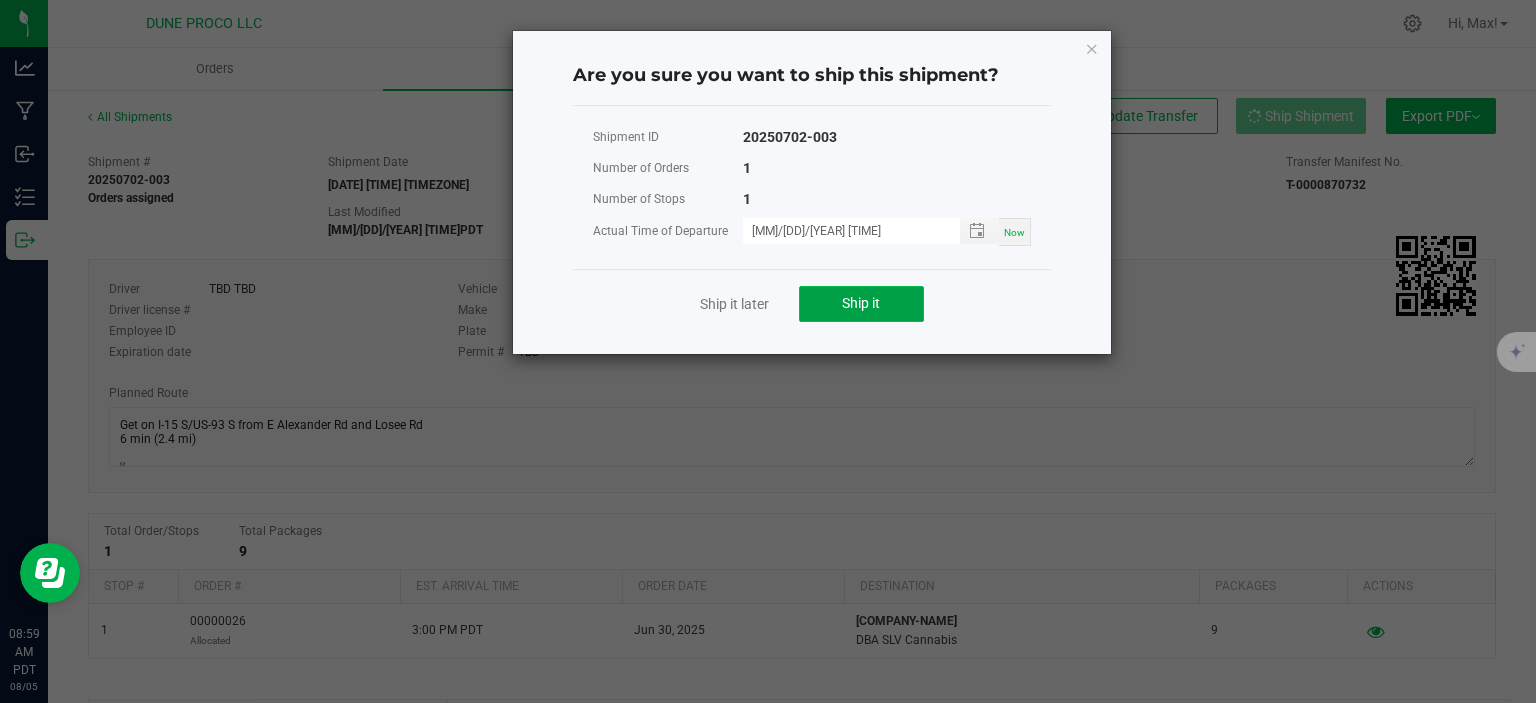 click on "Ship it" 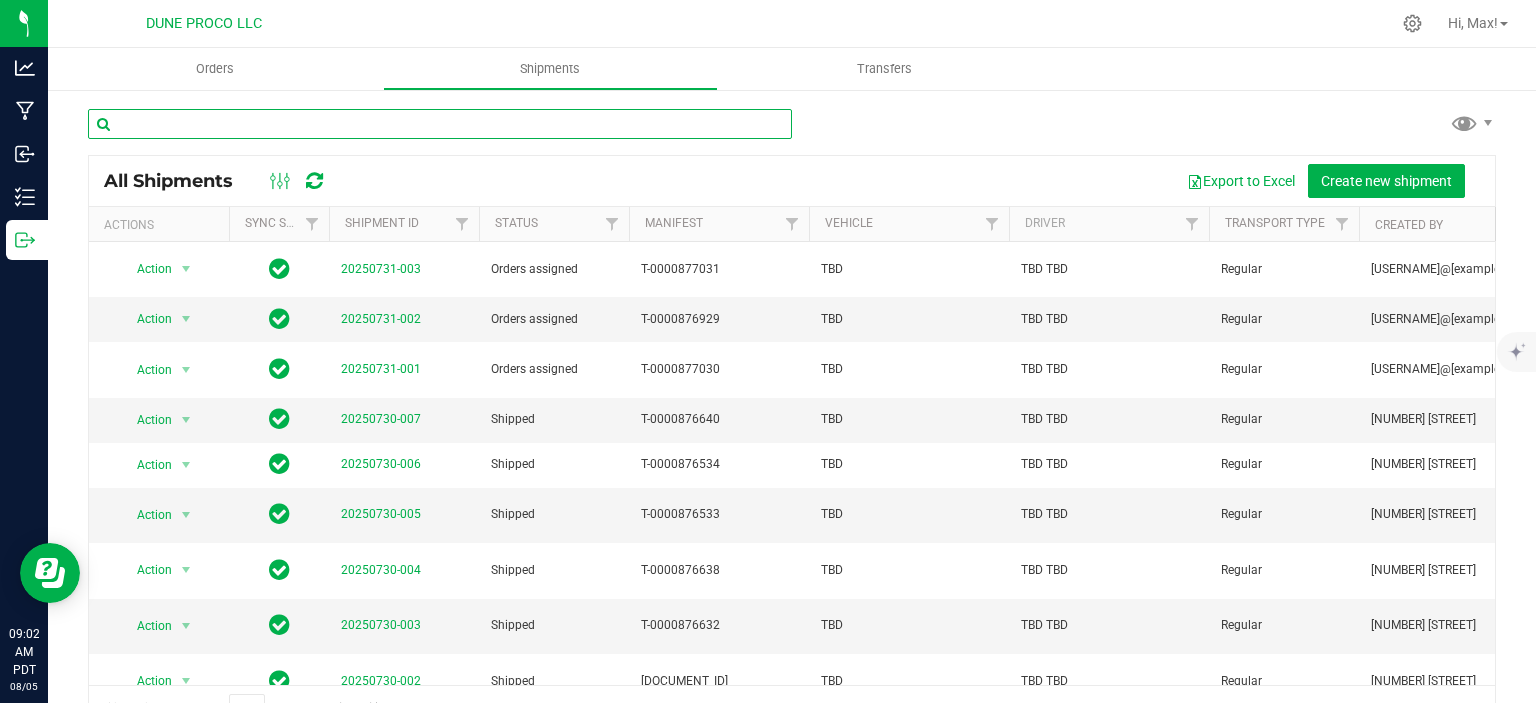 click at bounding box center (440, 124) 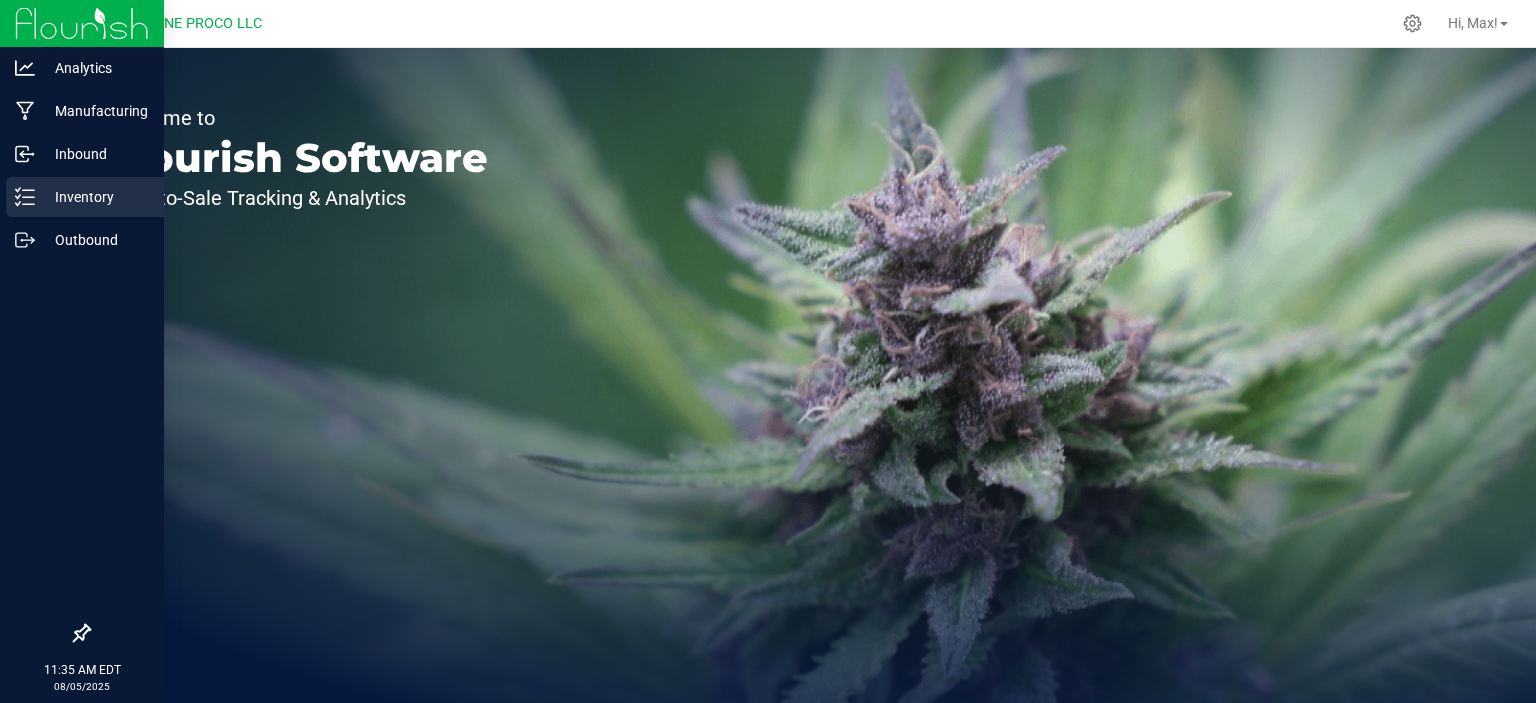 scroll, scrollTop: 0, scrollLeft: 0, axis: both 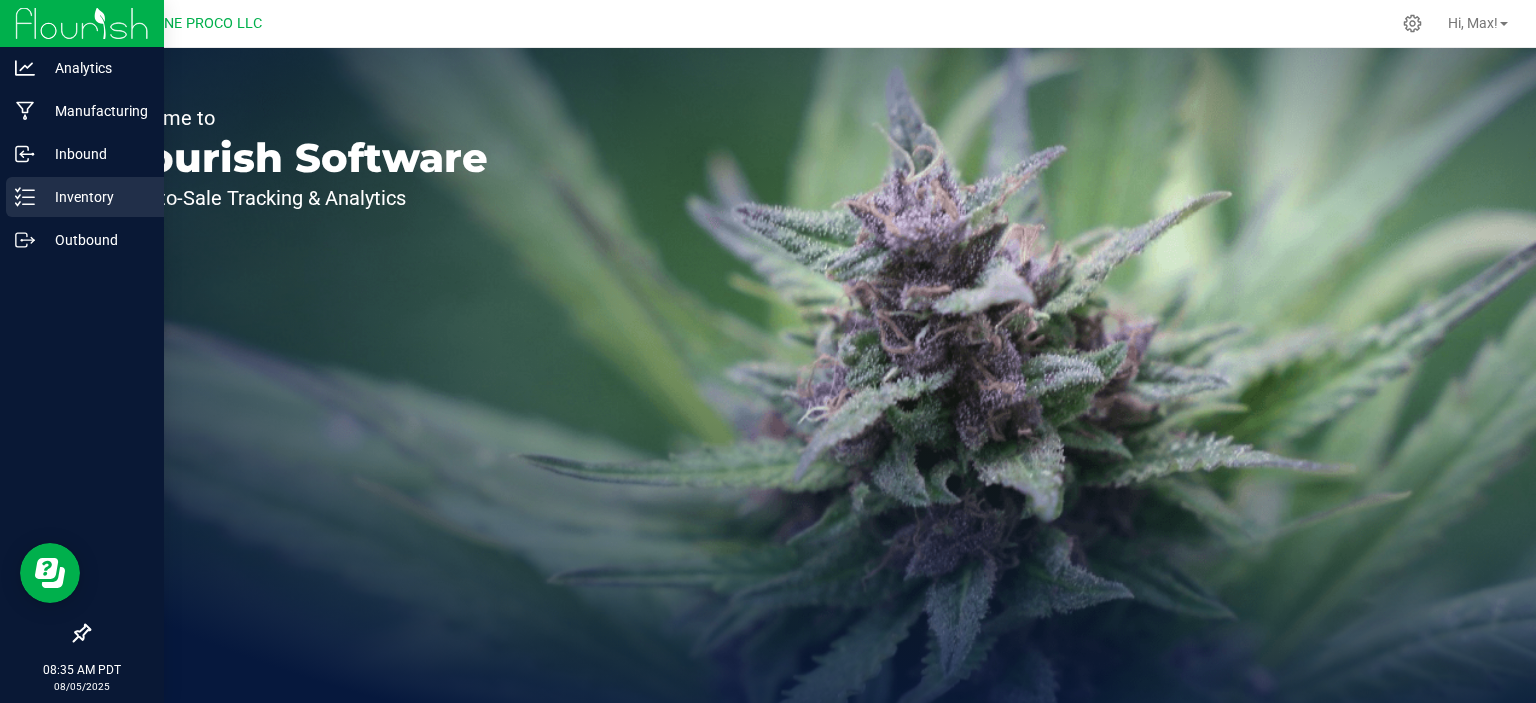 click on "Inventory" at bounding box center (95, 197) 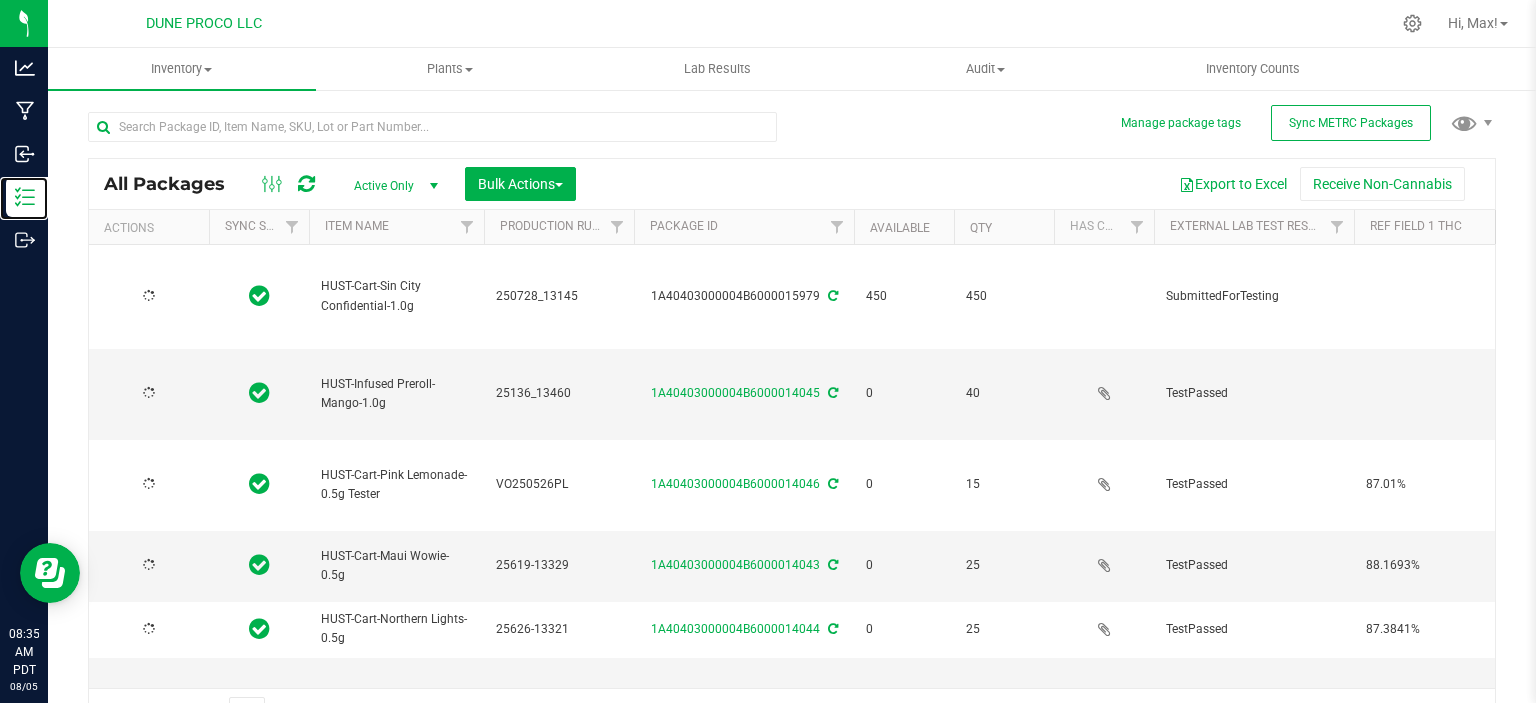 type on "2025-06-19" 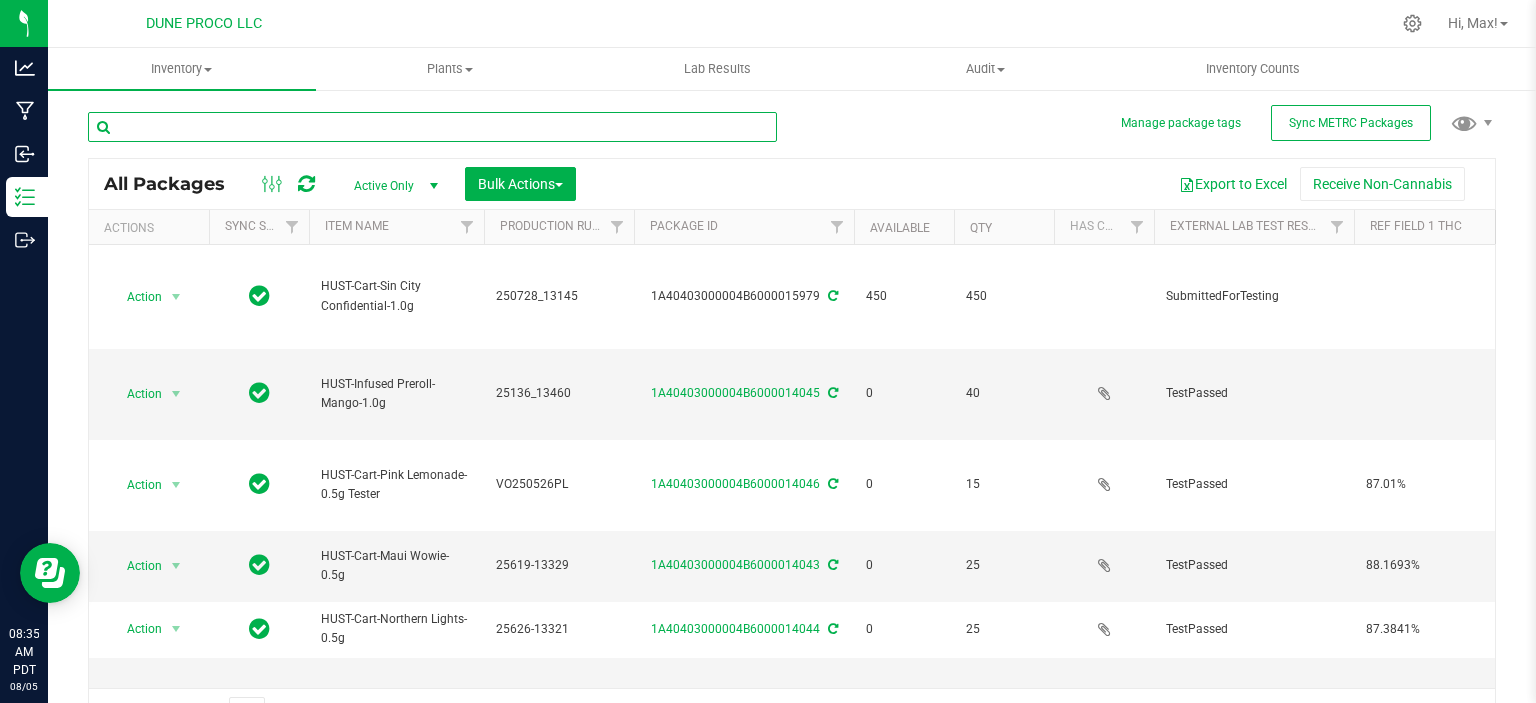 click at bounding box center [432, 127] 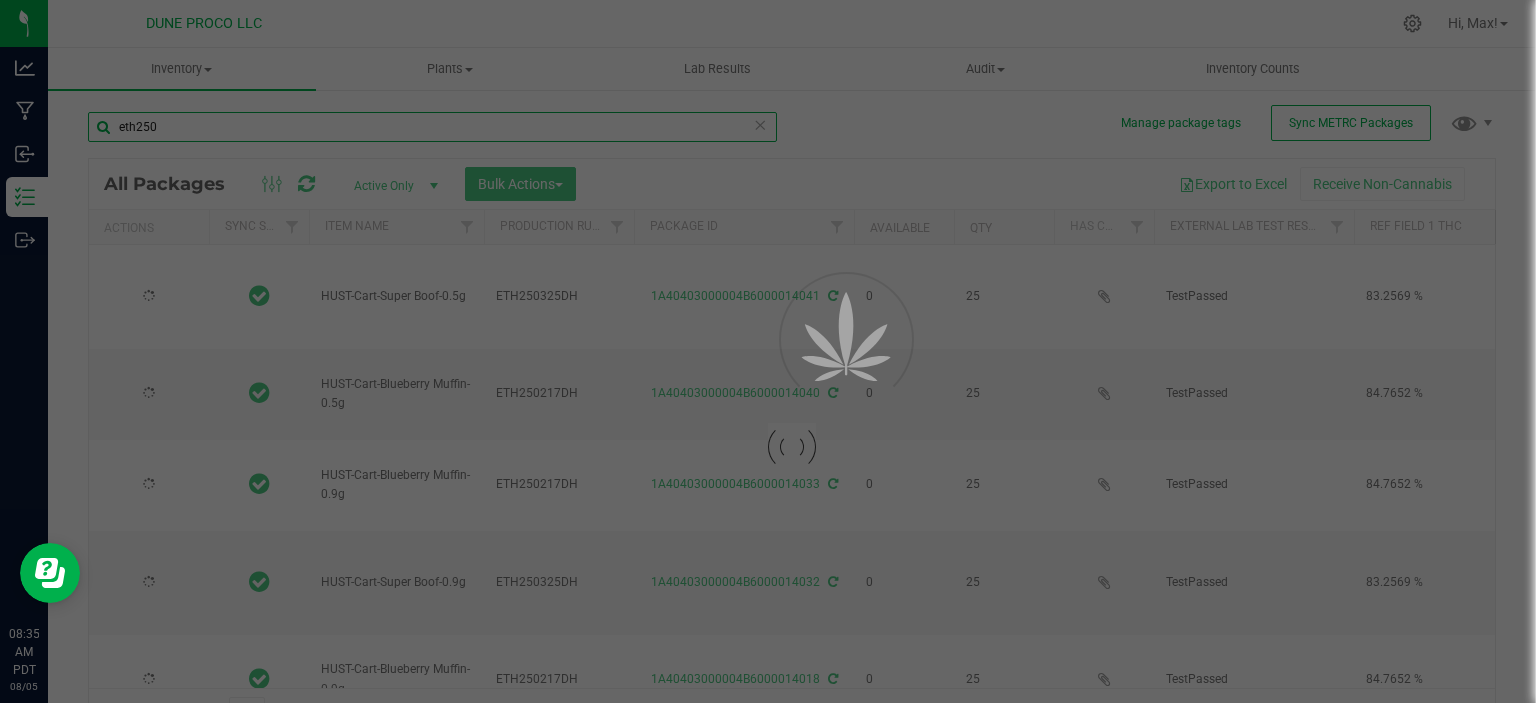 type on "eth2505" 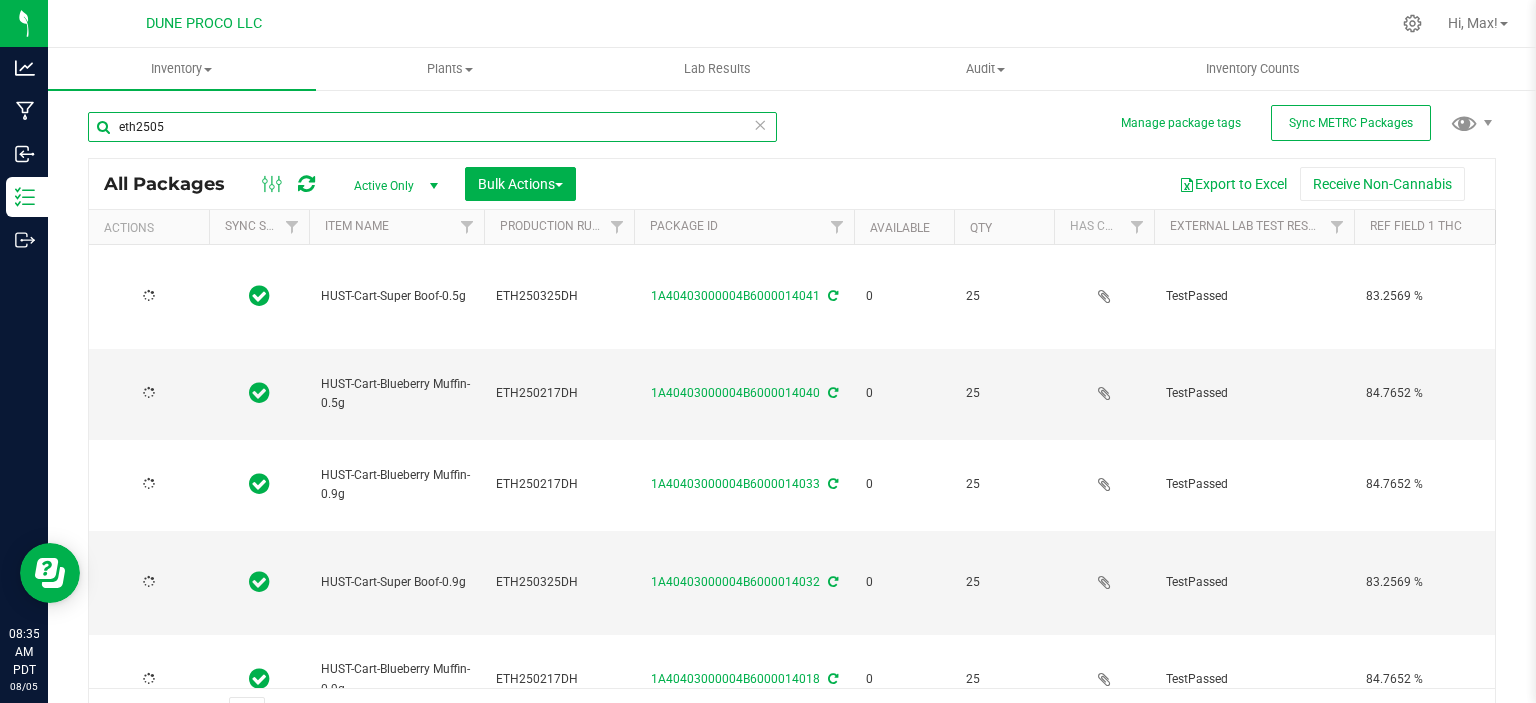 type on "2025-06-12" 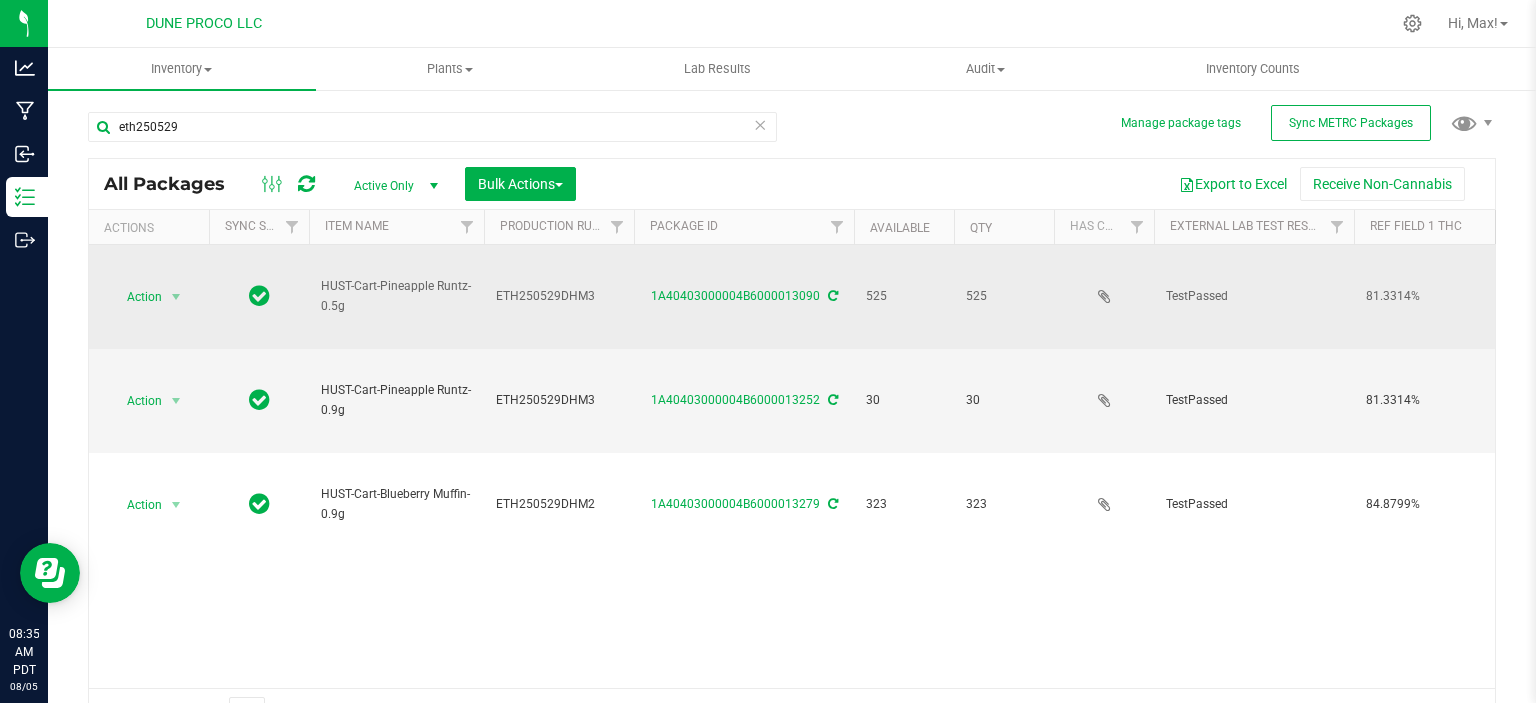 click on "ETH250529DHM3" at bounding box center (559, 296) 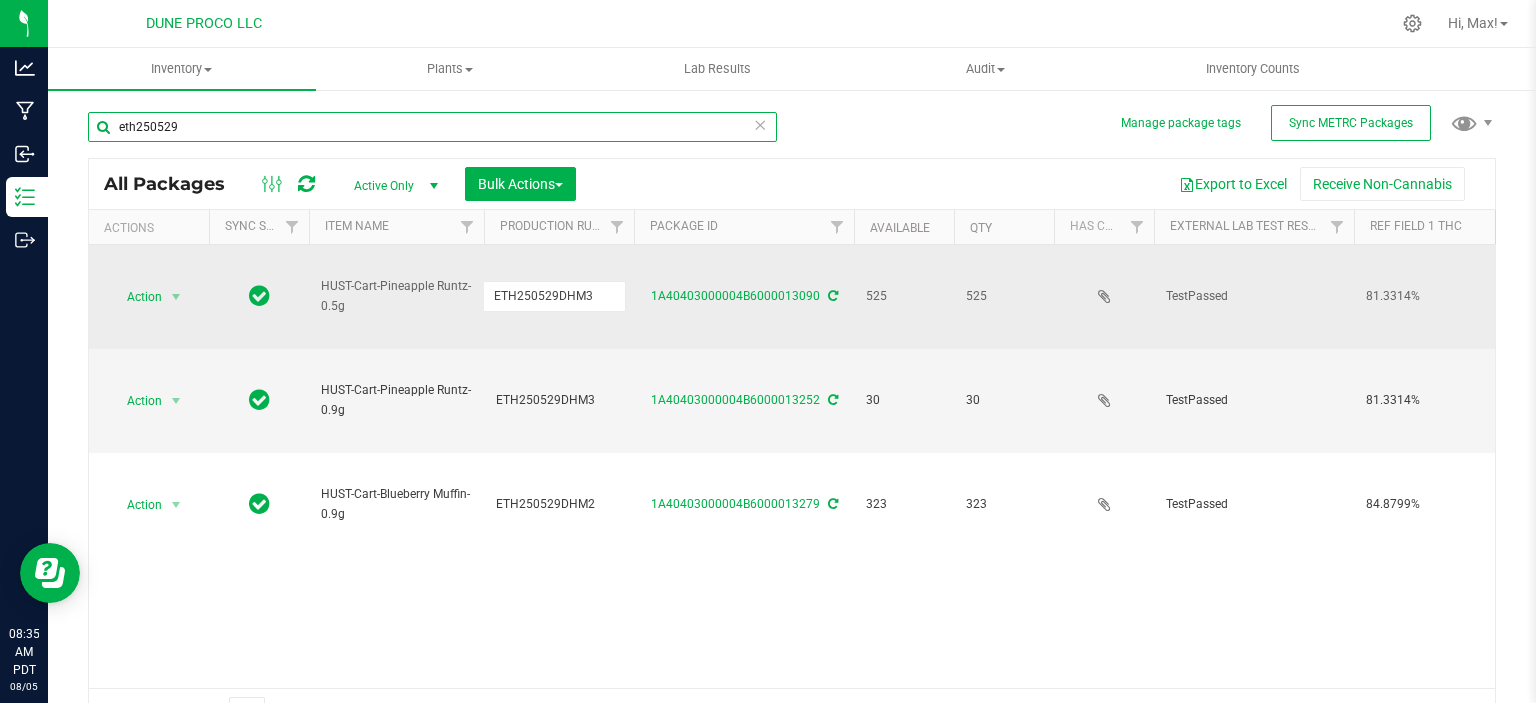 click on "eth250529" at bounding box center (432, 127) 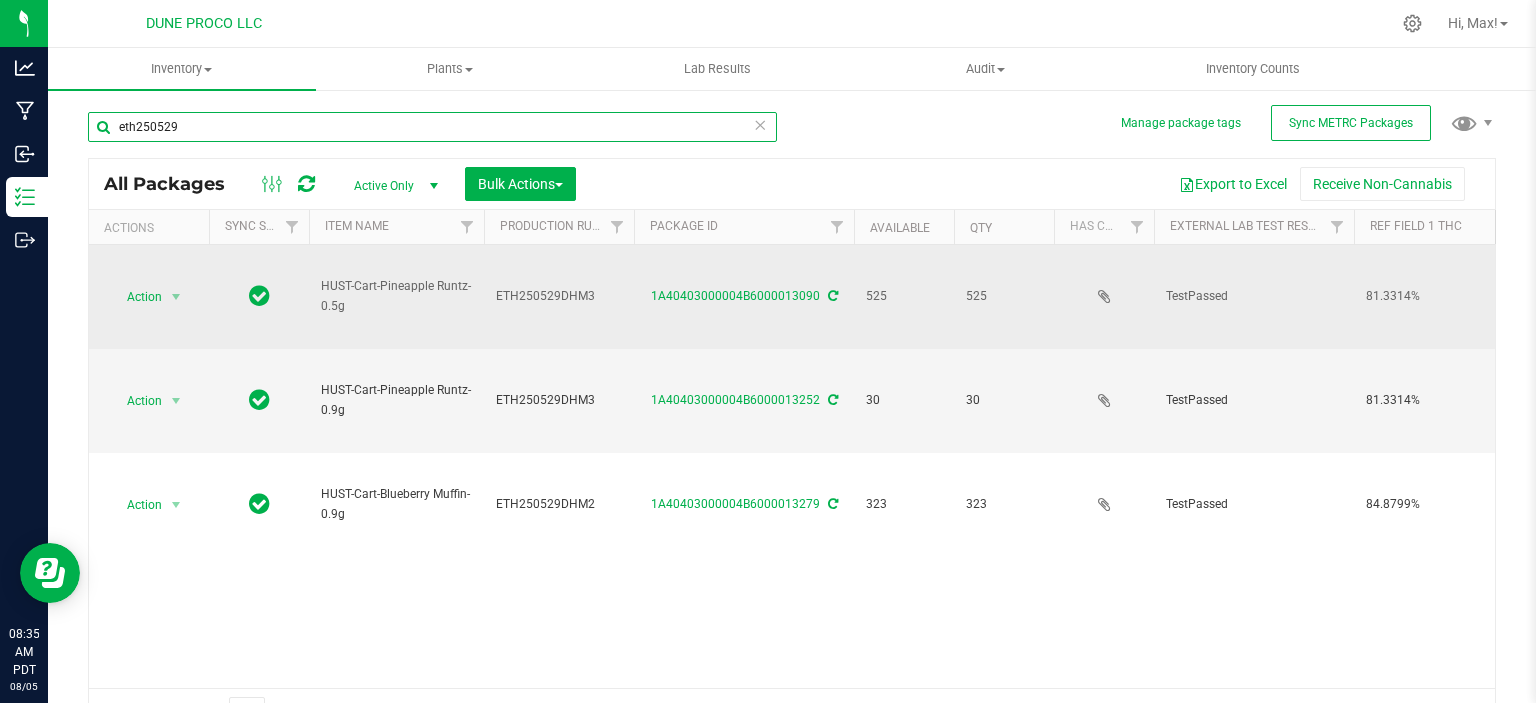 click on "eth250529" at bounding box center [432, 127] 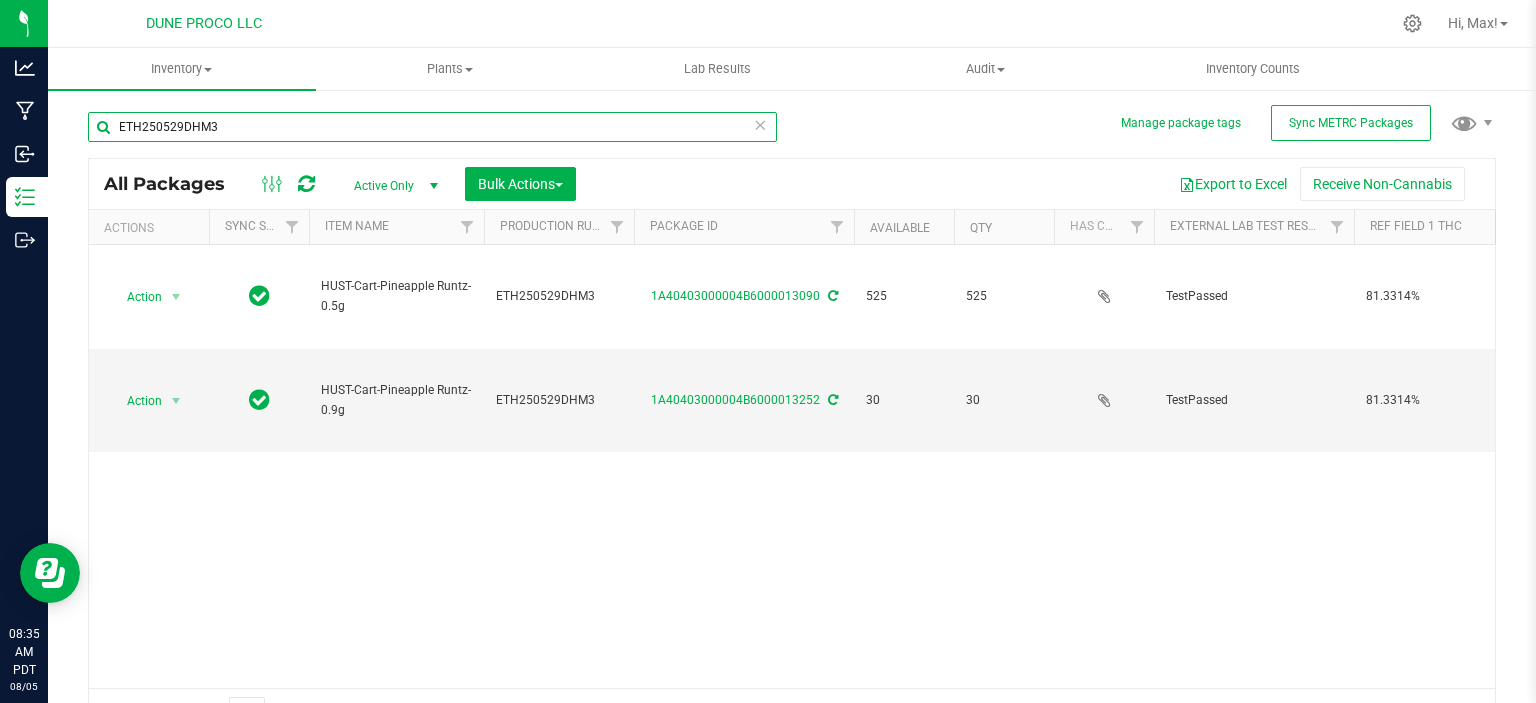 type on "ETH250529DHM3" 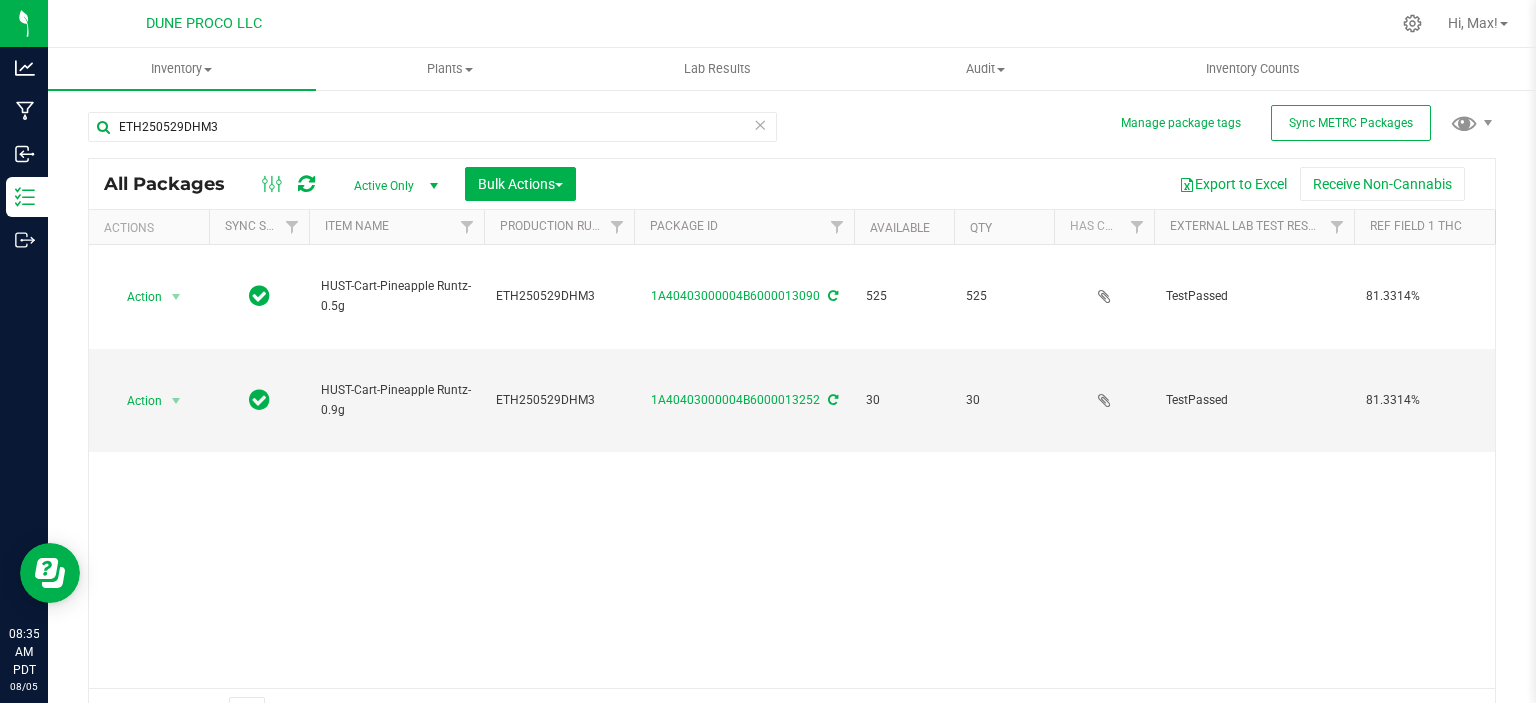 click on "Active Only" at bounding box center (392, 186) 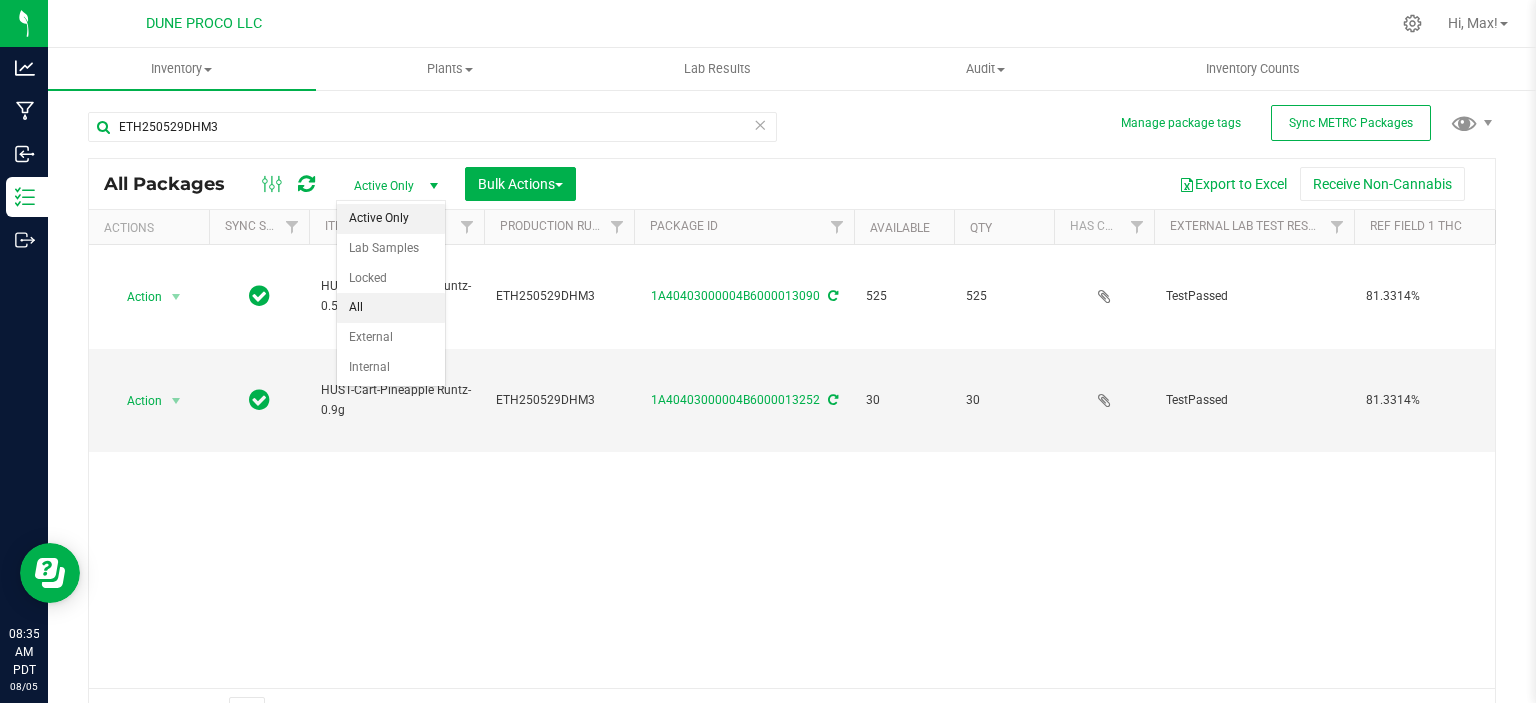 click on "All" at bounding box center (391, 308) 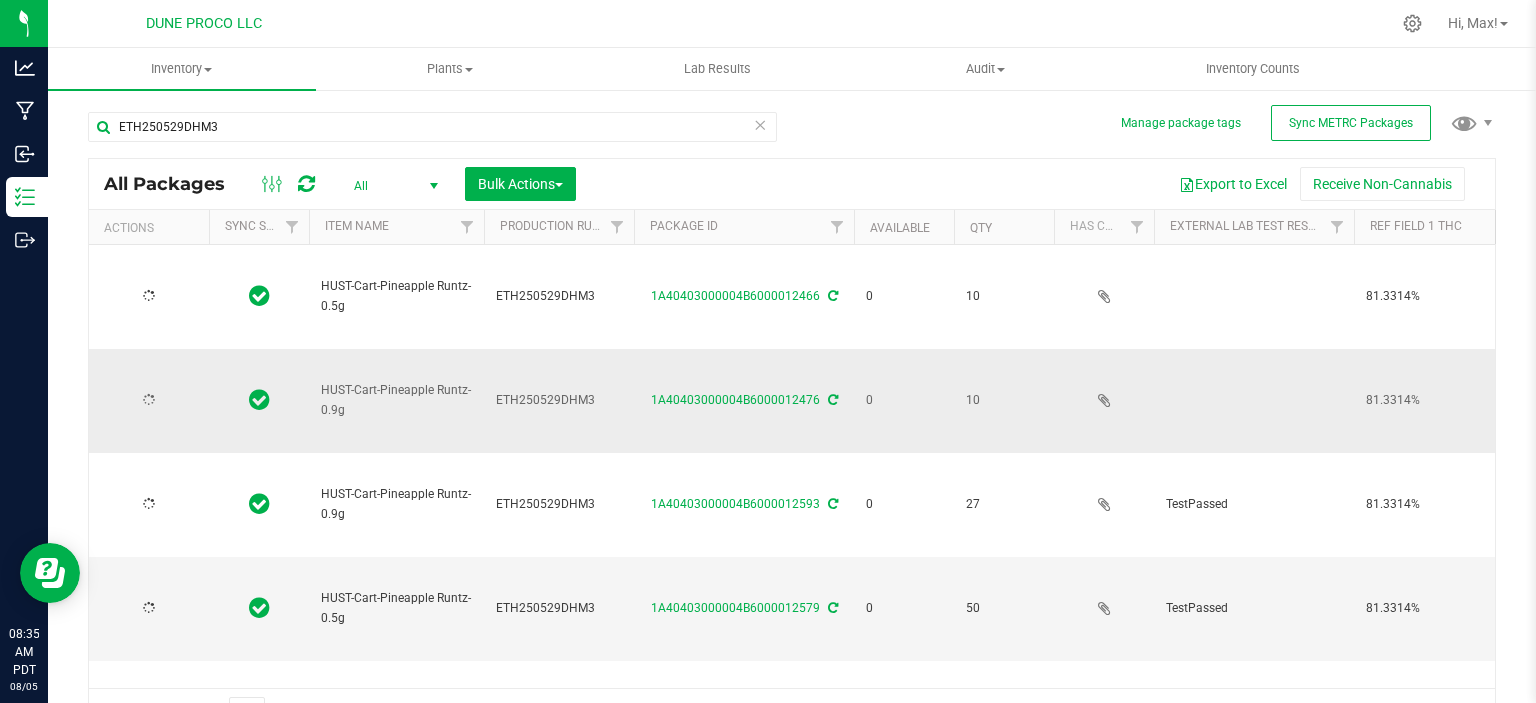 type on "2025-06-12" 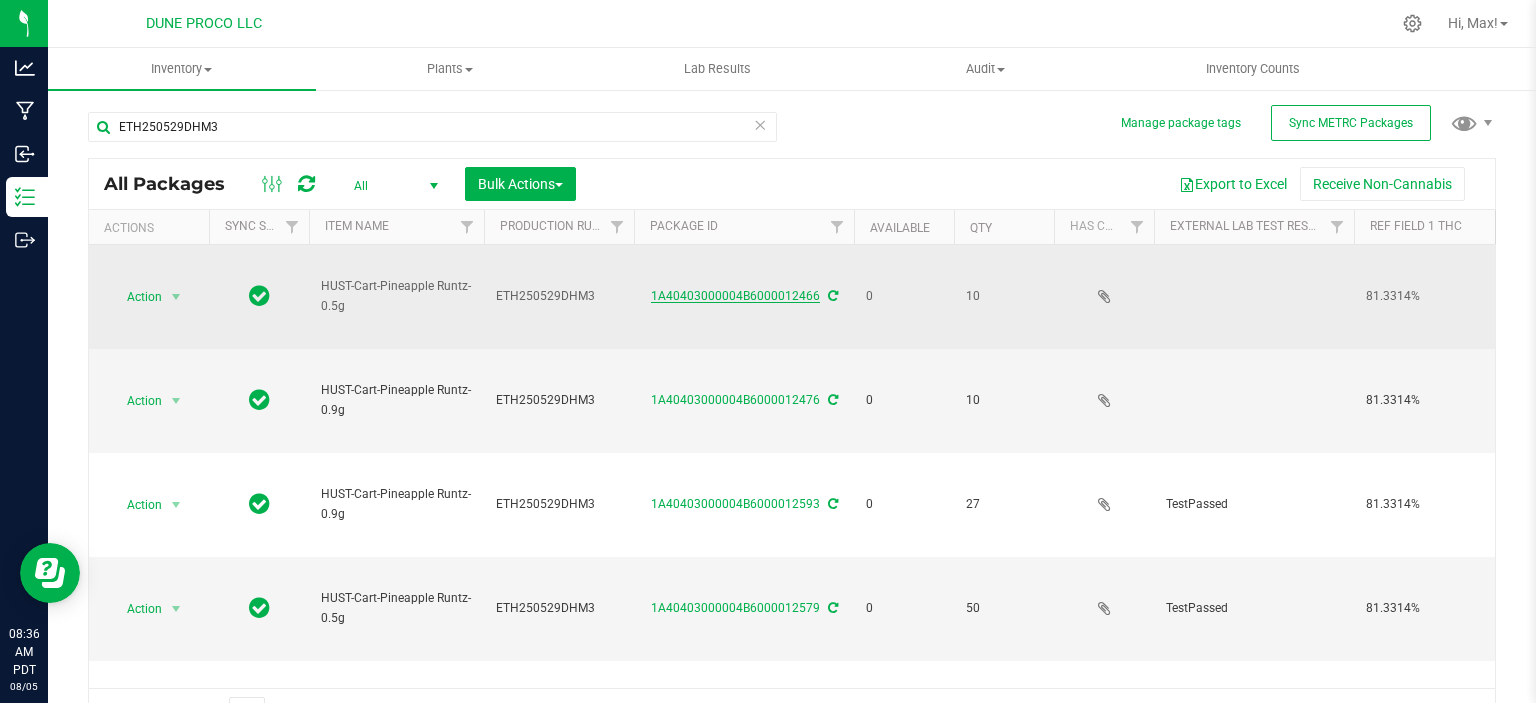 click on "1A40403000004B6000012466" at bounding box center (735, 296) 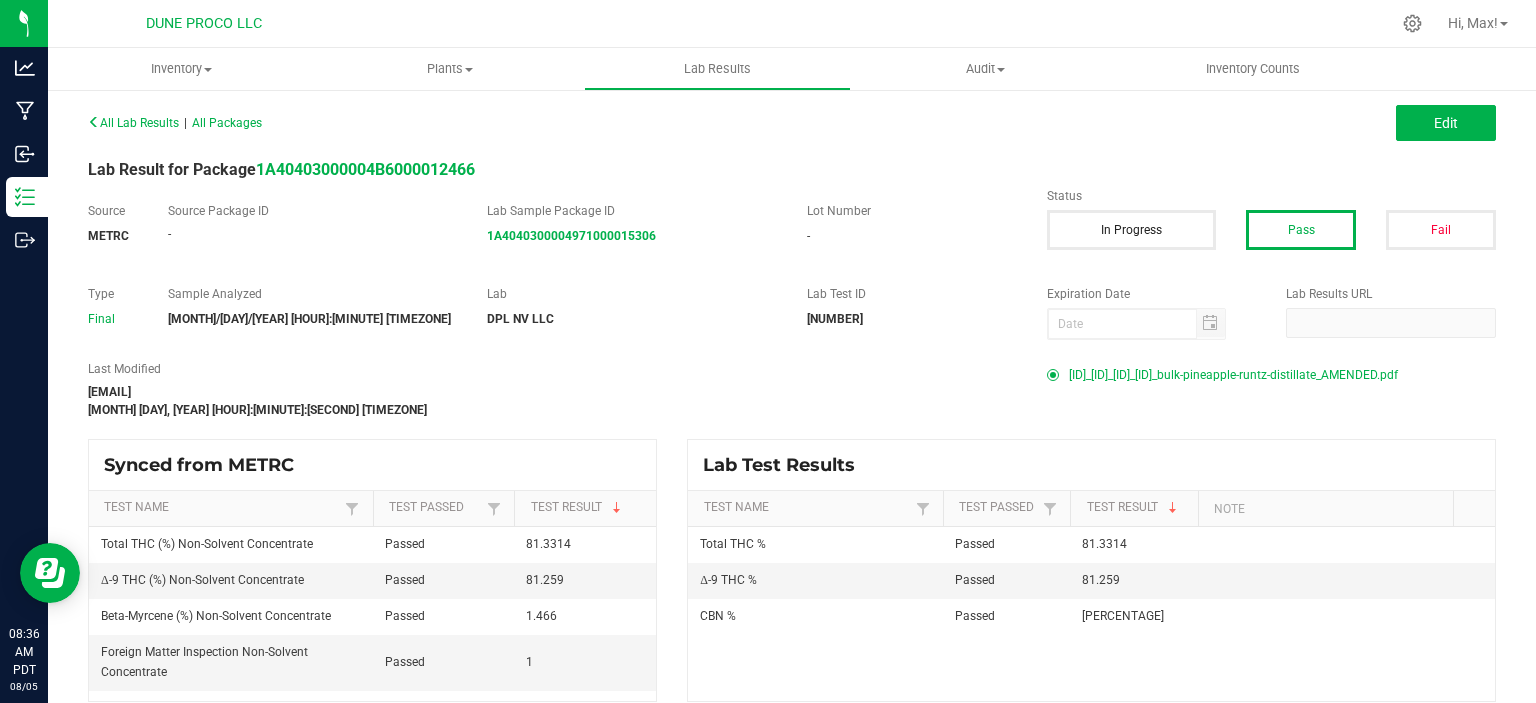 click on "L[ID-NUMBER]_bulk-[PRODUCT]-[VARIATION].pdf" at bounding box center [1233, 375] 